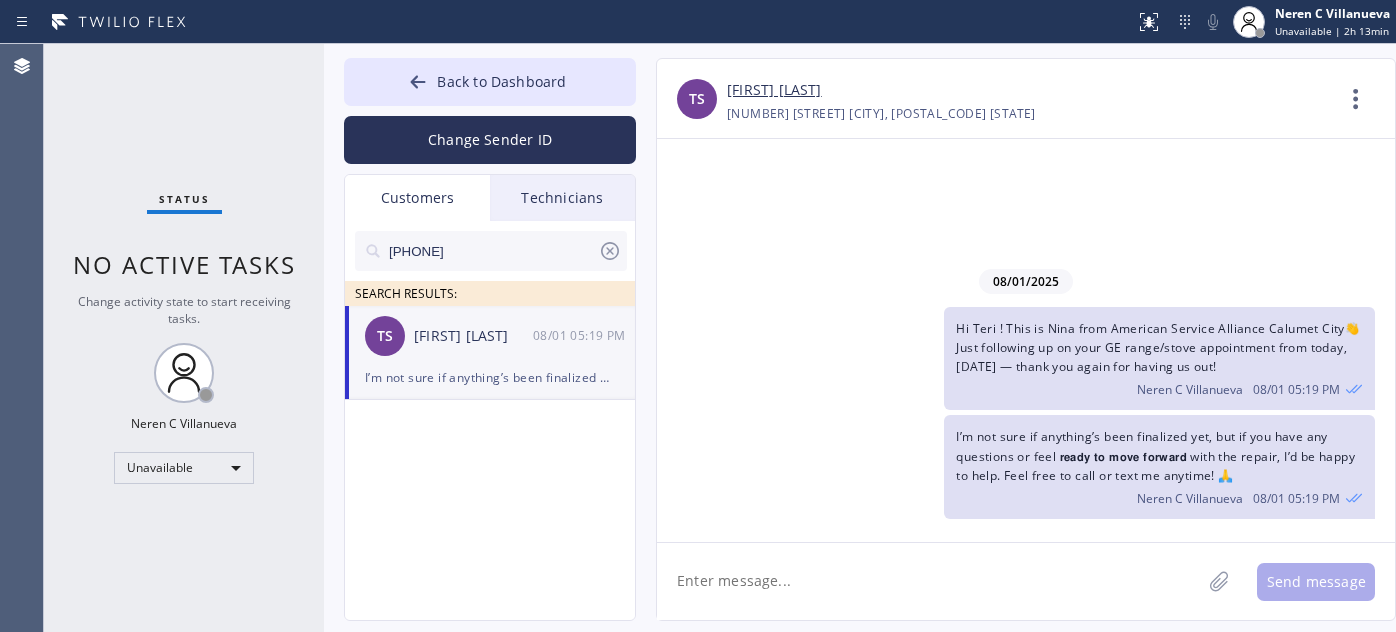 scroll, scrollTop: 0, scrollLeft: 0, axis: both 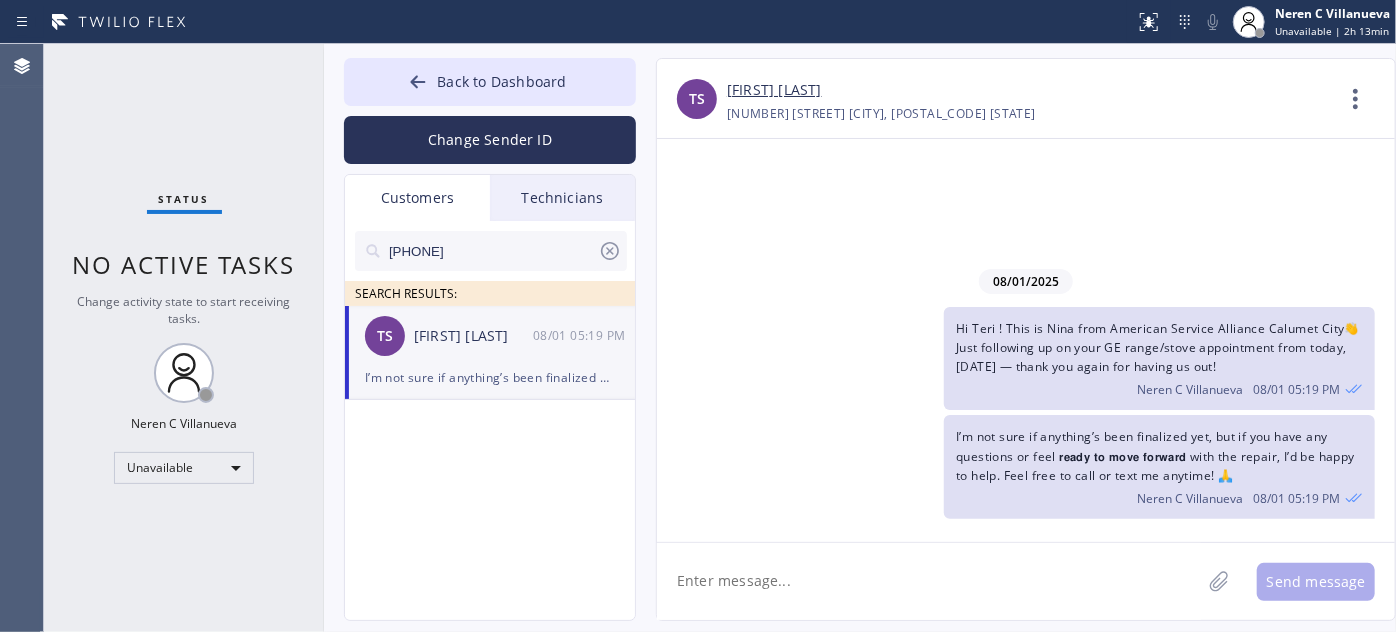 paste on "Hey [FIRST], hope you're having a great day! Just following up since I haven’t heard back yet about the xxxx repair. We’d love to move forward and get this taken care of for you as soon as possible. Just let me know, and I’ll handle the next steps! 👍 – [FIRST]," 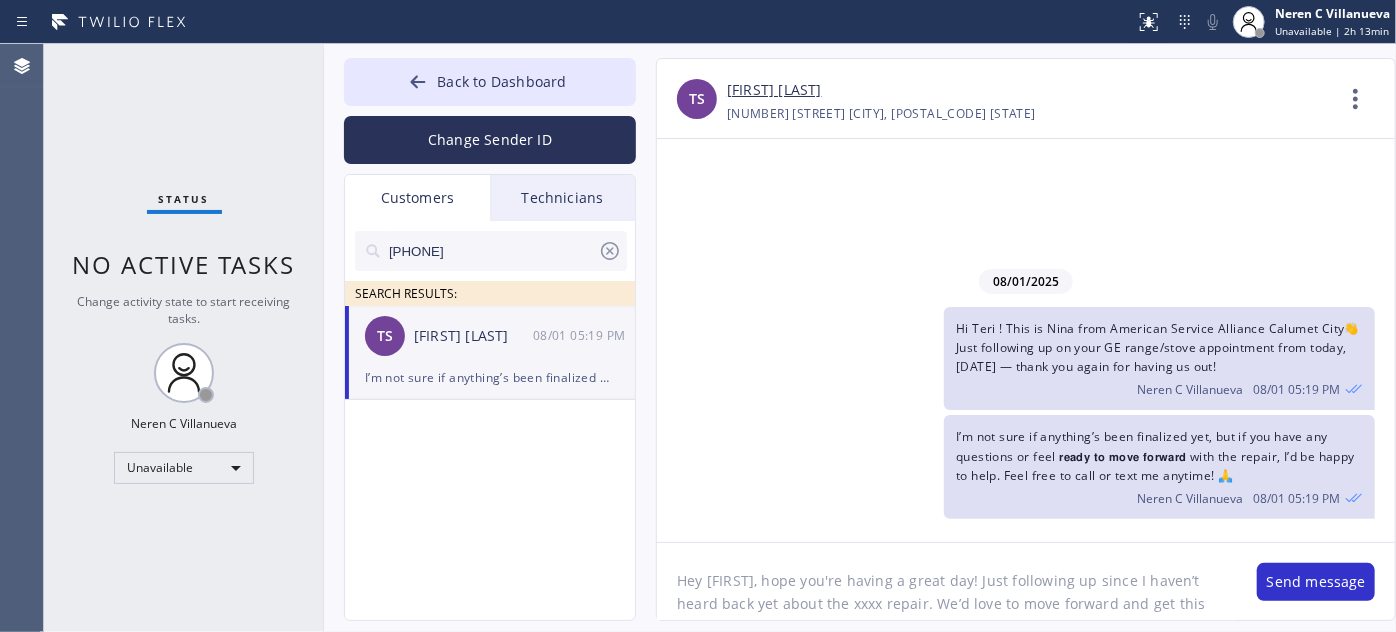 scroll, scrollTop: 40, scrollLeft: 0, axis: vertical 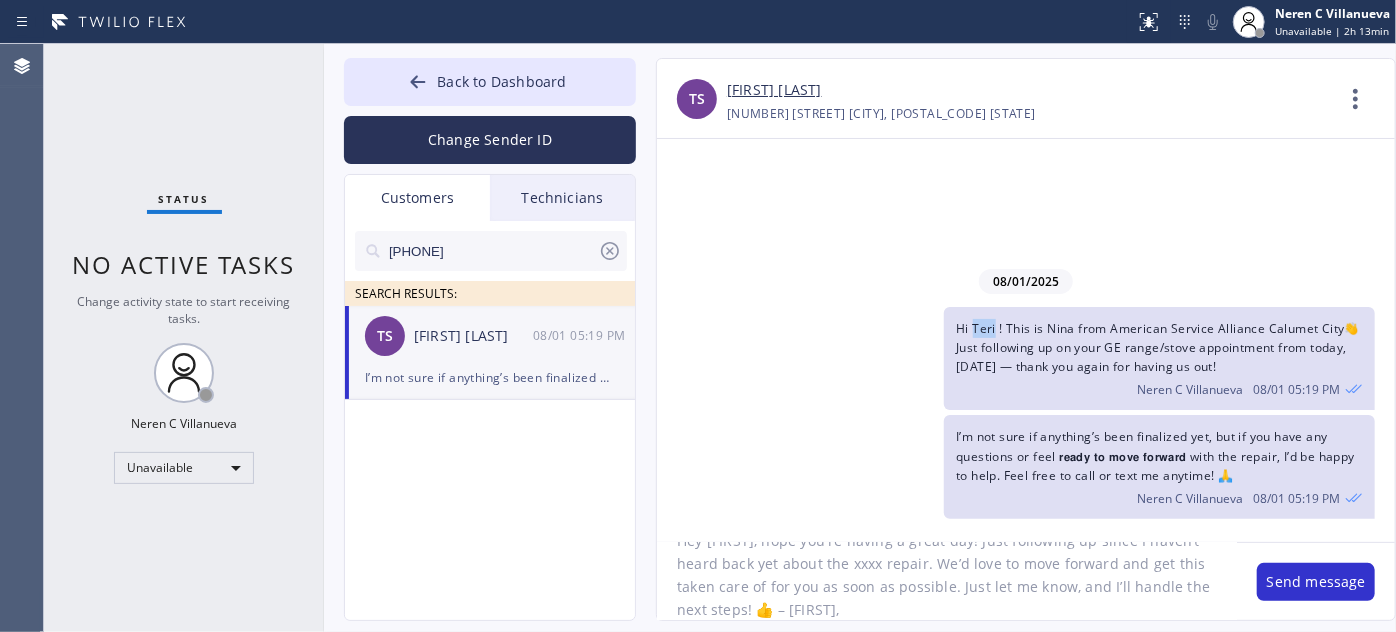 drag, startPoint x: 973, startPoint y: 327, endPoint x: 994, endPoint y: 331, distance: 21.377558 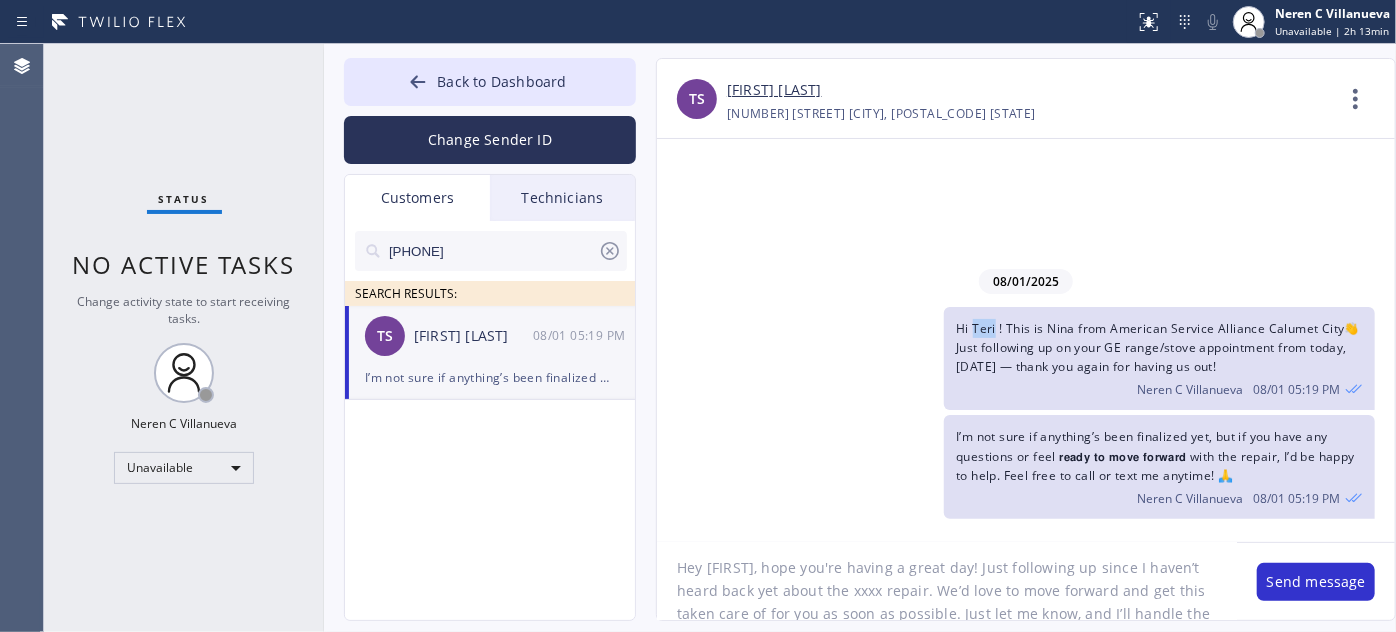 scroll, scrollTop: 0, scrollLeft: 0, axis: both 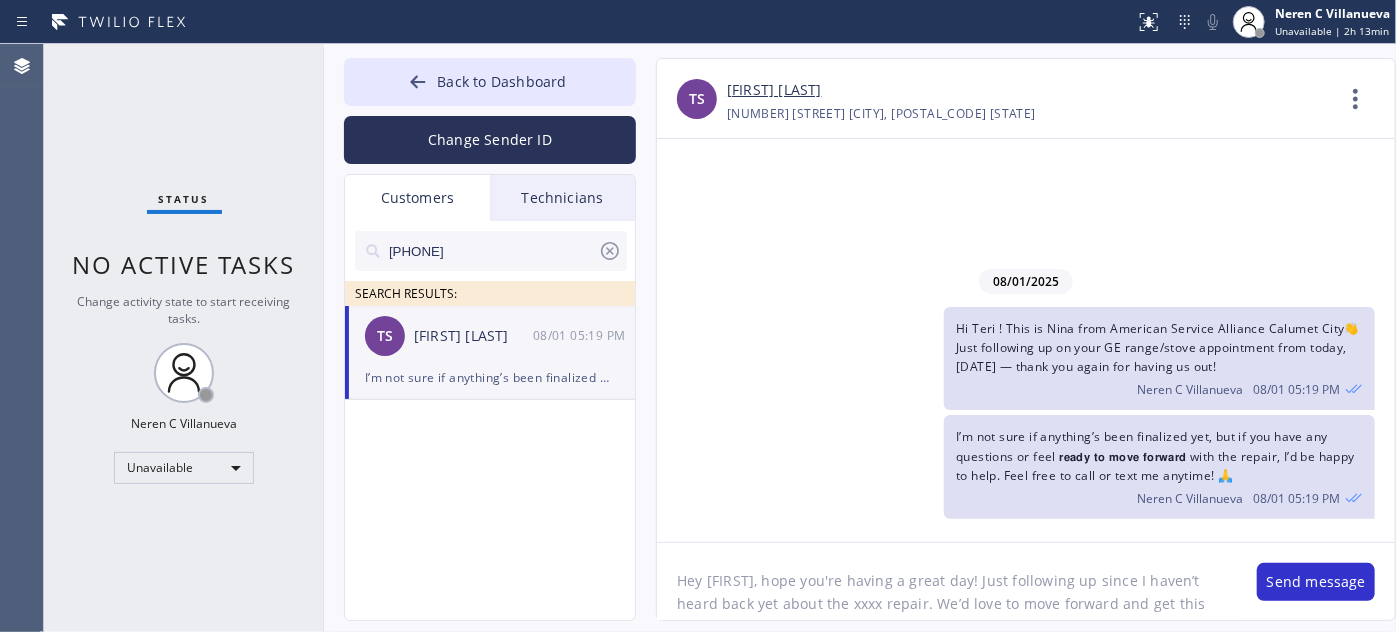 drag, startPoint x: 707, startPoint y: 583, endPoint x: 745, endPoint y: 579, distance: 38.209946 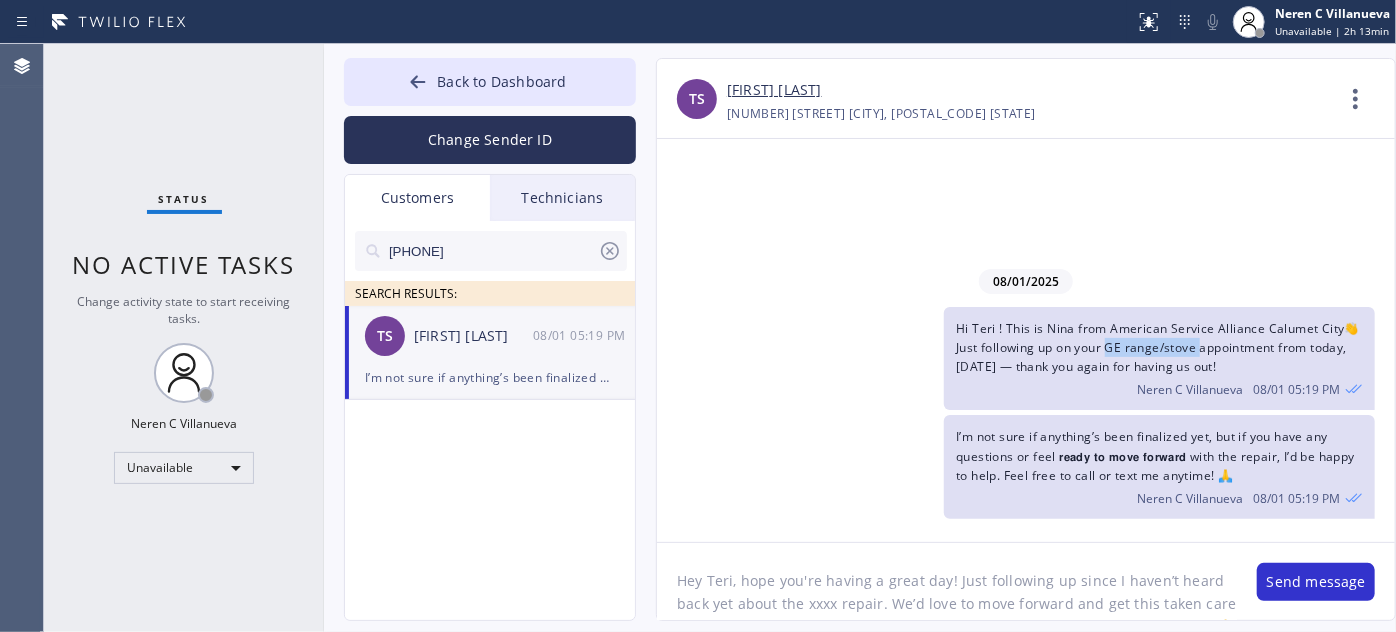 drag, startPoint x: 1109, startPoint y: 343, endPoint x: 1199, endPoint y: 346, distance: 90.04999 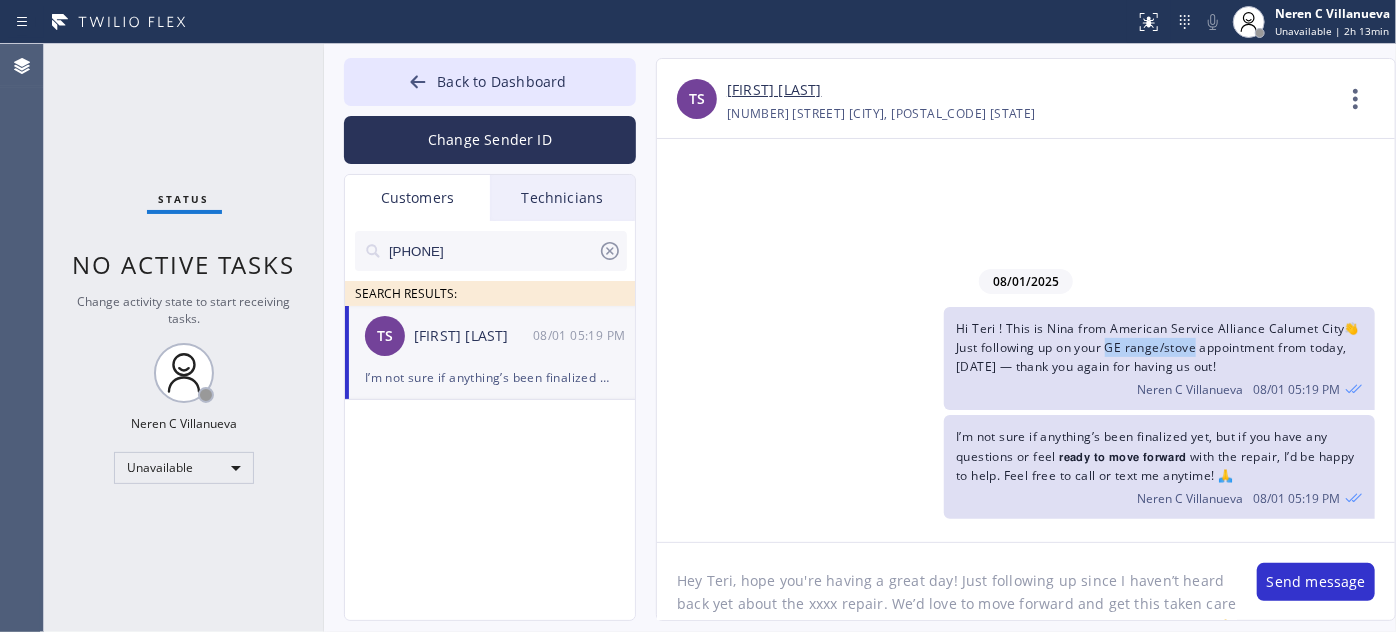 copy on "E range/stove" 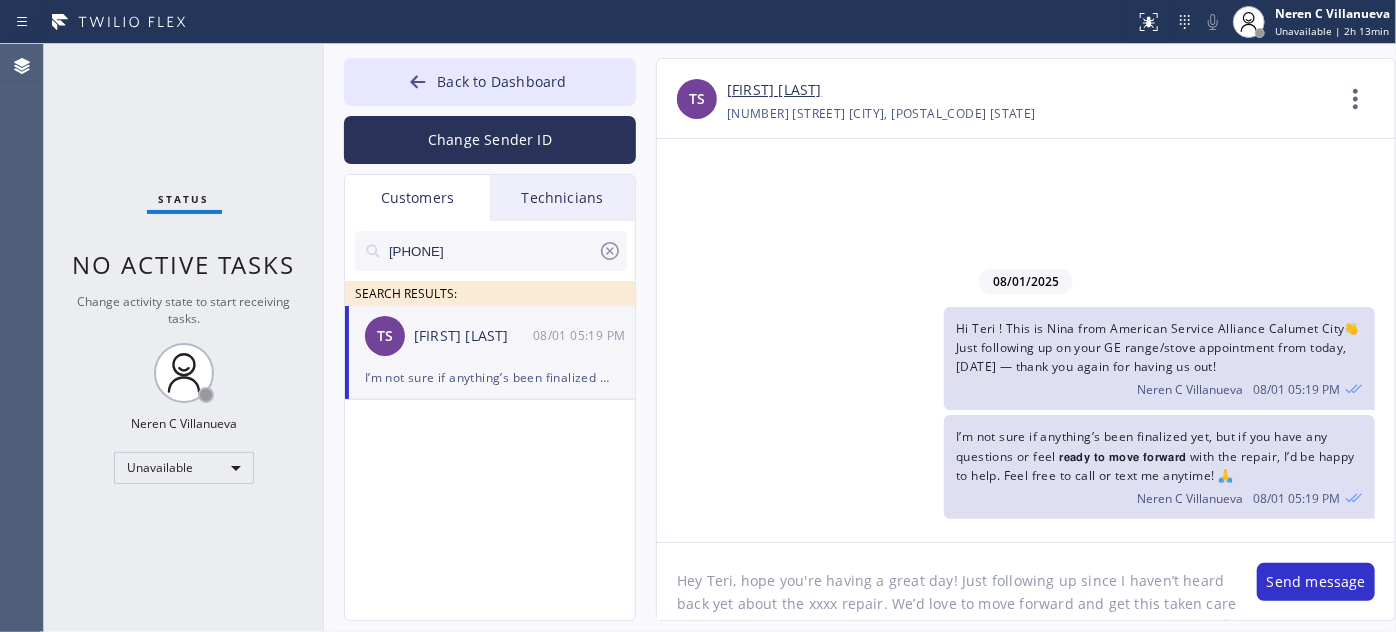 drag, startPoint x: 804, startPoint y: 599, endPoint x: 832, endPoint y: 599, distance: 28 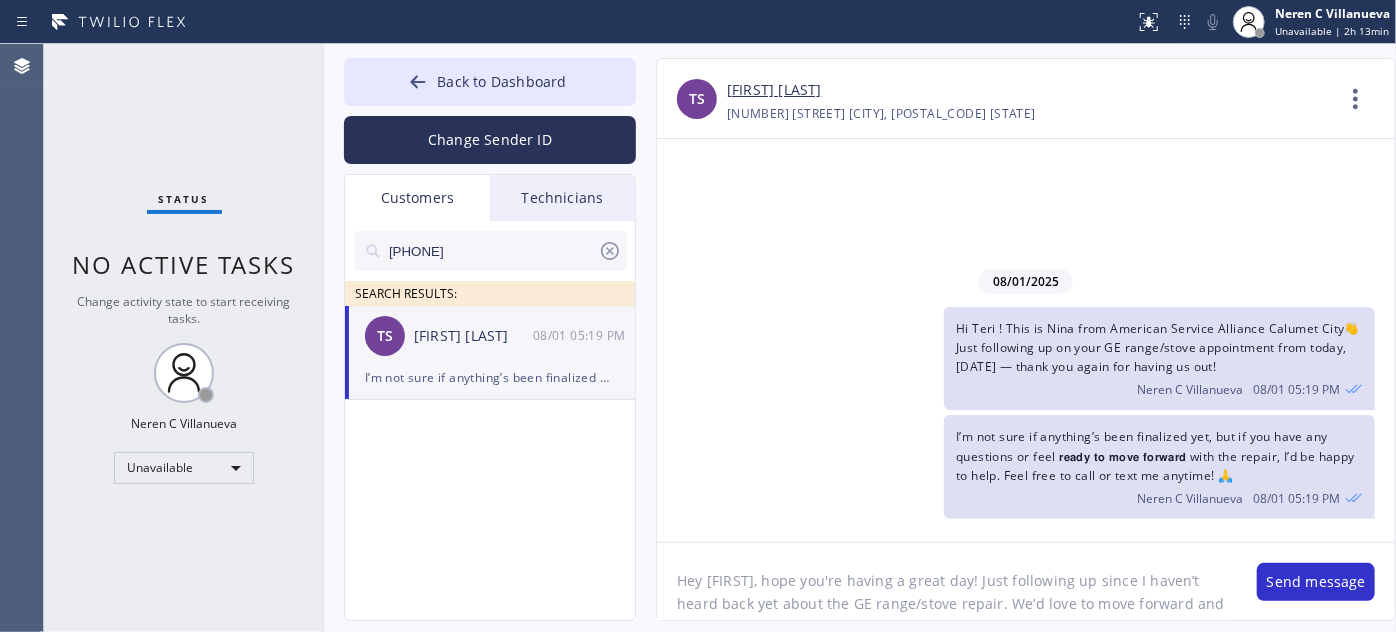 scroll, scrollTop: 36, scrollLeft: 0, axis: vertical 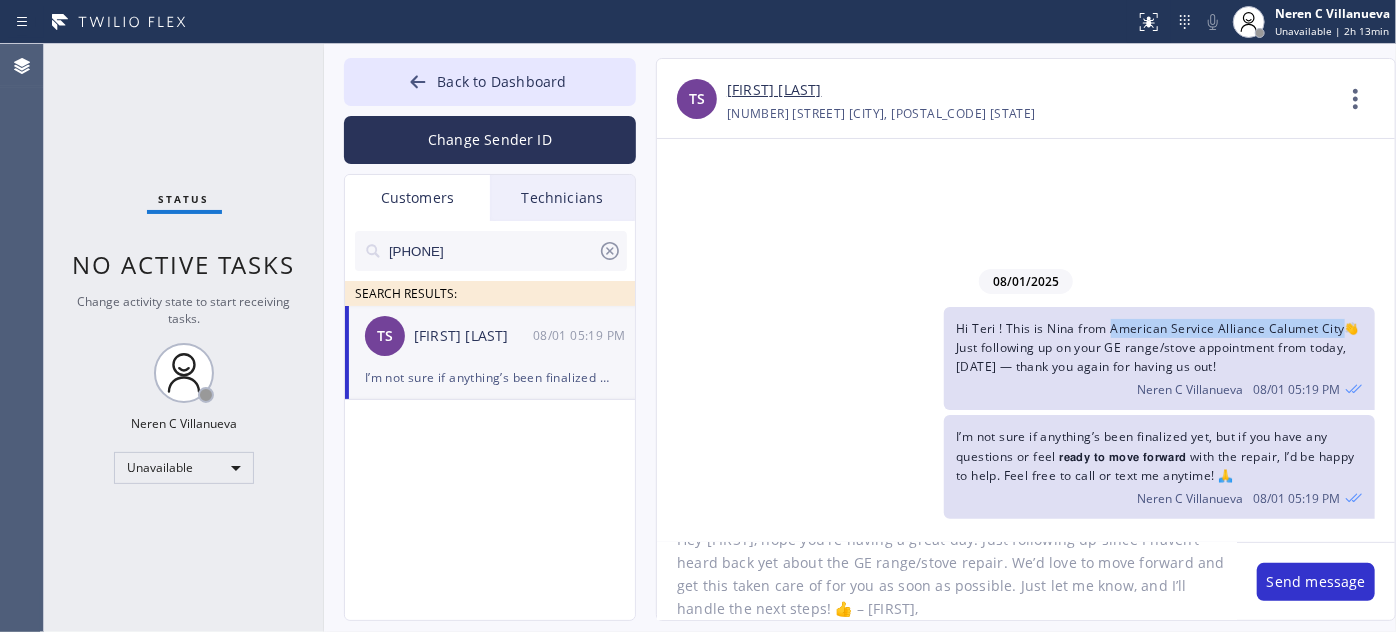 drag, startPoint x: 1111, startPoint y: 328, endPoint x: 1340, endPoint y: 324, distance: 229.03493 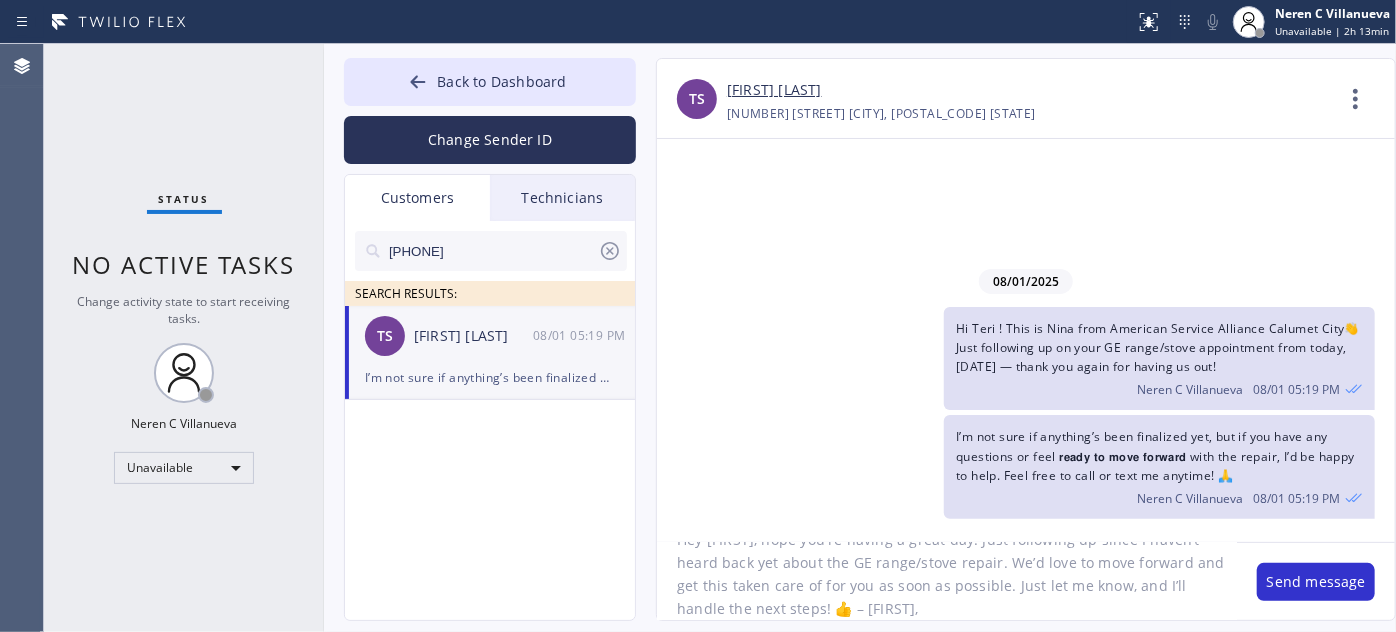 click on "Hey [FIRST], hope you're having a great day! Just following up since I haven’t heard back yet about the GE range/stove repair. We’d love to move forward and get this taken care of for you as soon as possible. Just let me know, and I’ll handle the next steps! 👍 – [FIRST]," 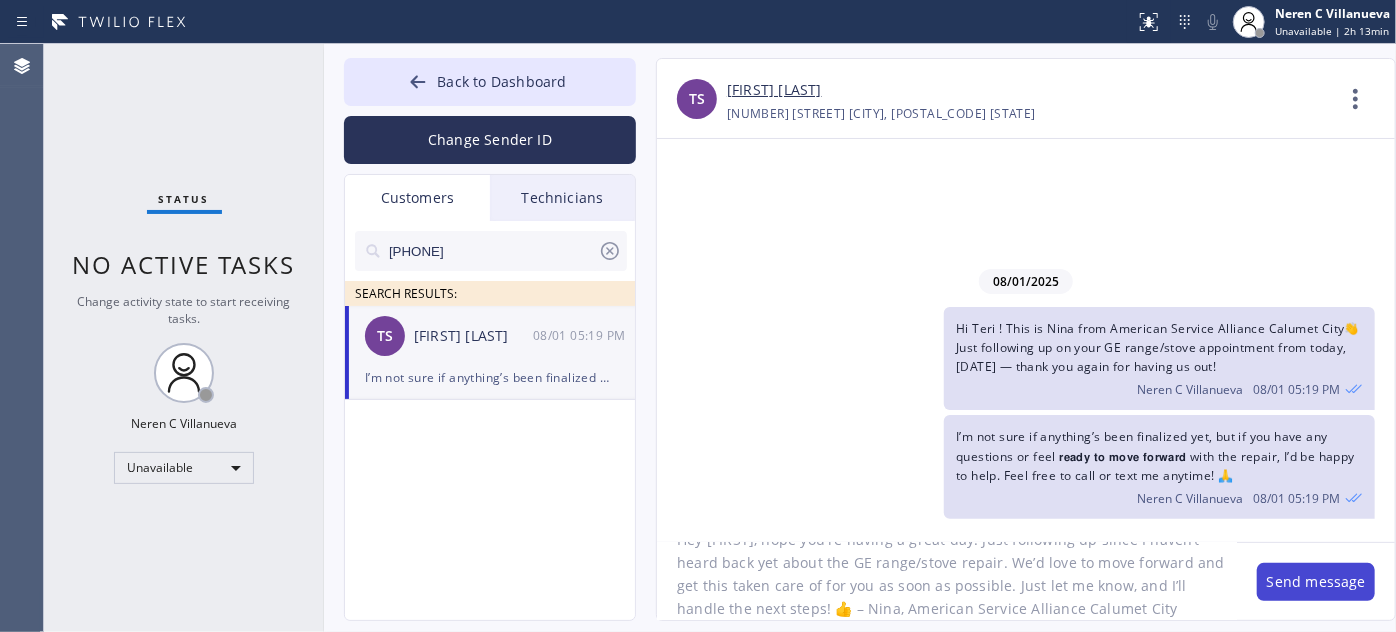 type on "Hey [FIRST], hope you're having a great day! Just following up since I haven’t heard back yet about the GE range/stove repair. We’d love to move forward and get this taken care of for you as soon as possible. Just let me know, and I’ll handle the next steps! 👍 – Nina, American Service Alliance Calumet City" 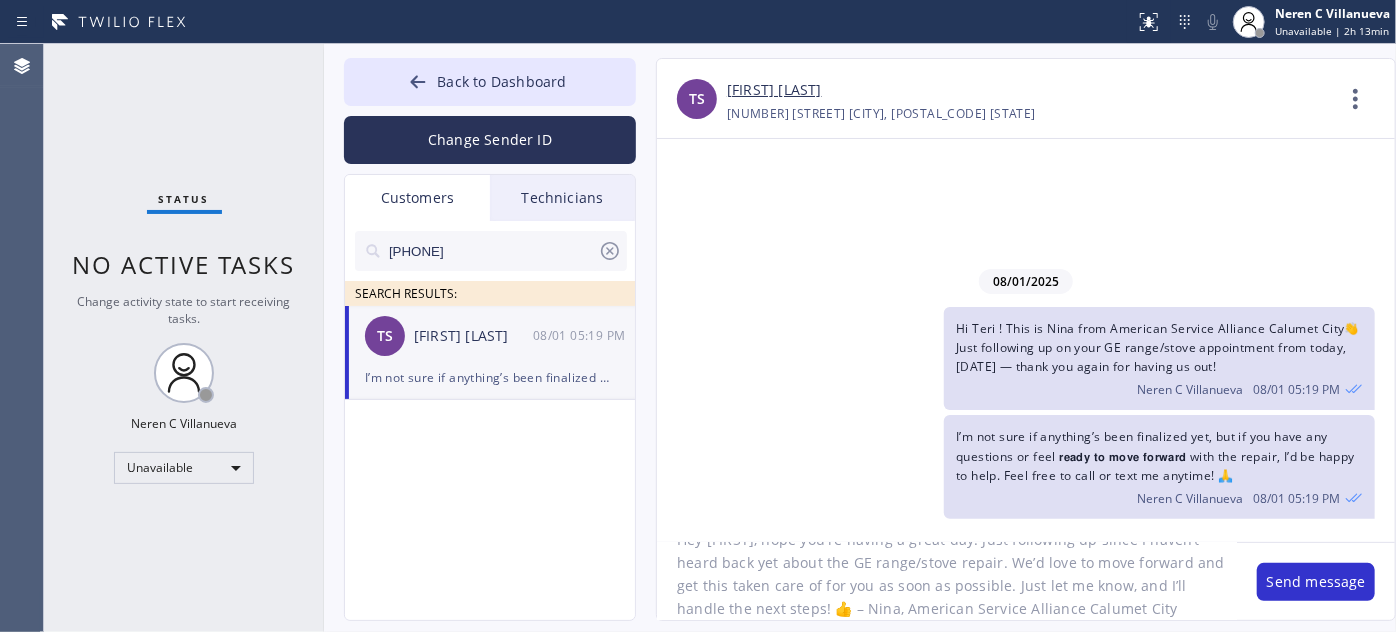scroll, scrollTop: 0, scrollLeft: 0, axis: both 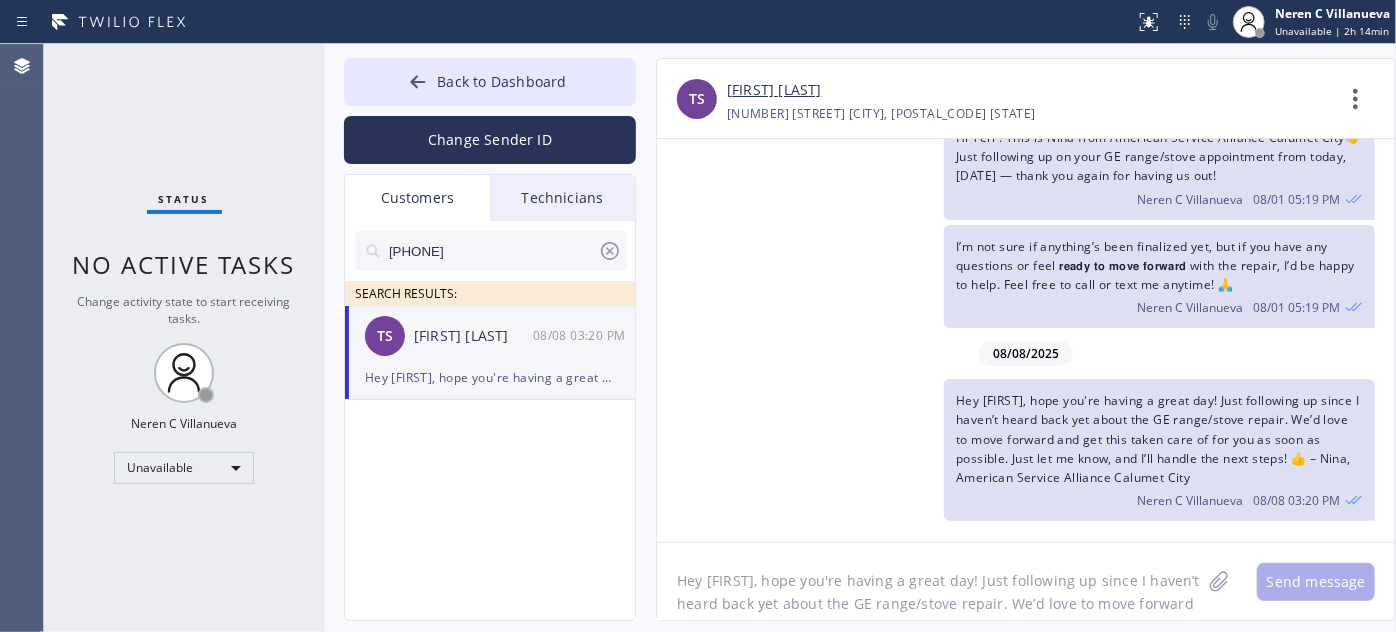 click 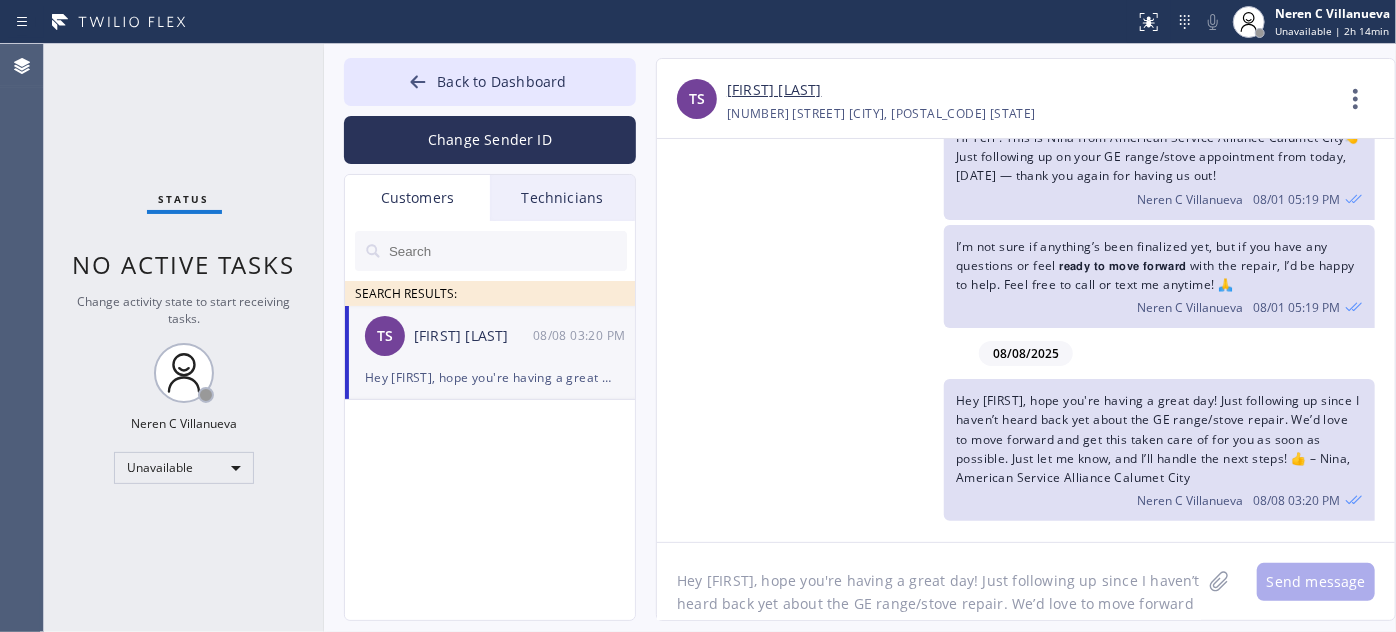 click on "Technicians" at bounding box center (562, 198) 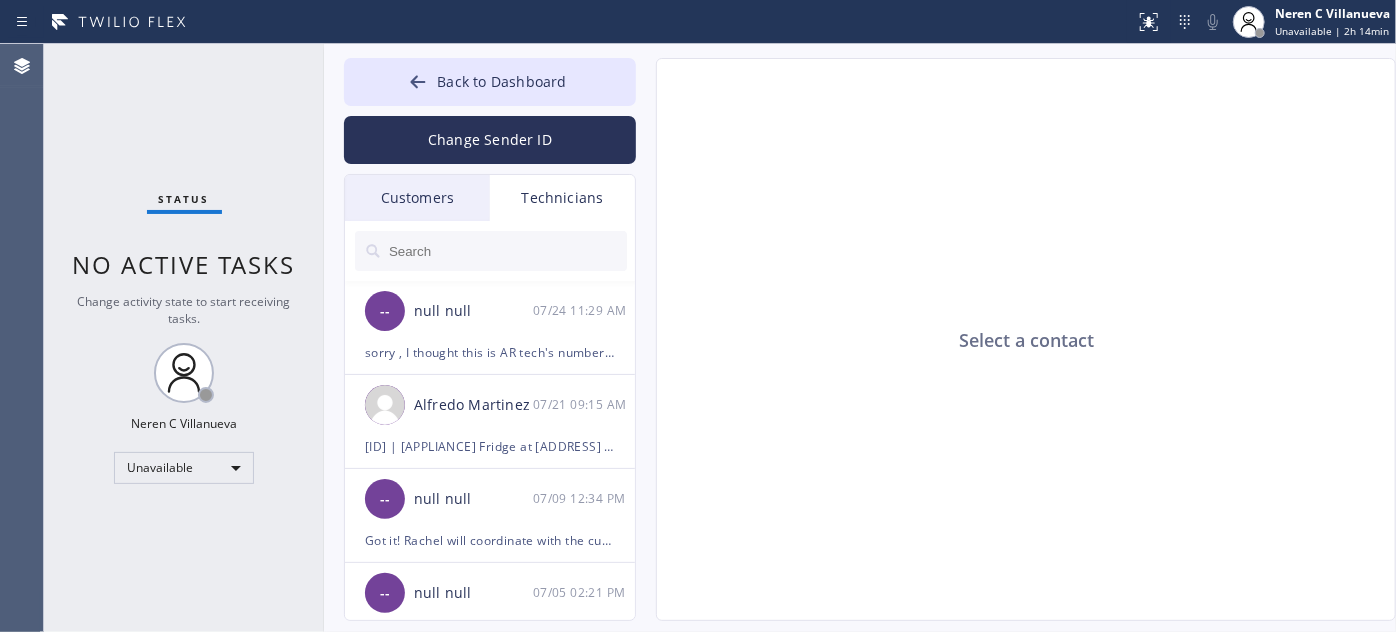 click on "Customers" at bounding box center (417, 198) 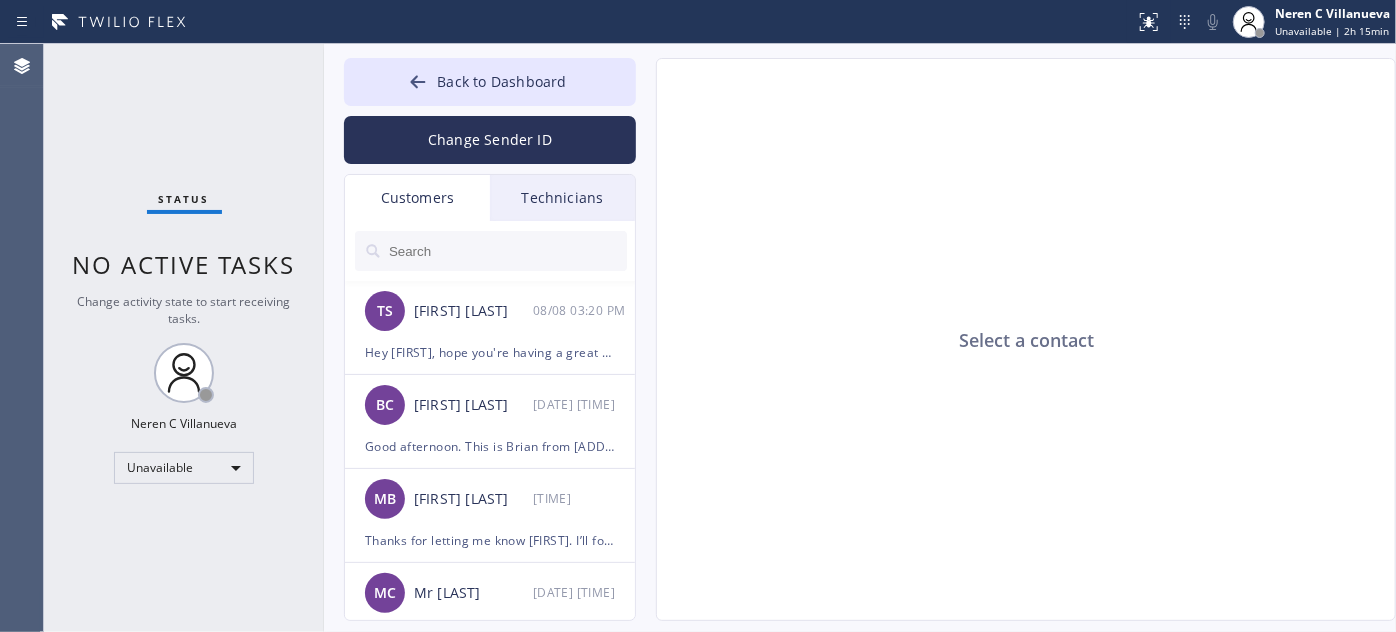 click at bounding box center [507, 251] 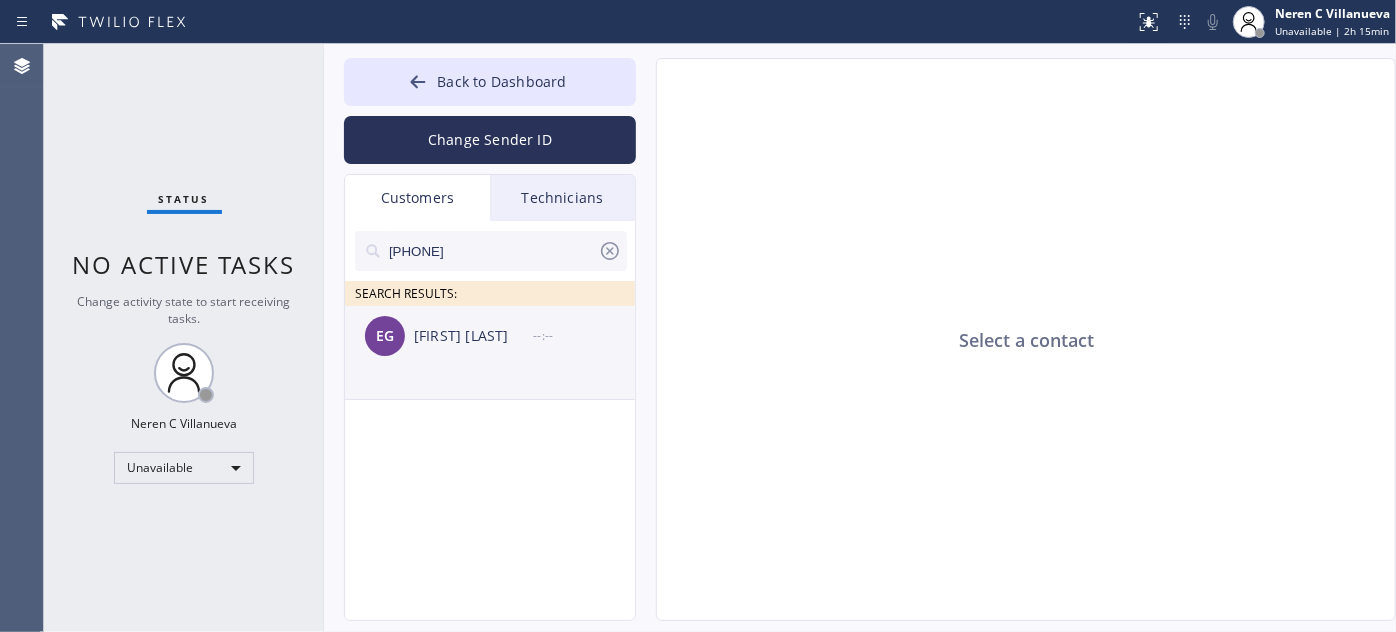 drag, startPoint x: 483, startPoint y: 363, endPoint x: 533, endPoint y: 370, distance: 50.48762 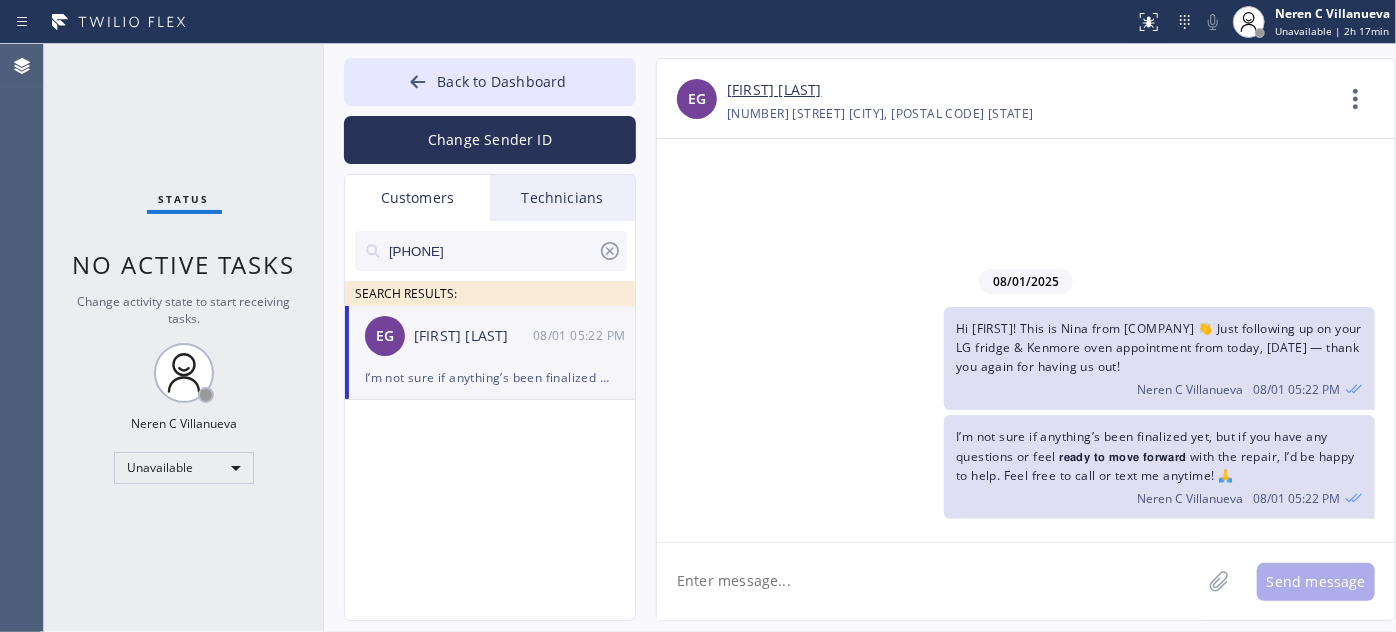 paste on "Hi [CUSTOMER_NAME], this is [YOUR_NAME] from [COMPANY_NAME]. Our technician found your fridge is working well — the vibration noise is normal for the grill area. For the double oven, the issue seems to be just a bulb replacement, which is a quick and simple fix. We’d be happy to handle it for you at your convenience to keep everything running smoothly. Please let us know if you’d like to schedule a quick visit!" 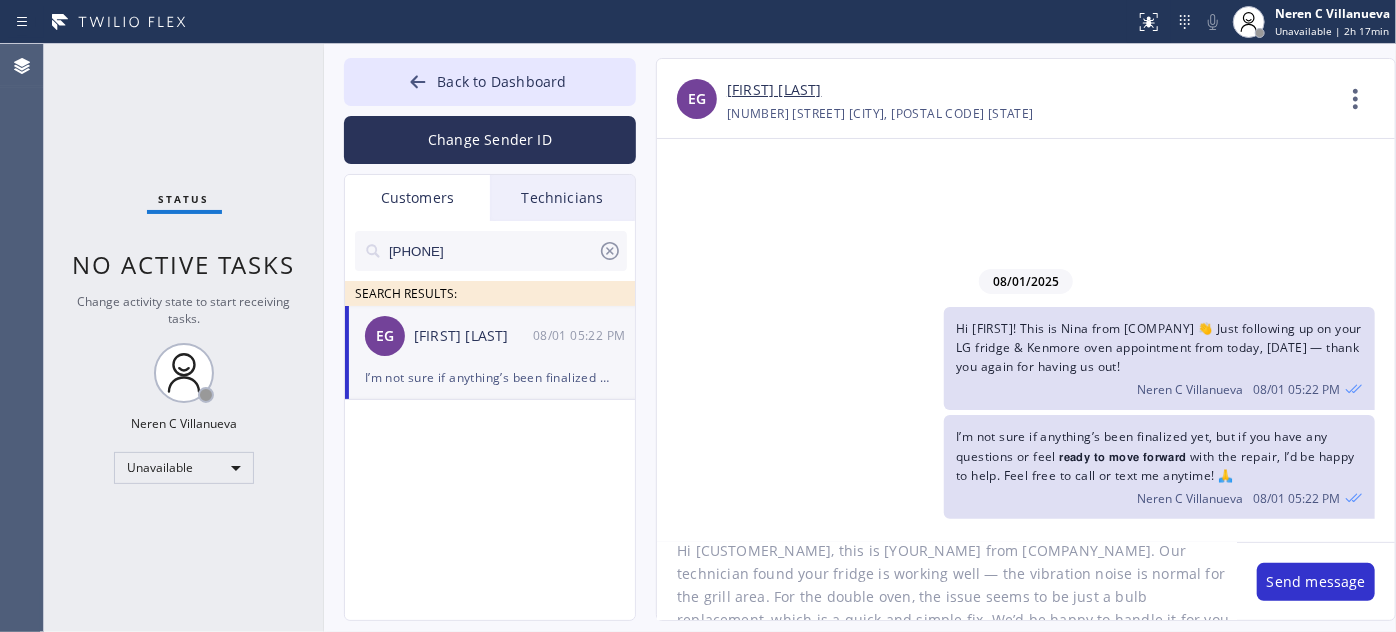 scroll, scrollTop: 0, scrollLeft: 0, axis: both 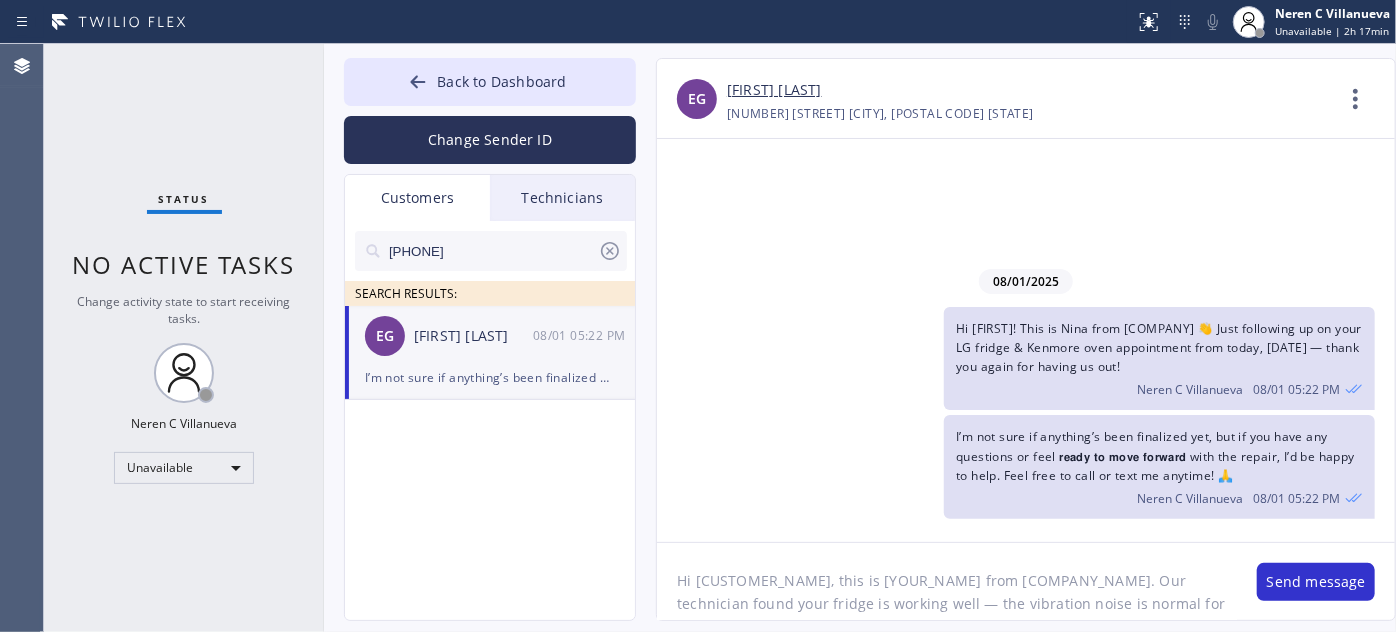 drag, startPoint x: 822, startPoint y: 580, endPoint x: 643, endPoint y: 572, distance: 179.17868 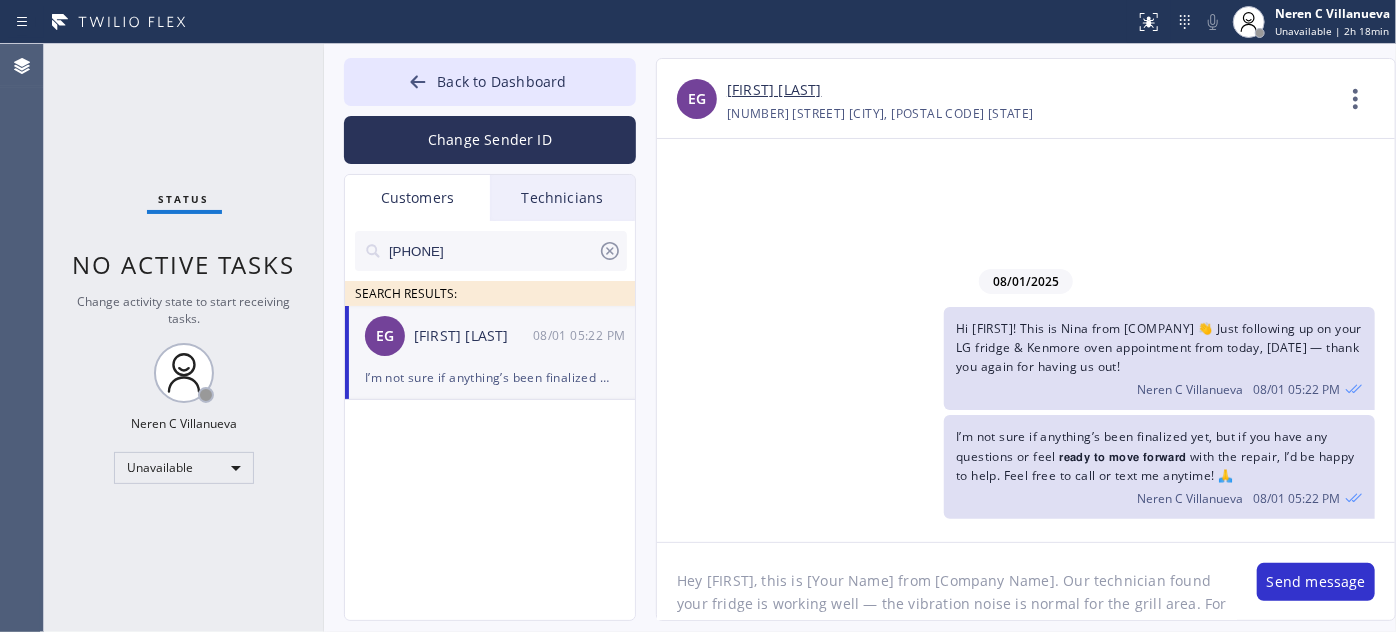 drag, startPoint x: 1027, startPoint y: 580, endPoint x: 738, endPoint y: 583, distance: 289.01556 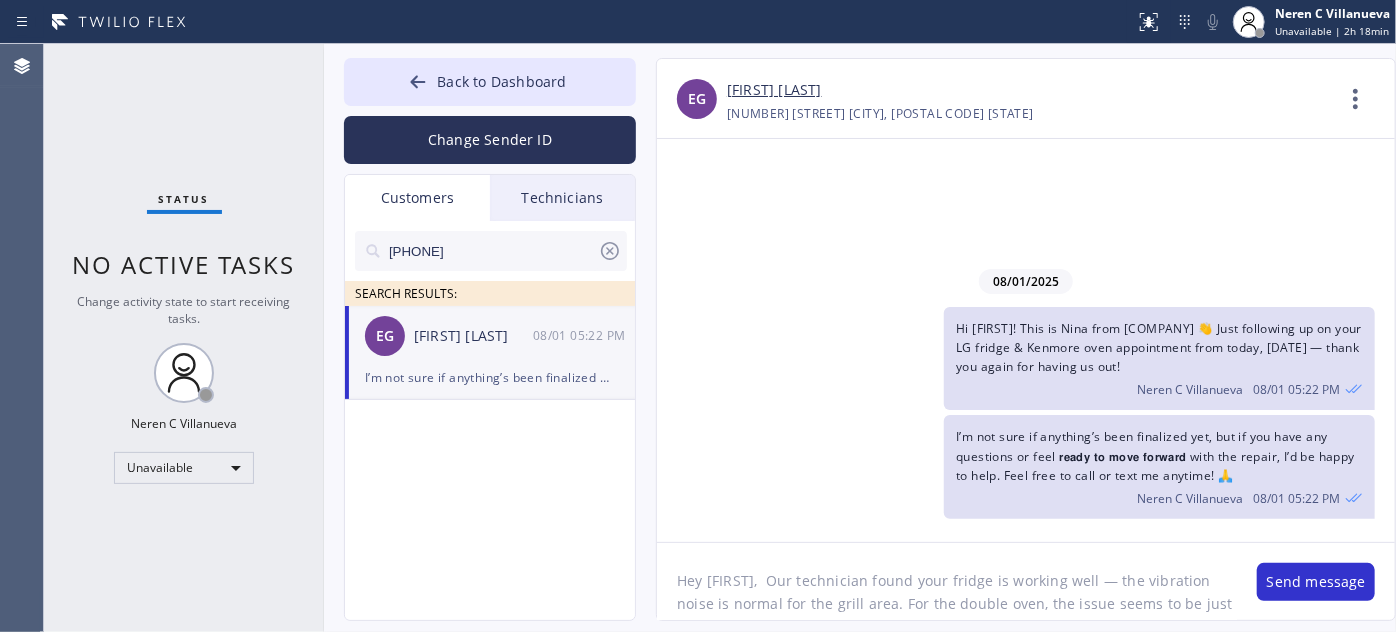 drag, startPoint x: 754, startPoint y: 578, endPoint x: 737, endPoint y: 572, distance: 18.027756 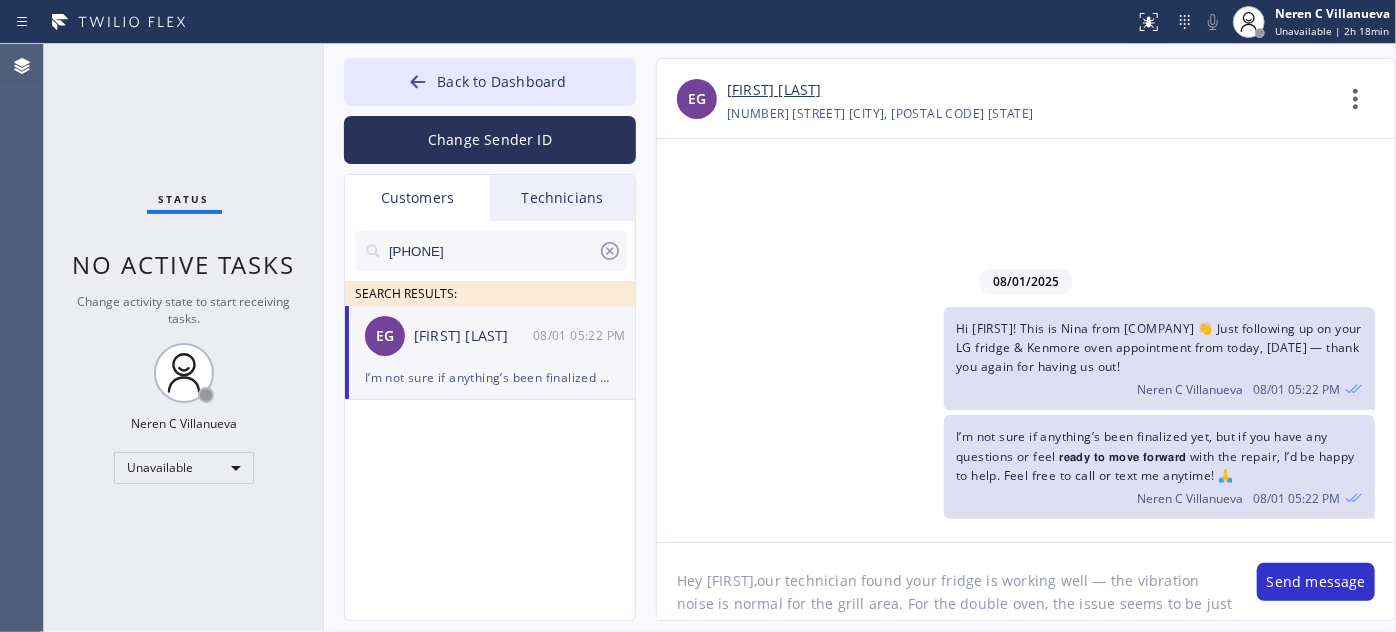 click on "Hey [FIRST],our technician found your fridge is working well — the vibration noise is normal for the grill area. For the double oven, the issue seems to be just a bulb replacement, which is a quick and simple fix. We’d be happy to handle it for you at your convenience to keep everything running smoothly. Please let us know if you’d like to schedule a quick visit!" 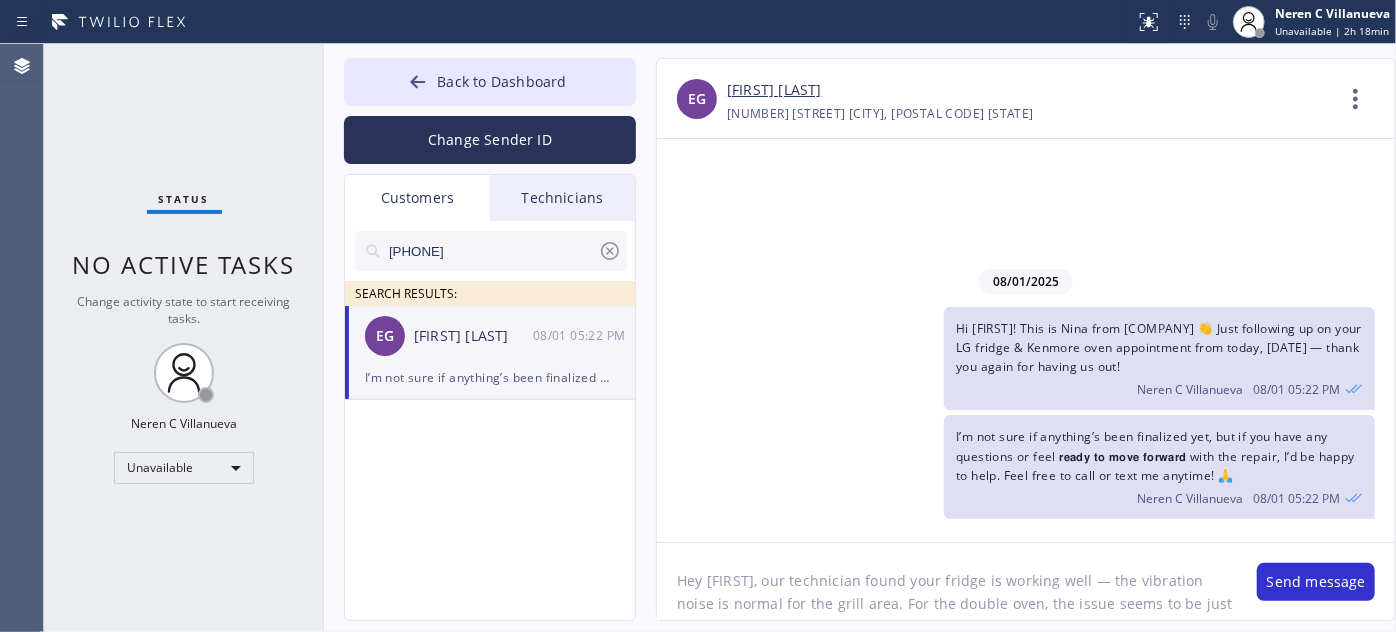 scroll, scrollTop: 36, scrollLeft: 0, axis: vertical 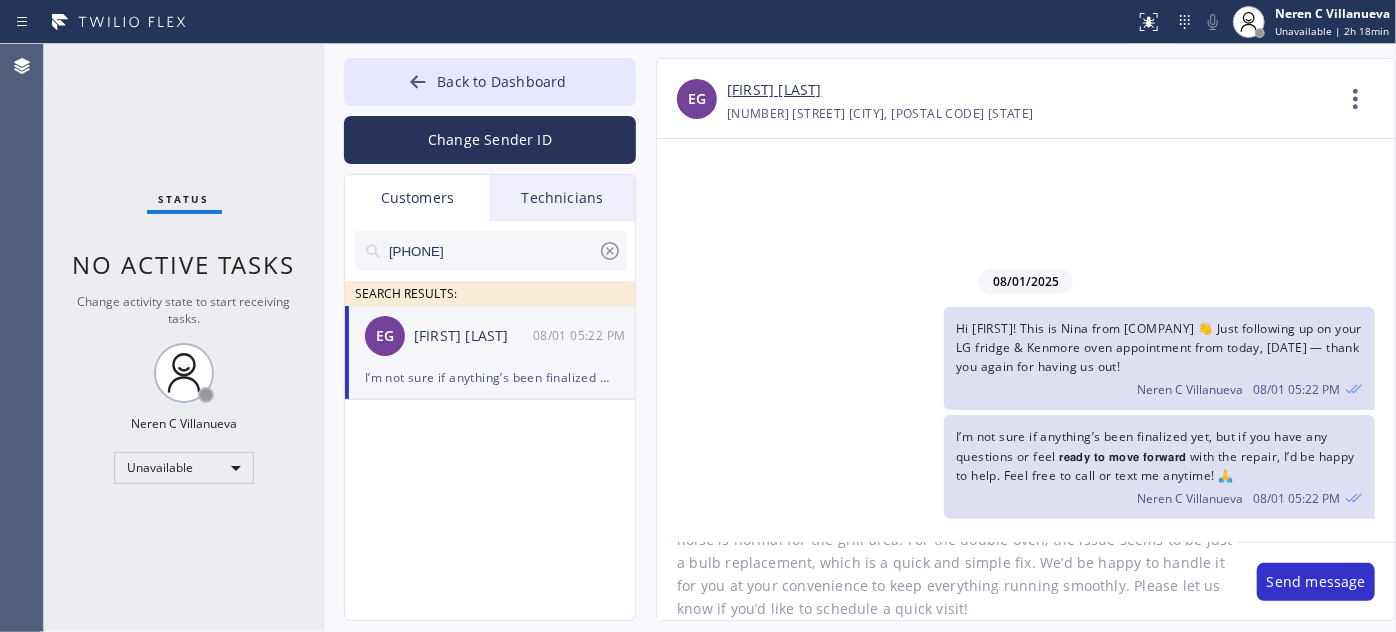 drag, startPoint x: 981, startPoint y: 562, endPoint x: 1205, endPoint y: 609, distance: 228.8777 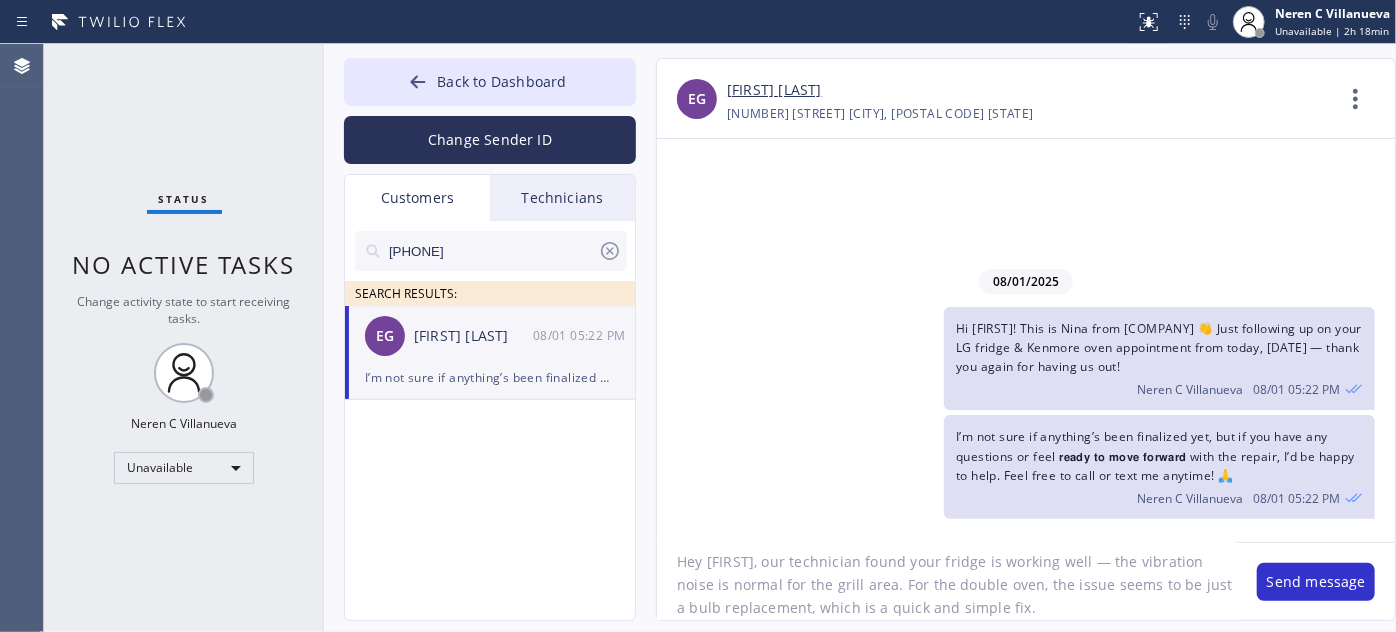 scroll, scrollTop: 18, scrollLeft: 0, axis: vertical 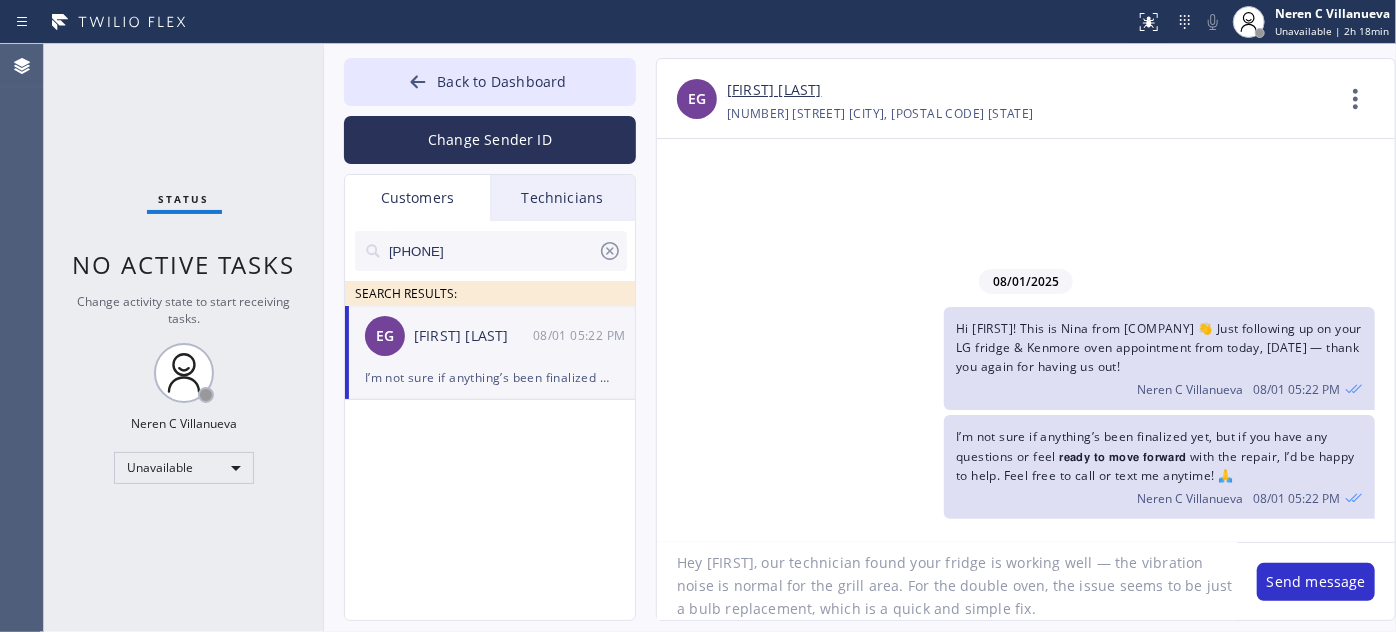 type on "Hey [FIRST], our technician found your fridge is working well — the vibration noise is normal for the grill area. For the double oven, the issue seems to be just a bulb replacement, which is a quick and simple fix." 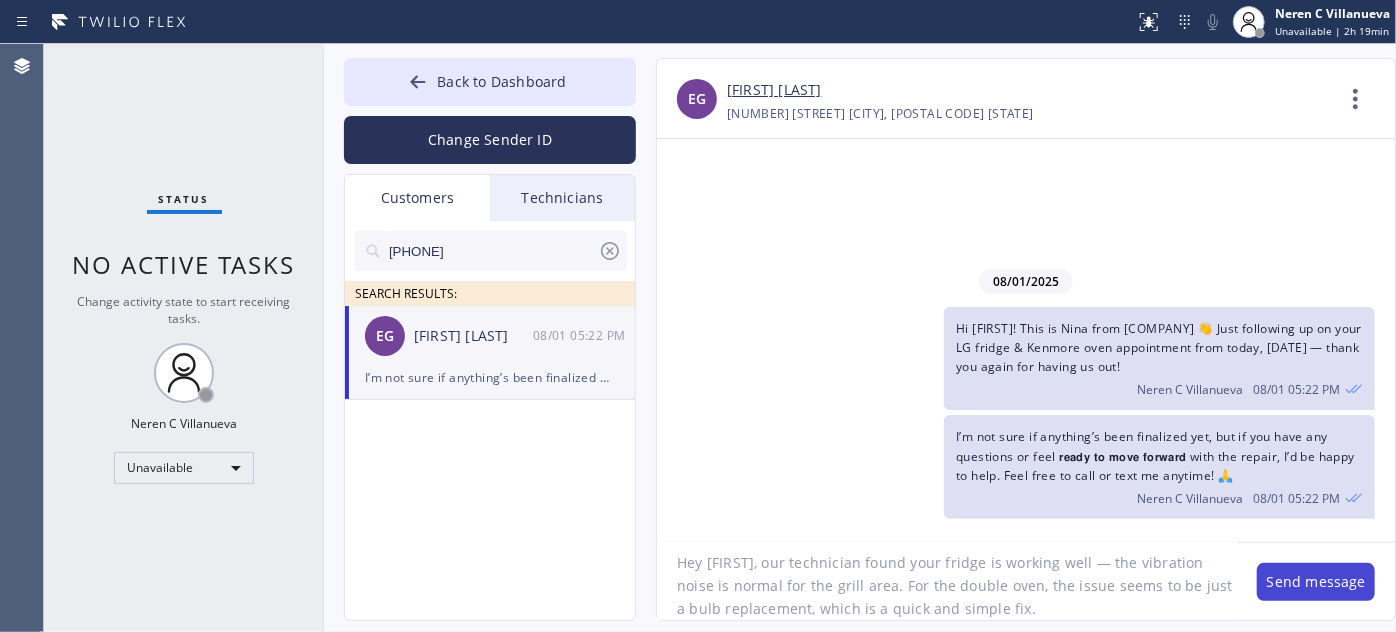 click on "Send message" at bounding box center [1316, 582] 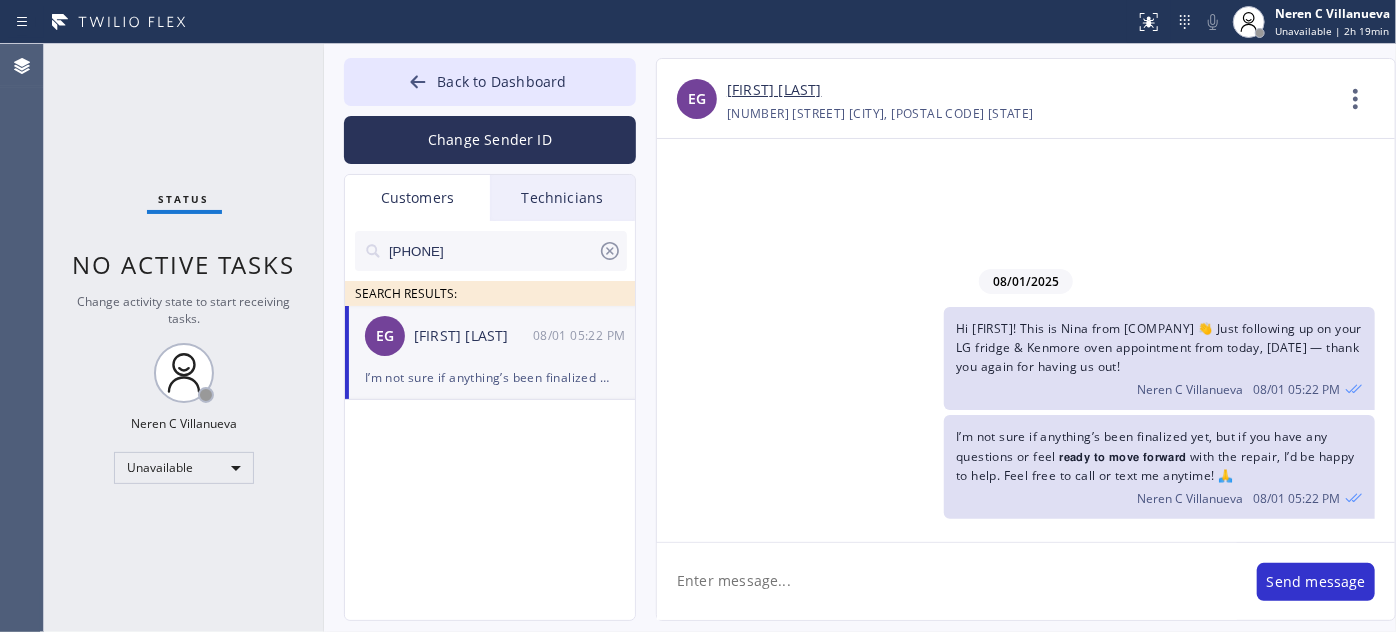 scroll, scrollTop: 0, scrollLeft: 0, axis: both 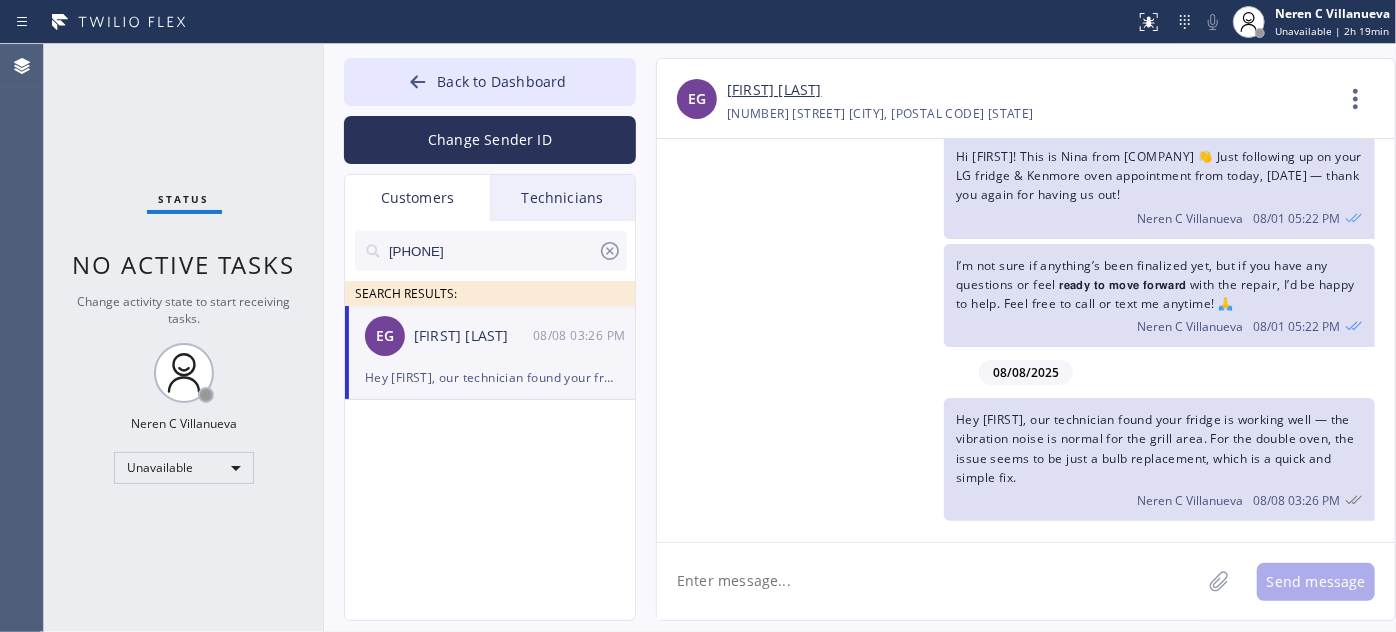 paste on "For any future service needs, please don’t hesitate to get in touch—we’re always here to help and ensure everything runs smoothly." 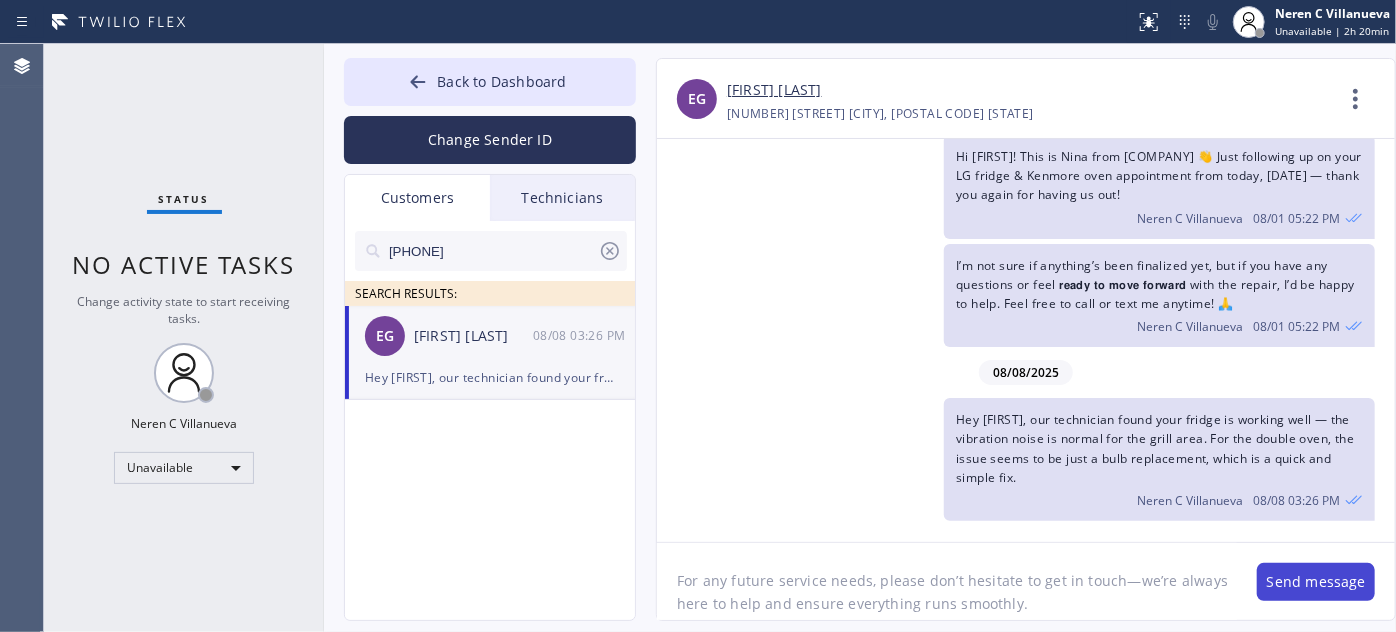 type on "For any future service needs, please don’t hesitate to get in touch—we’re always here to help and ensure everything runs smoothly." 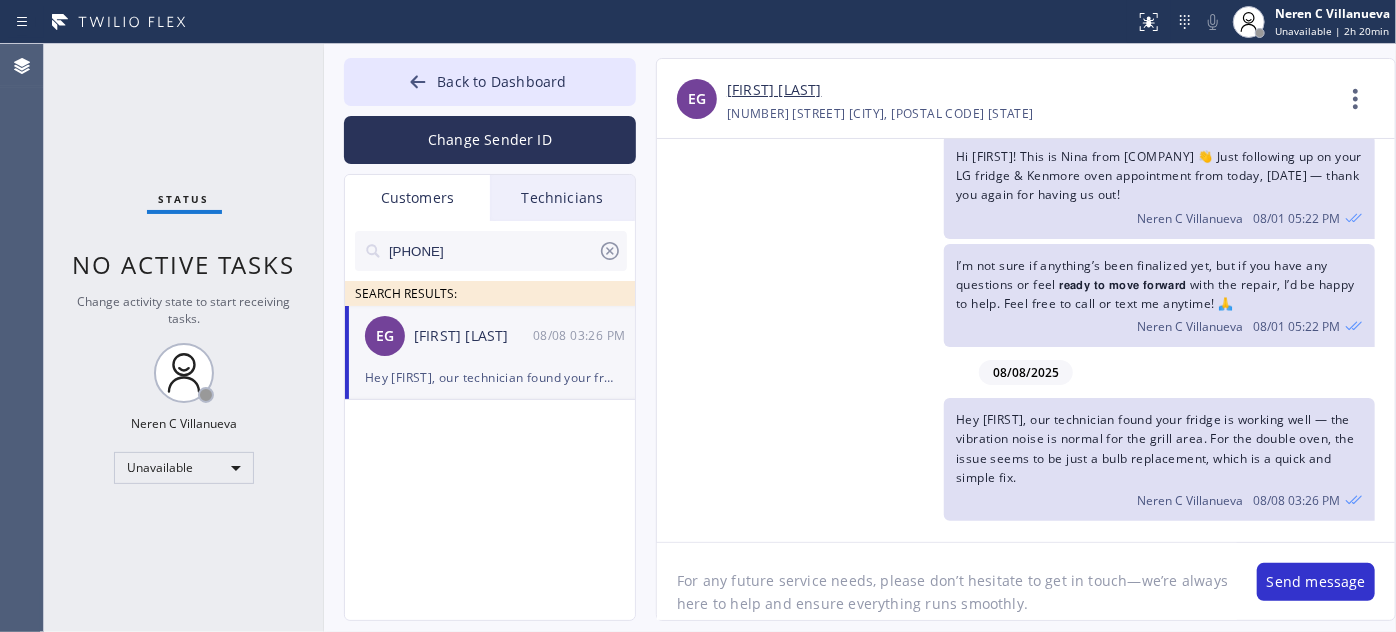 drag, startPoint x: 1301, startPoint y: 588, endPoint x: 1144, endPoint y: 547, distance: 162.26521 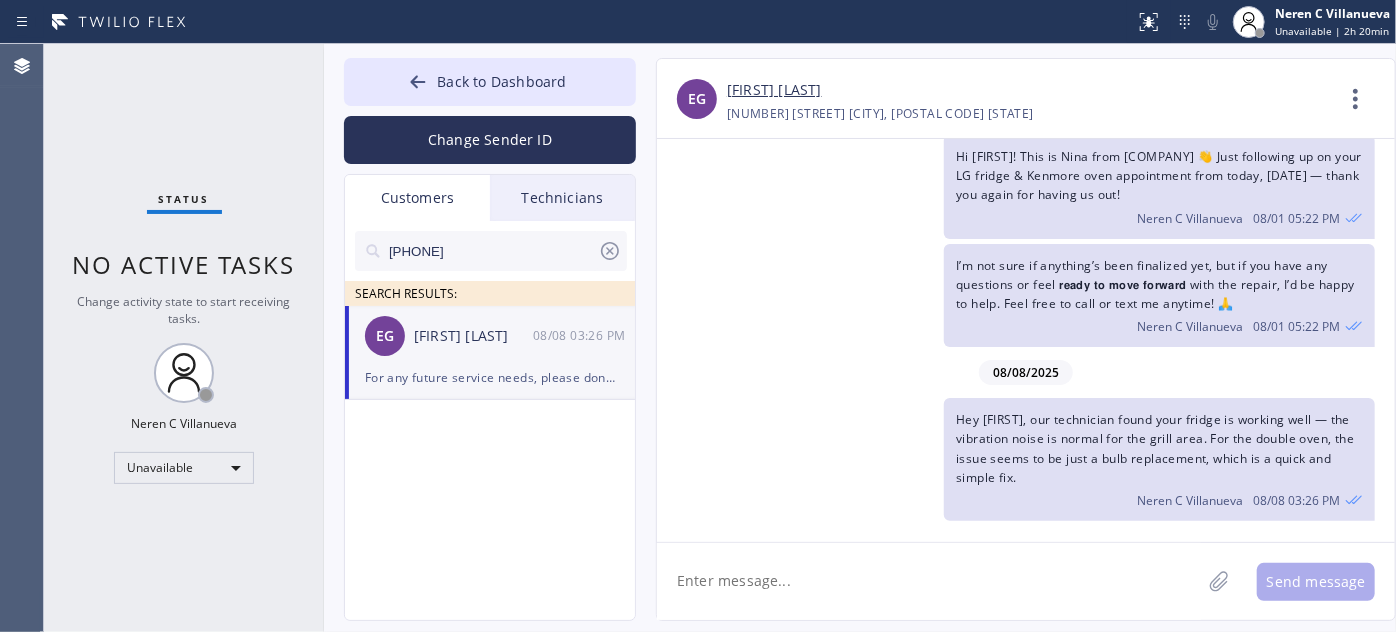 scroll, scrollTop: 138, scrollLeft: 0, axis: vertical 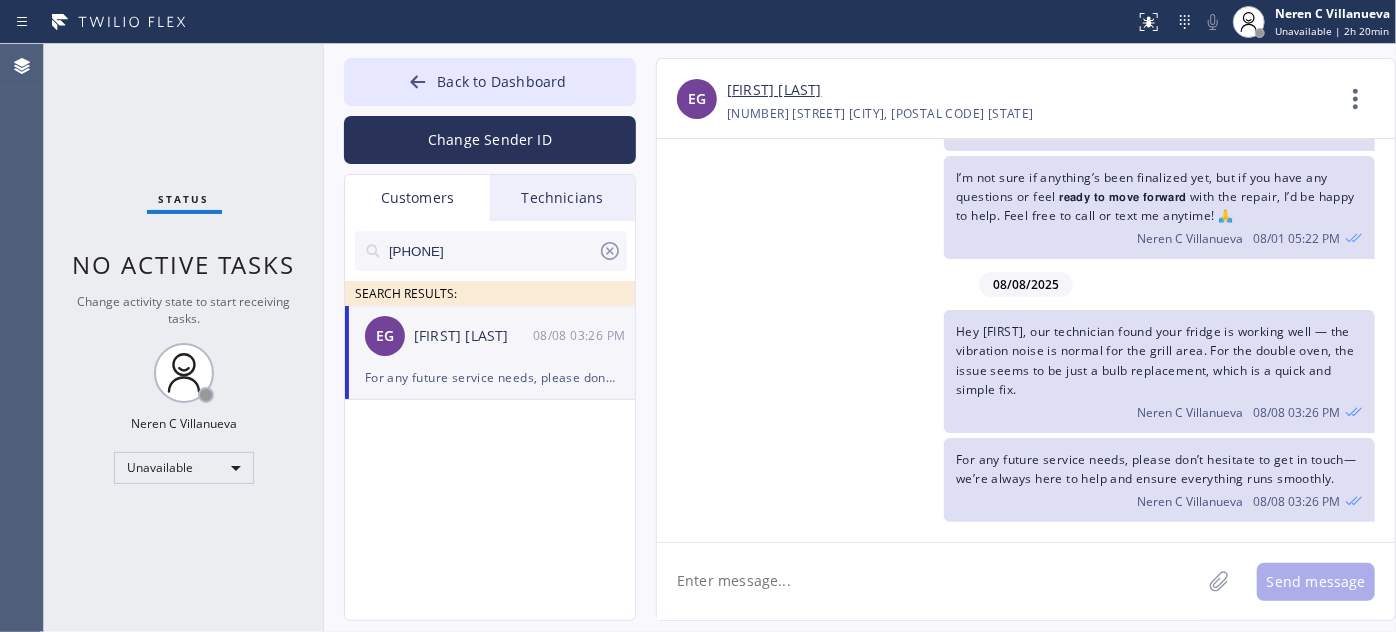 drag, startPoint x: 498, startPoint y: 248, endPoint x: 323, endPoint y: 242, distance: 175.10283 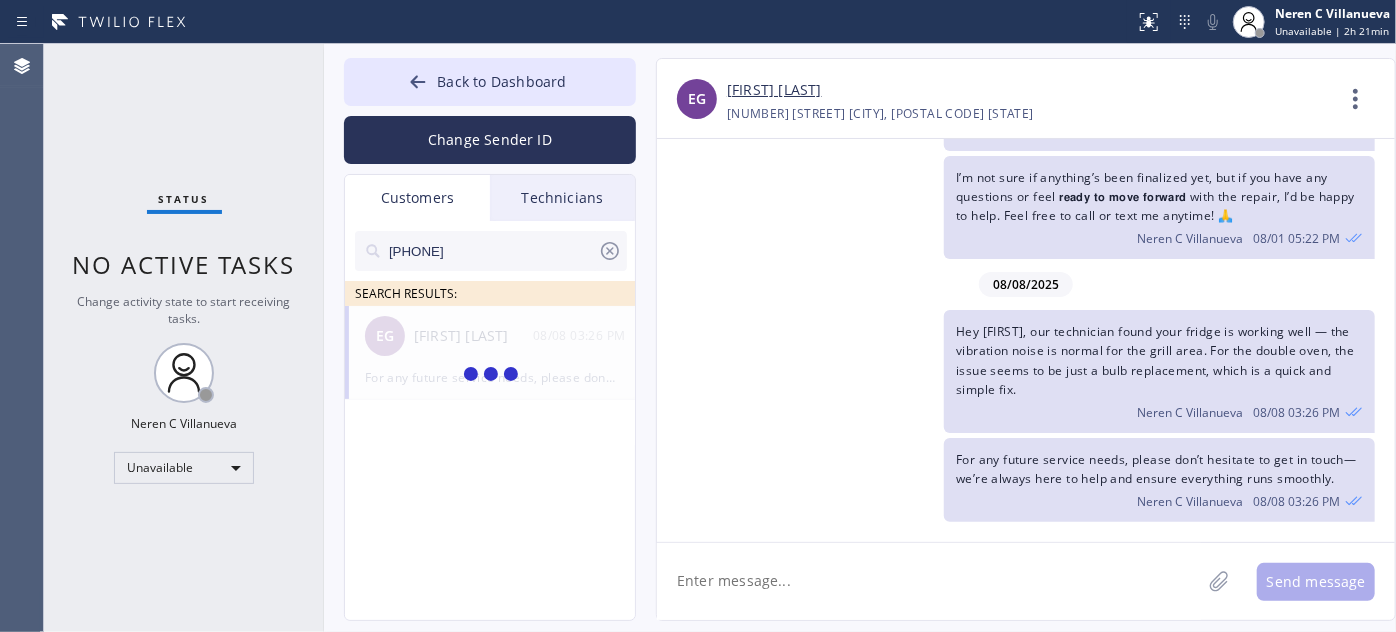 type on "[PHONE]" 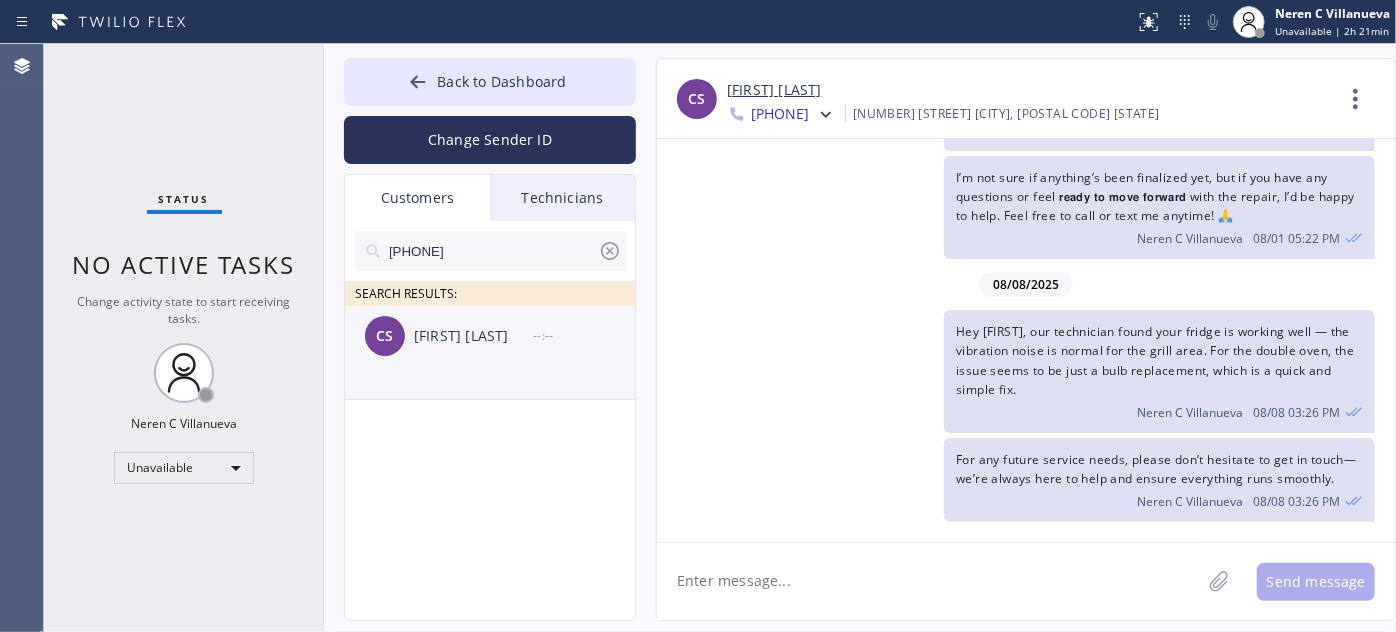 click on "CS [LAST] --:--" at bounding box center (491, 336) 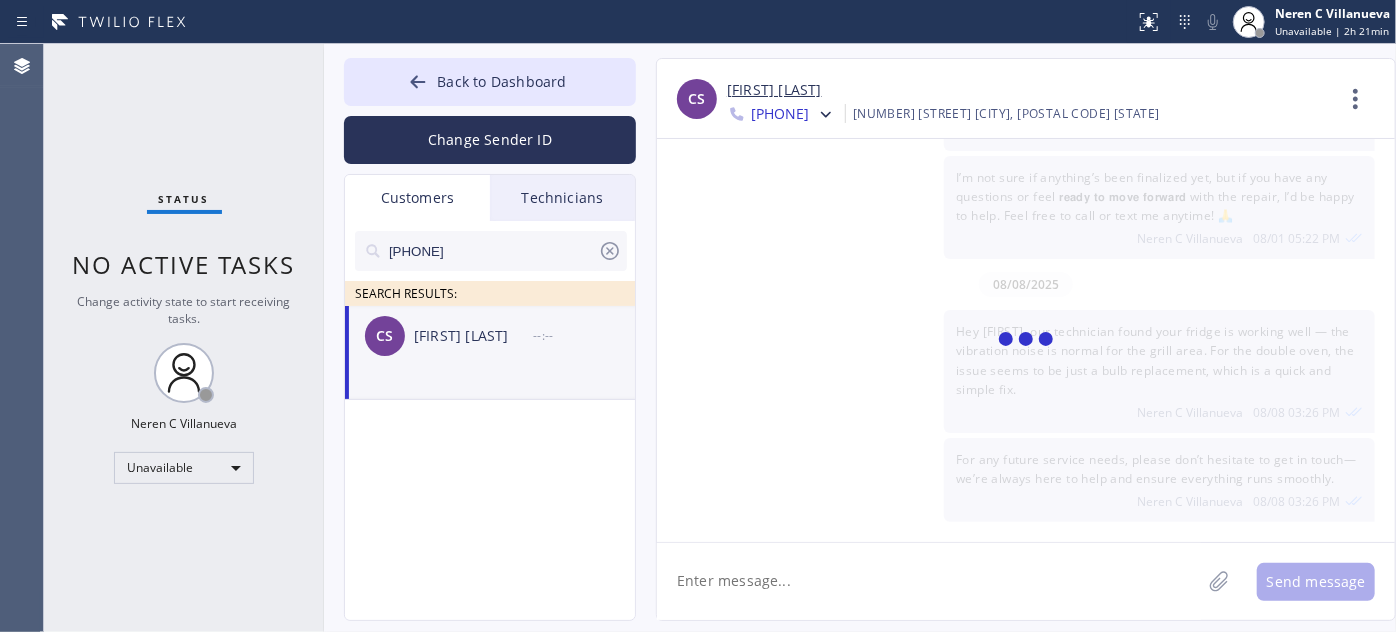 scroll, scrollTop: 0, scrollLeft: 0, axis: both 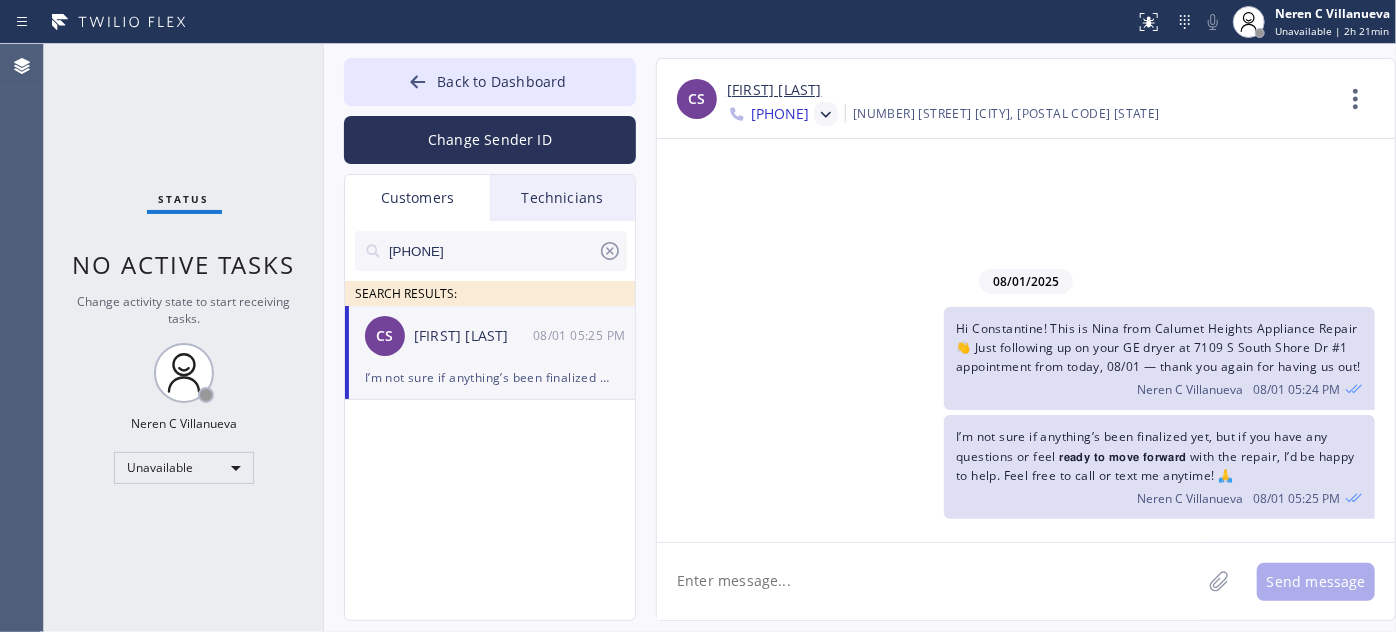 click 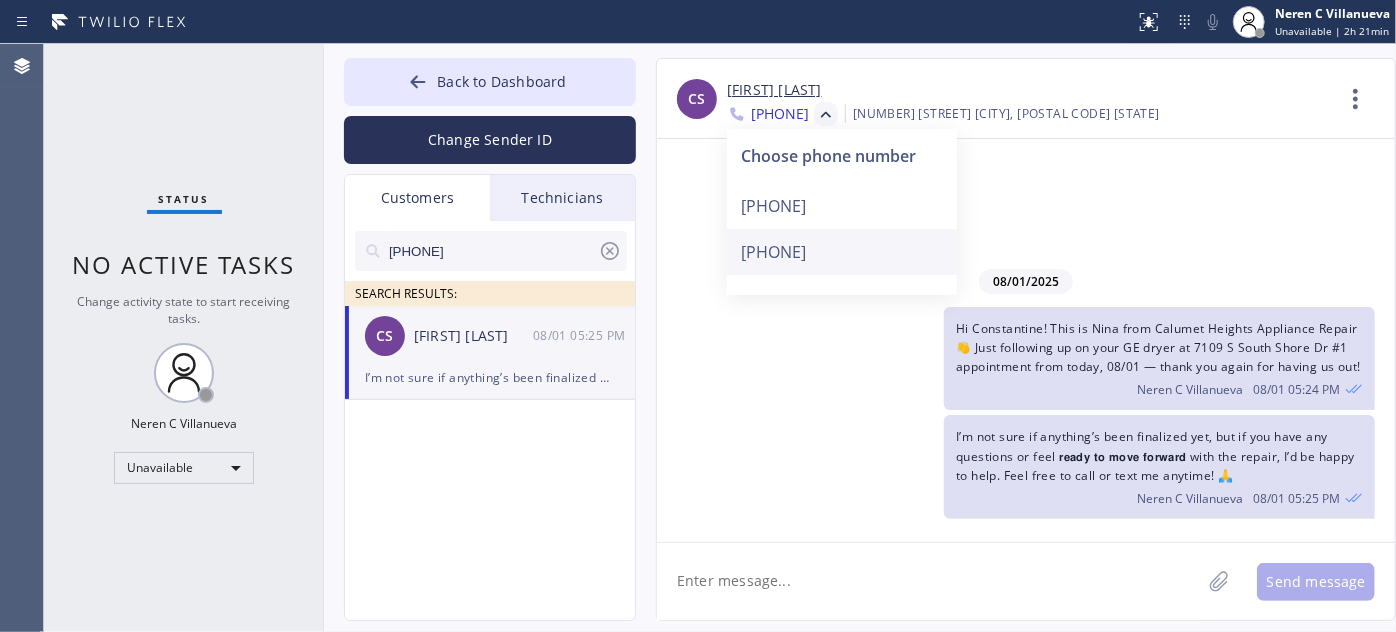 click on "[PHONE]" at bounding box center [842, 252] 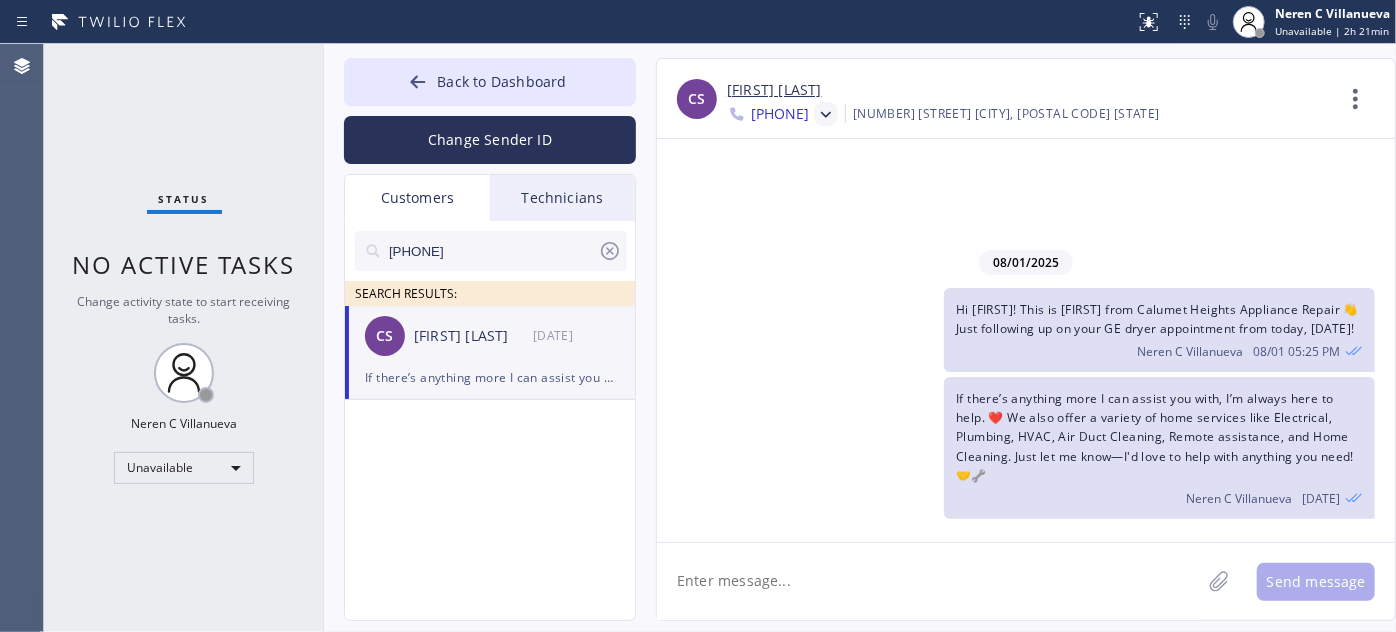 click 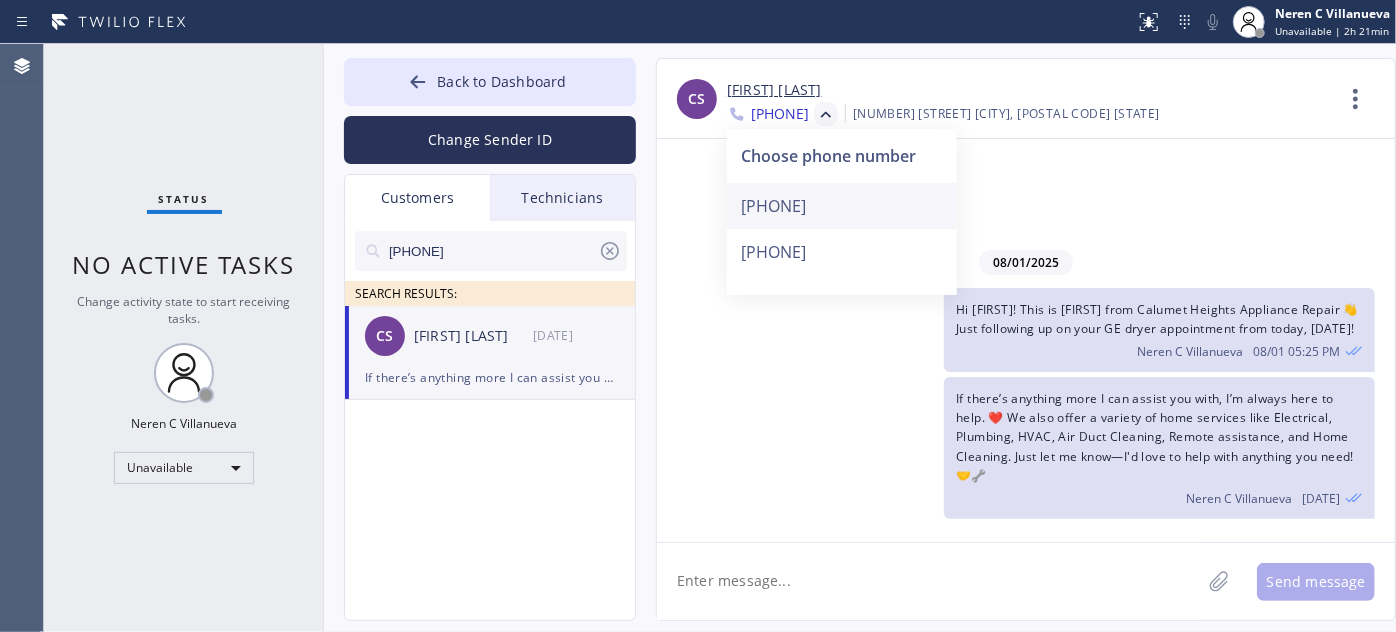 click on "[PHONE]" at bounding box center (842, 206) 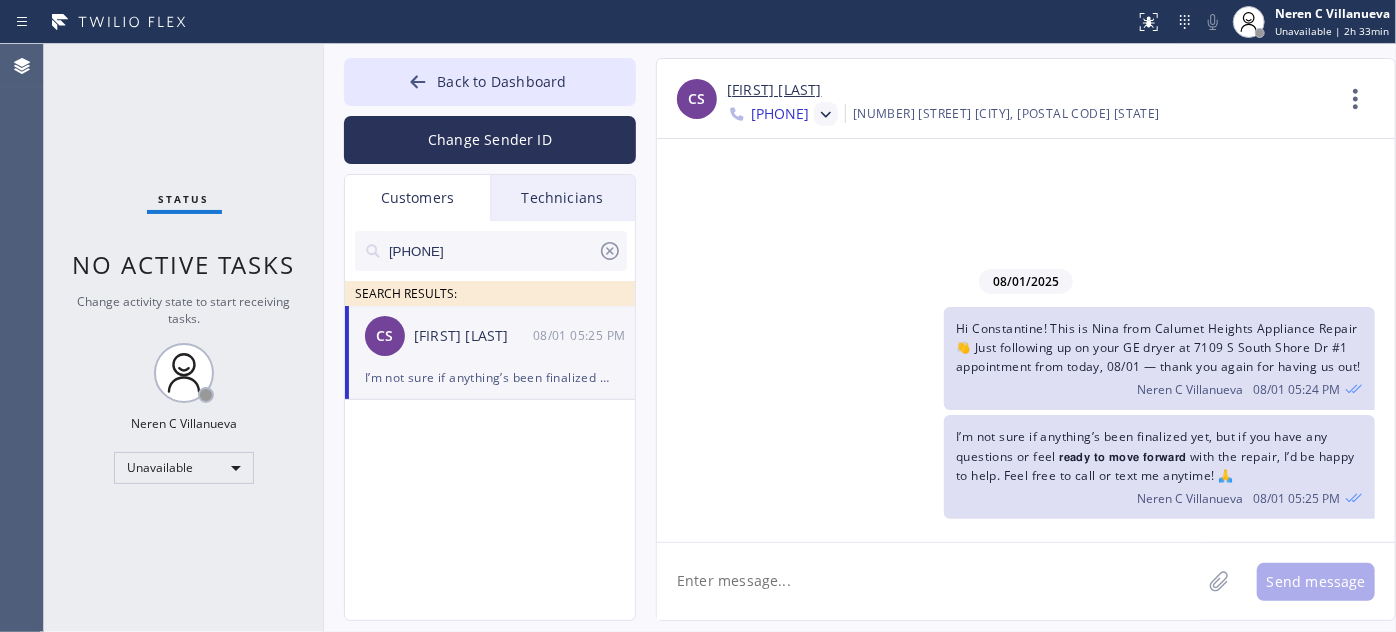 click 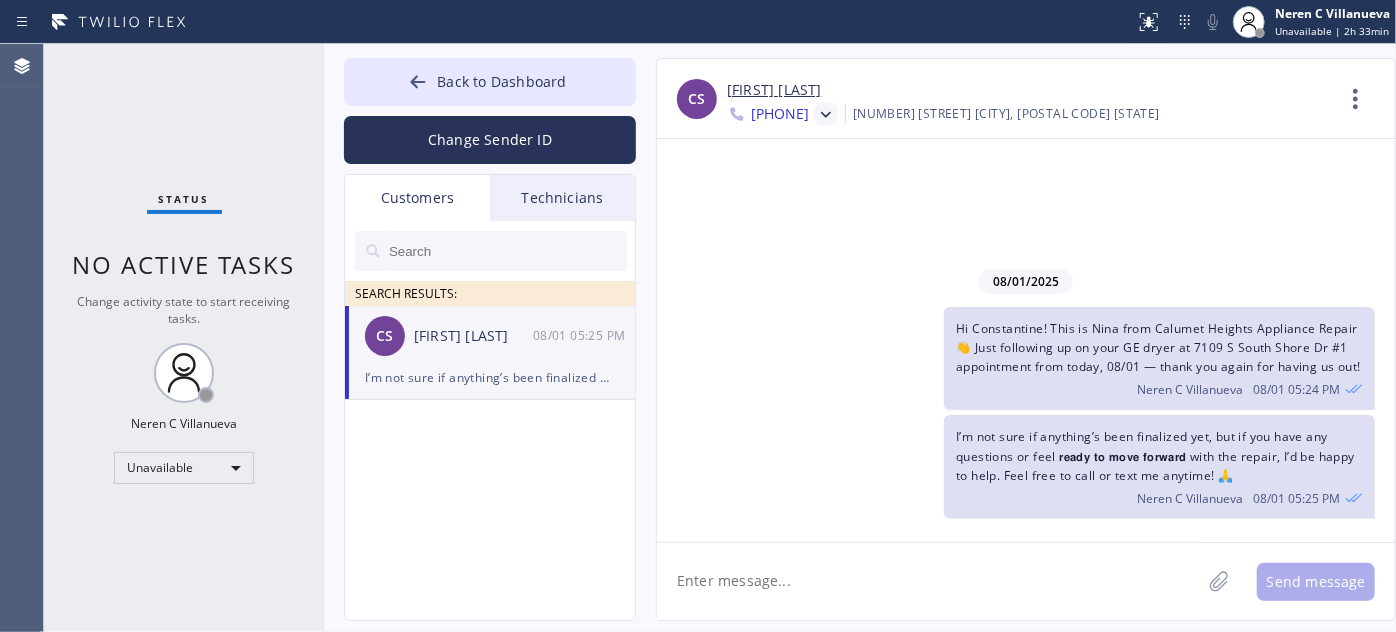 click on "Technicians" at bounding box center [562, 198] 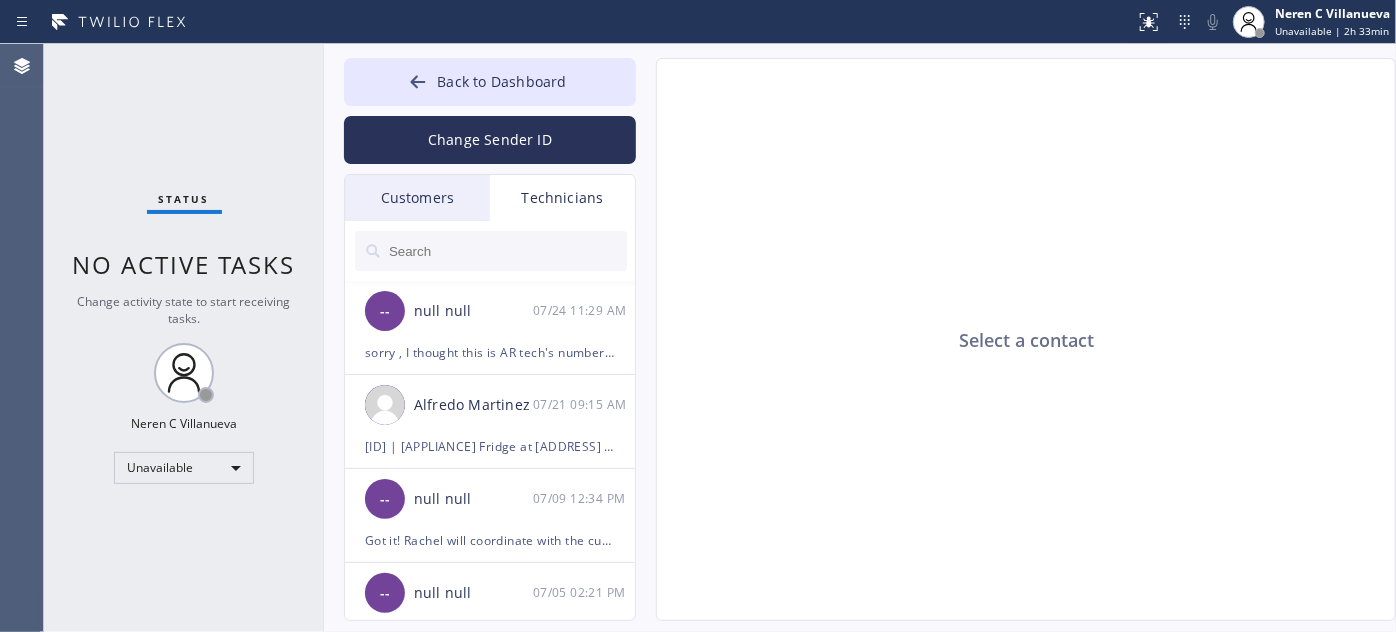 click on "Customers" at bounding box center (417, 198) 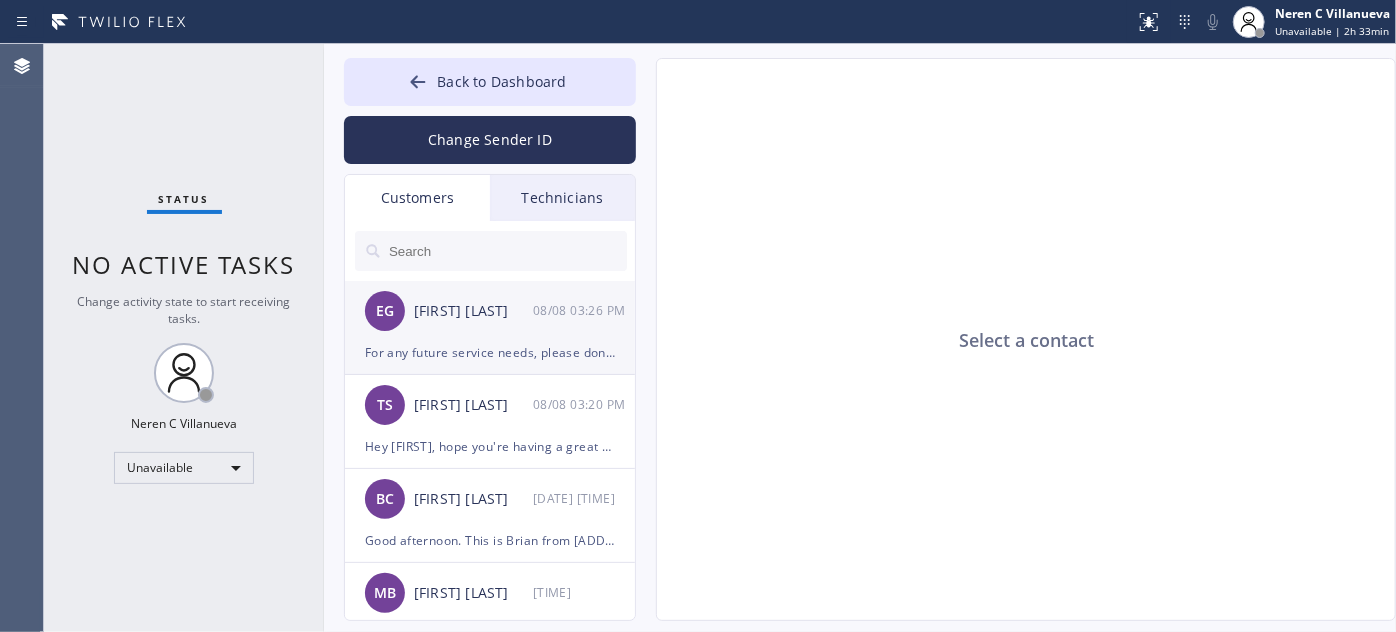 scroll, scrollTop: 90, scrollLeft: 0, axis: vertical 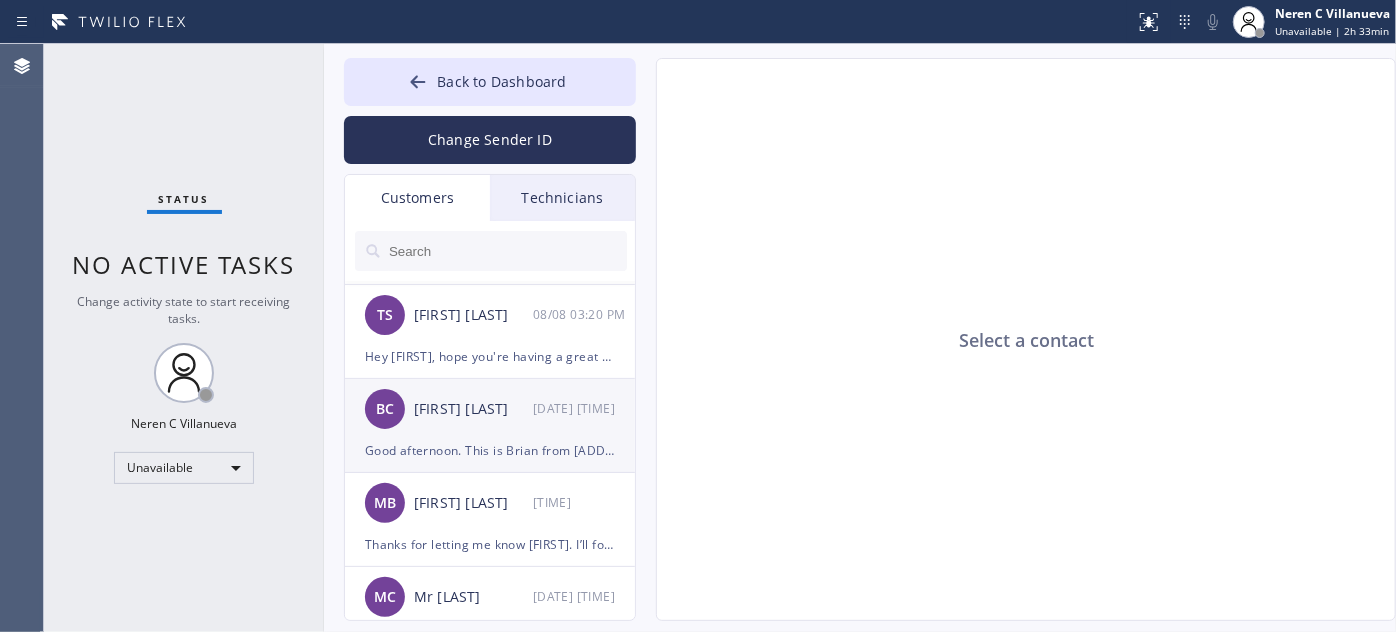 click on "BC [FIRST] [LAST] [DATE] [TIME]" at bounding box center [491, 409] 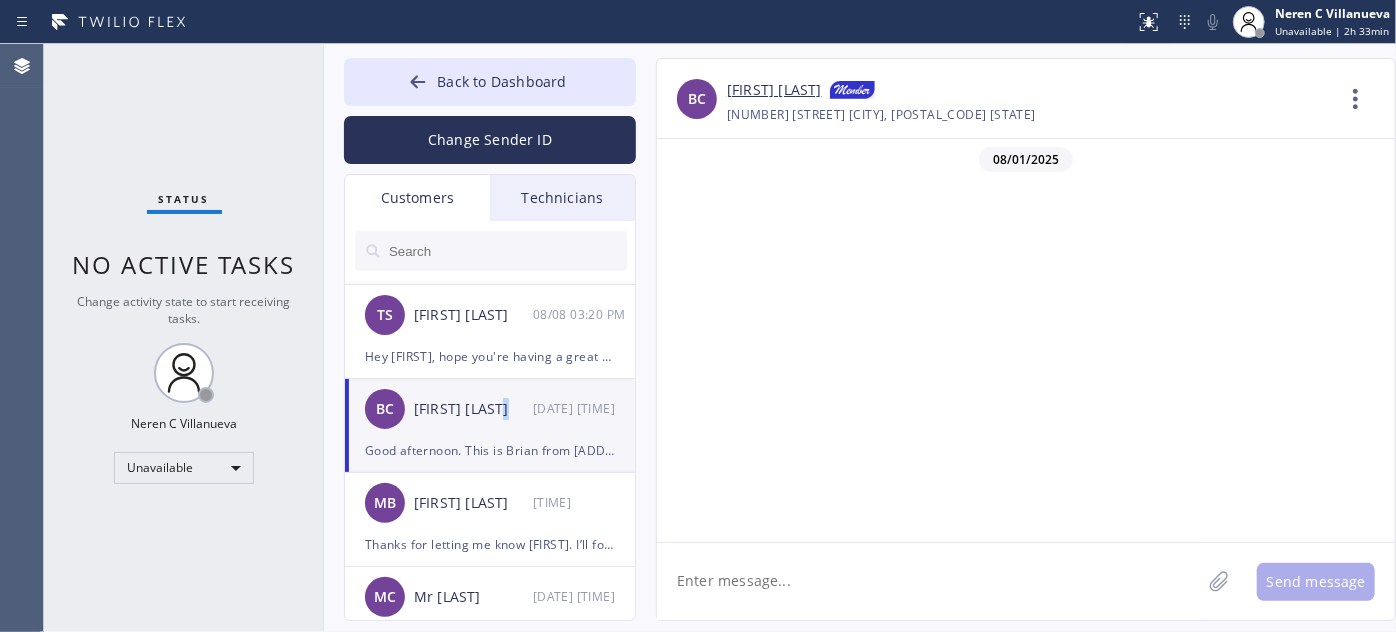 scroll, scrollTop: 1040, scrollLeft: 0, axis: vertical 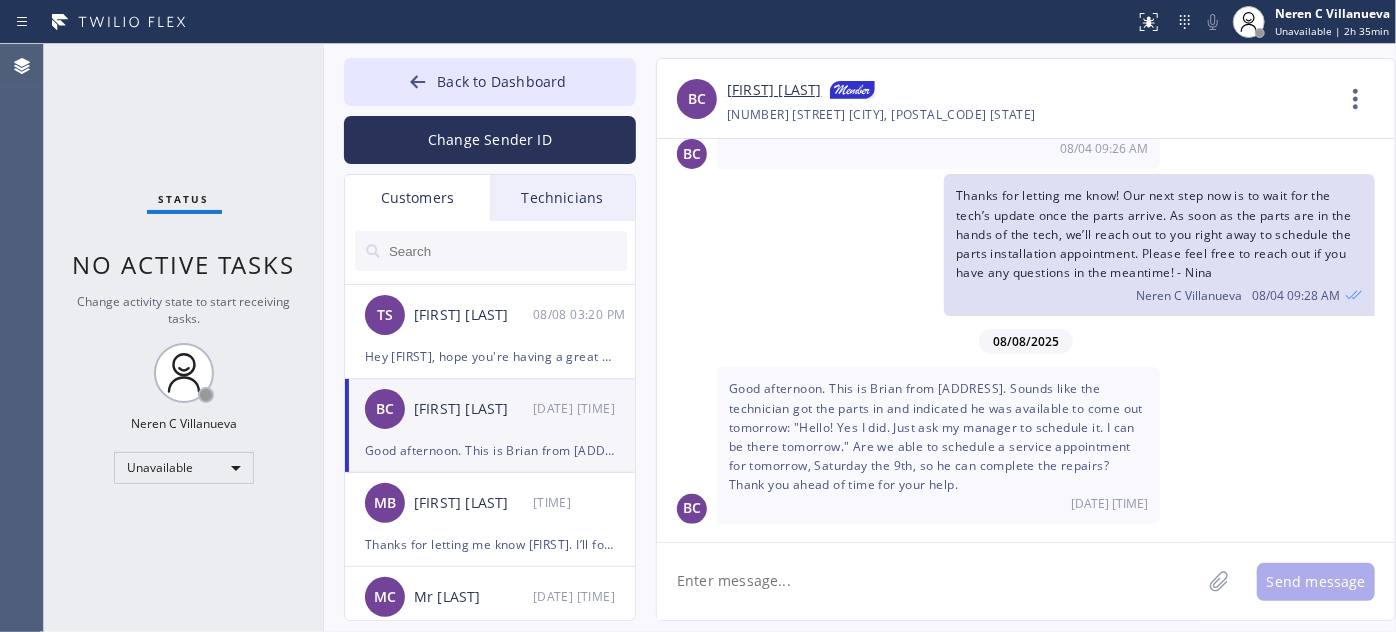 click 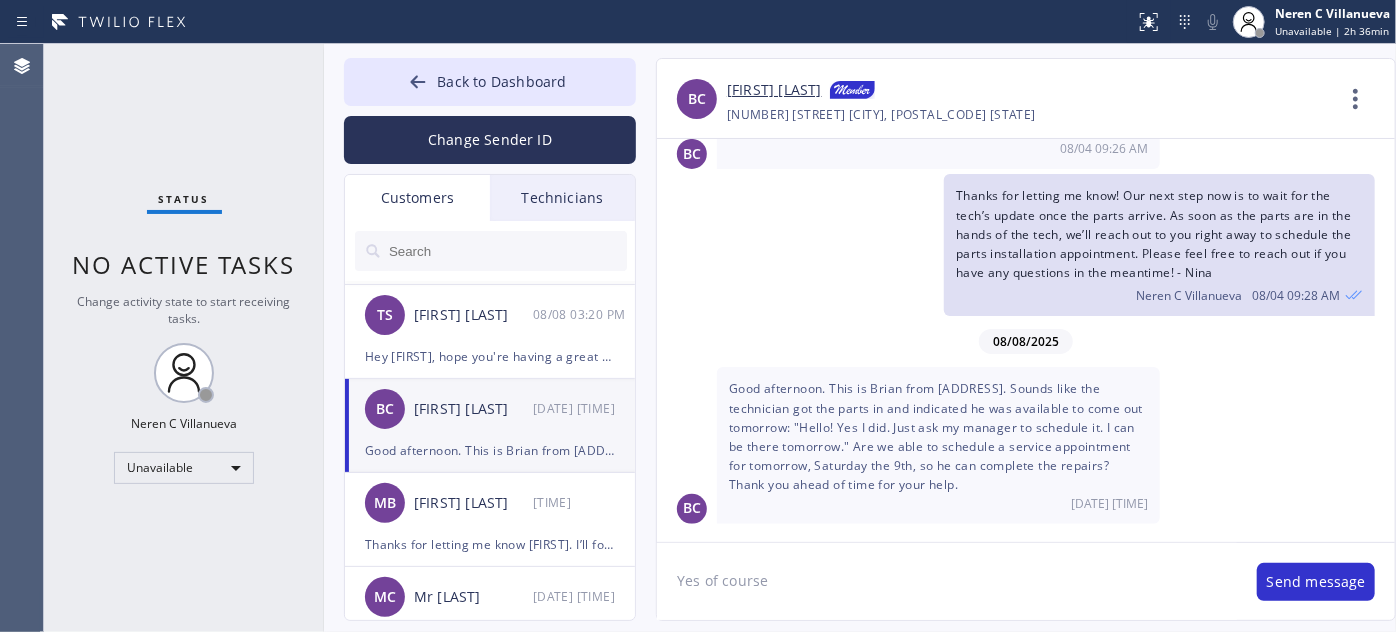 type on "Yes of course!" 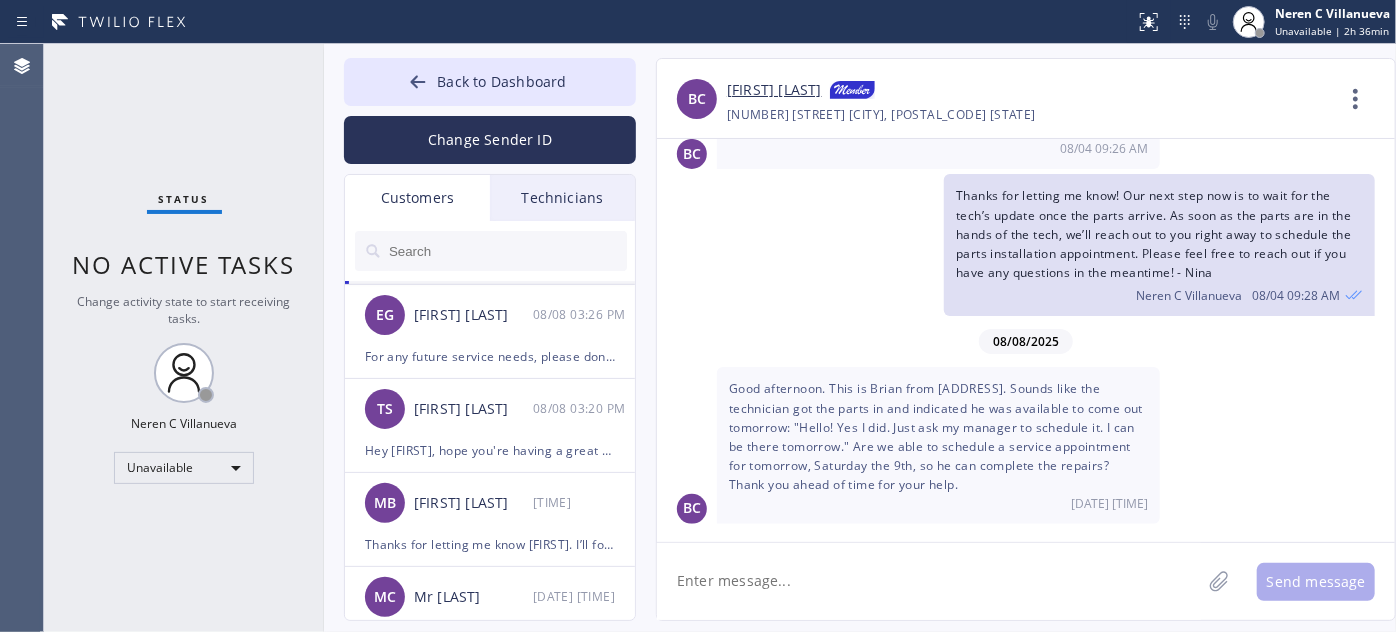 scroll, scrollTop: 1109, scrollLeft: 0, axis: vertical 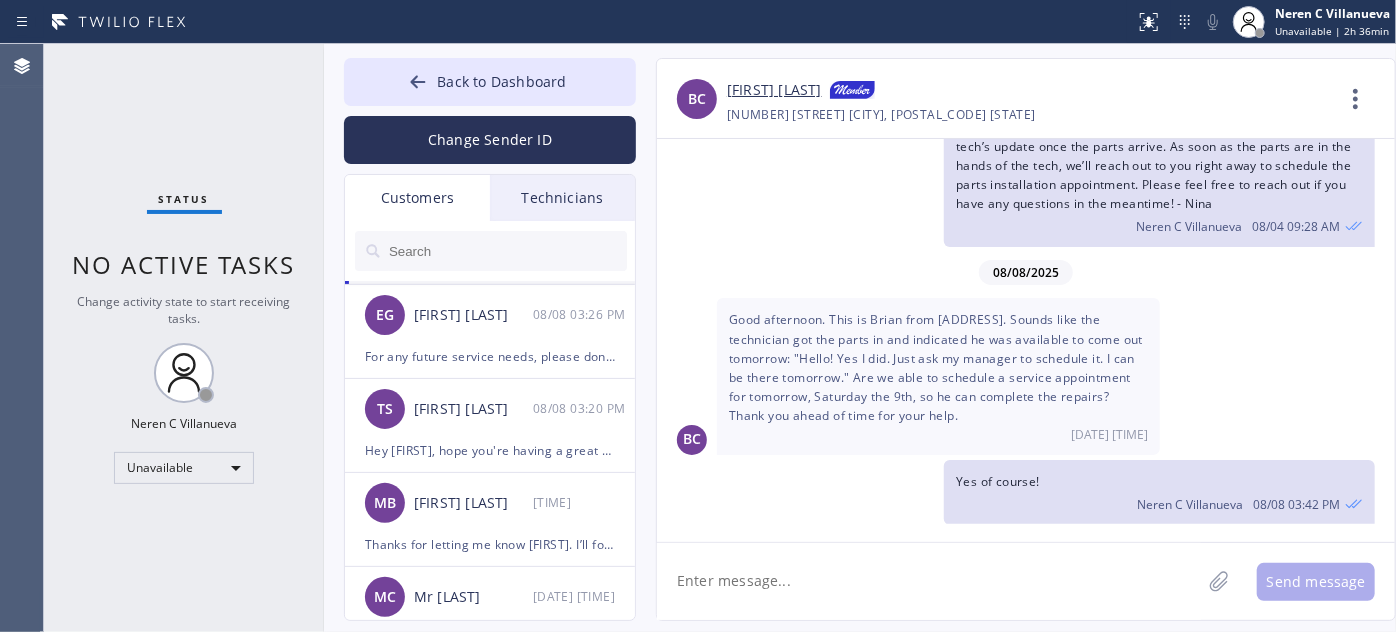 click 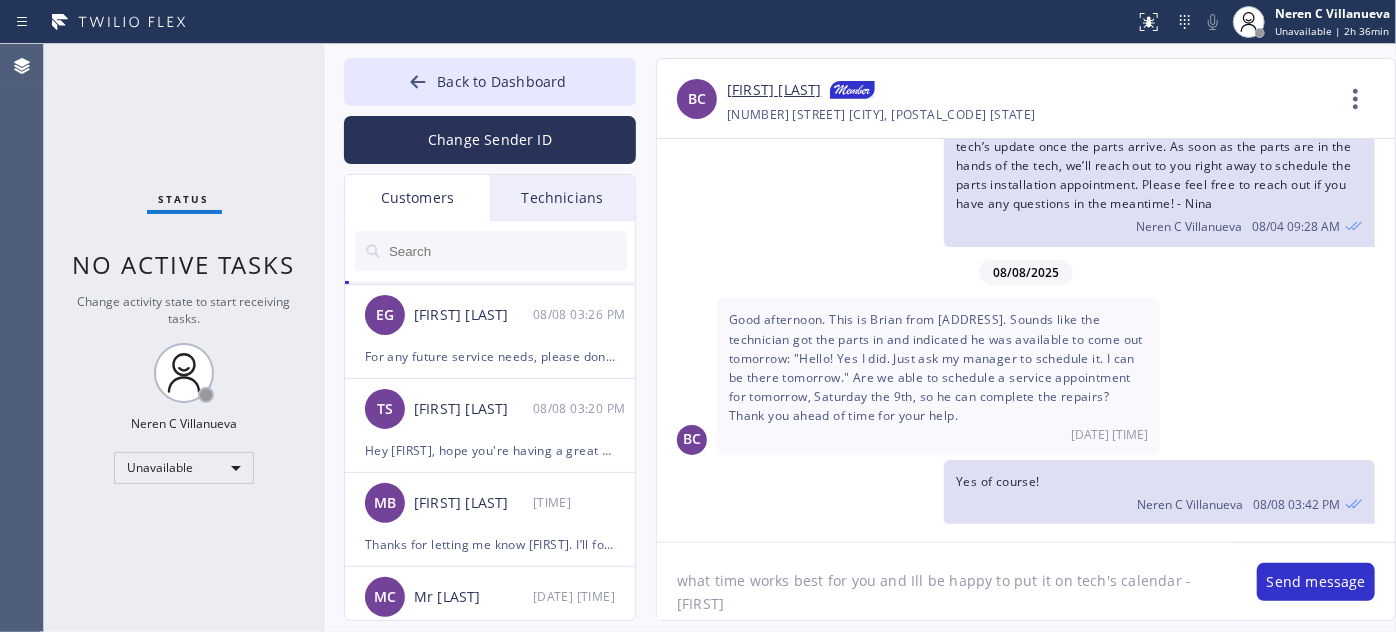 type on "what time works best for you and Ill be happy to put it on tech's calendar - Nina" 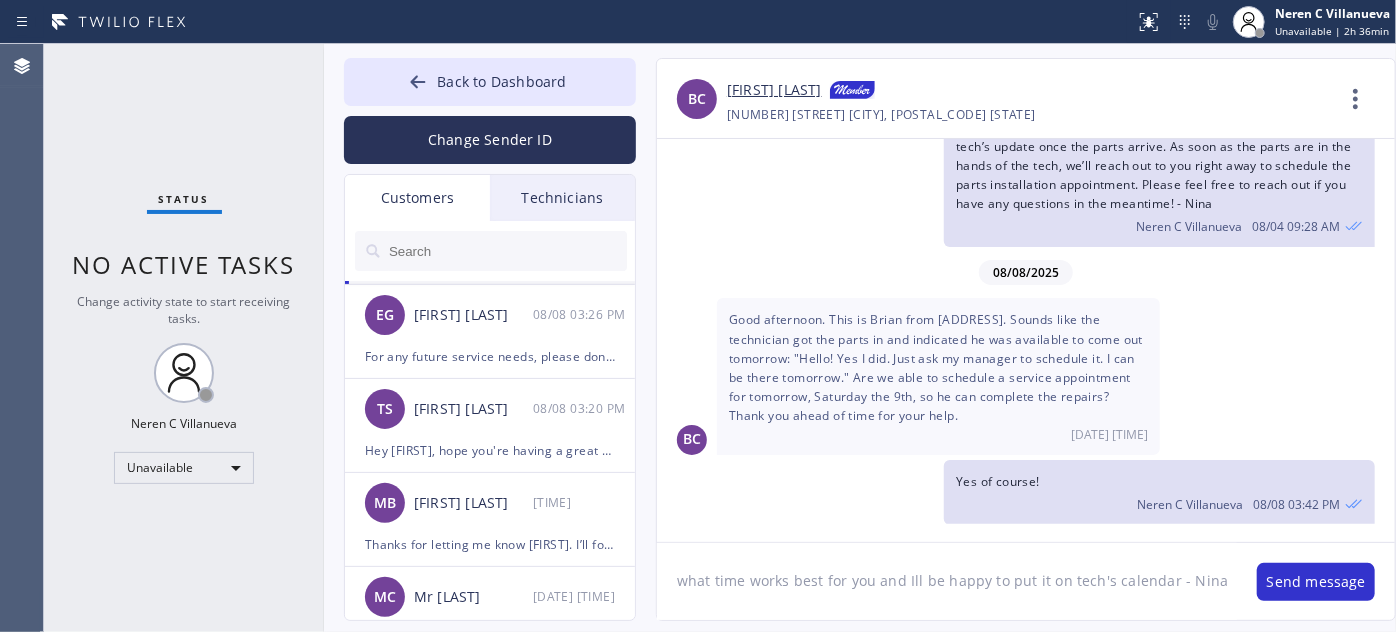 type 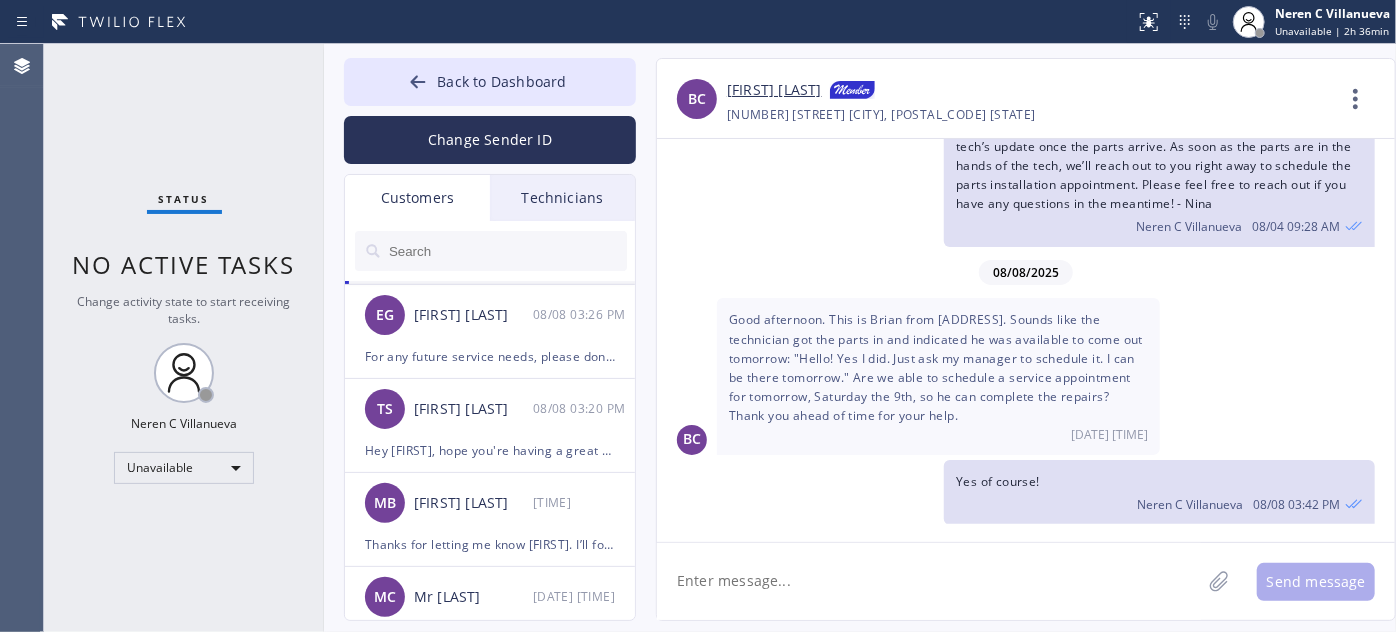 scroll, scrollTop: 1199, scrollLeft: 0, axis: vertical 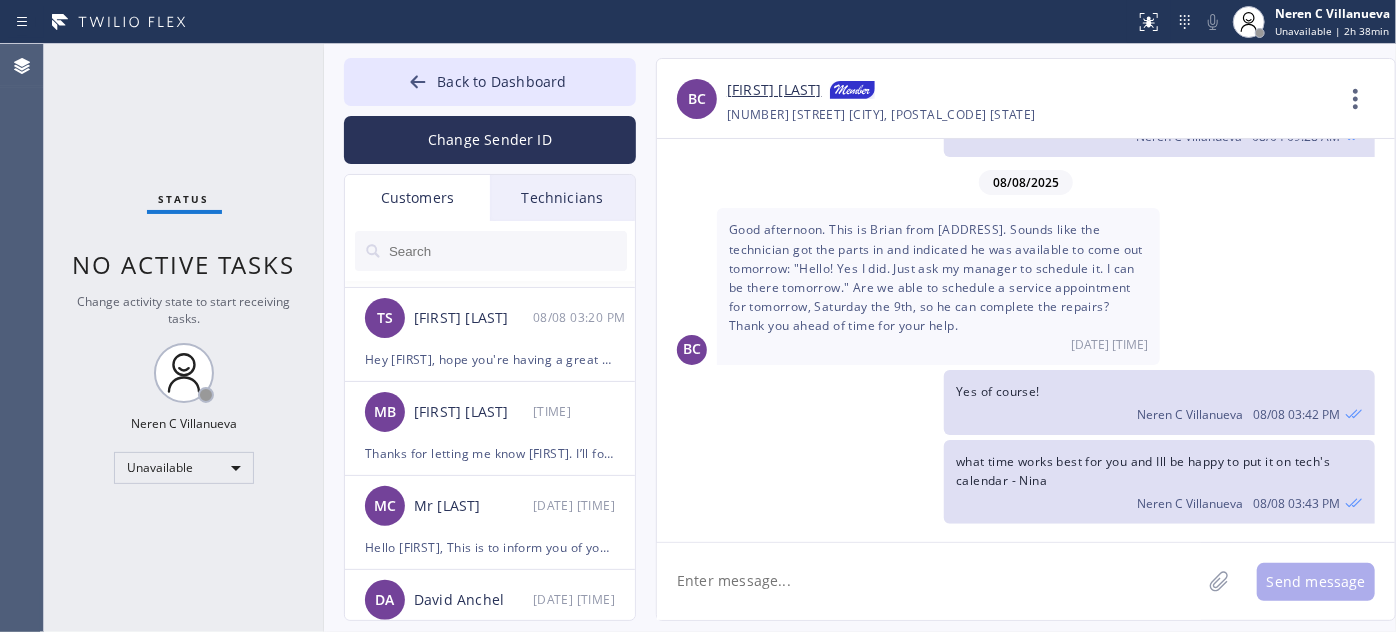 click at bounding box center (507, 251) 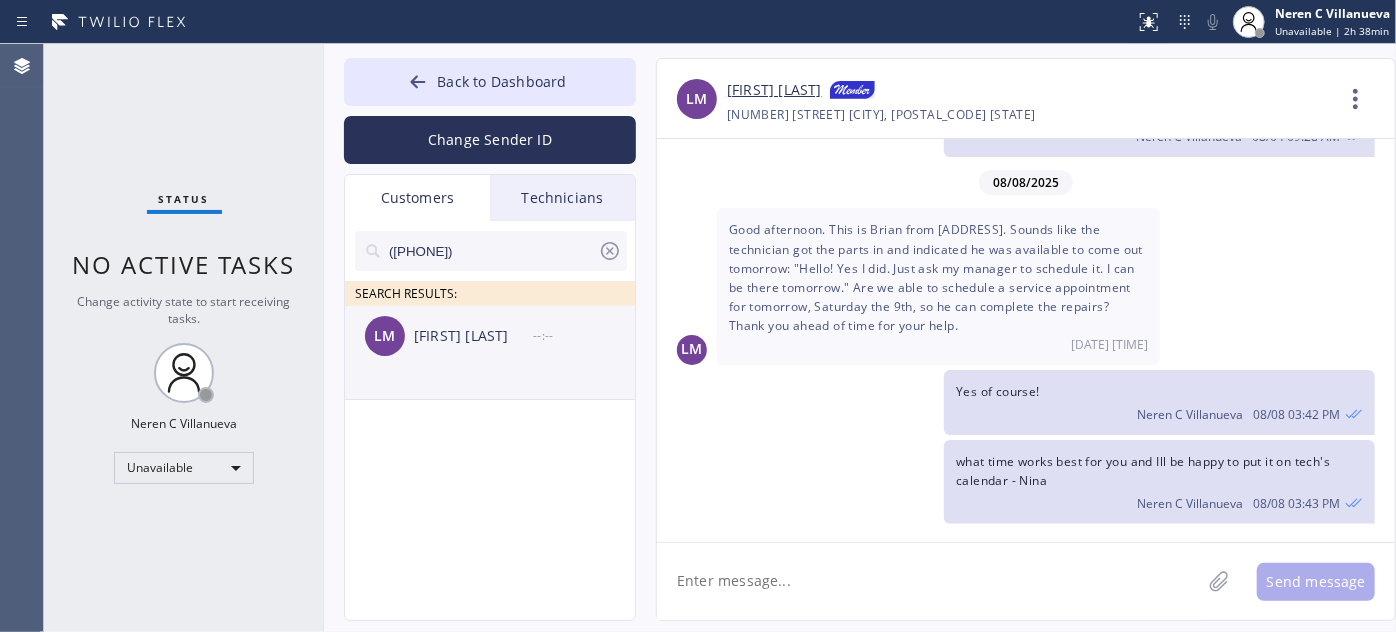 scroll, scrollTop: 0, scrollLeft: 0, axis: both 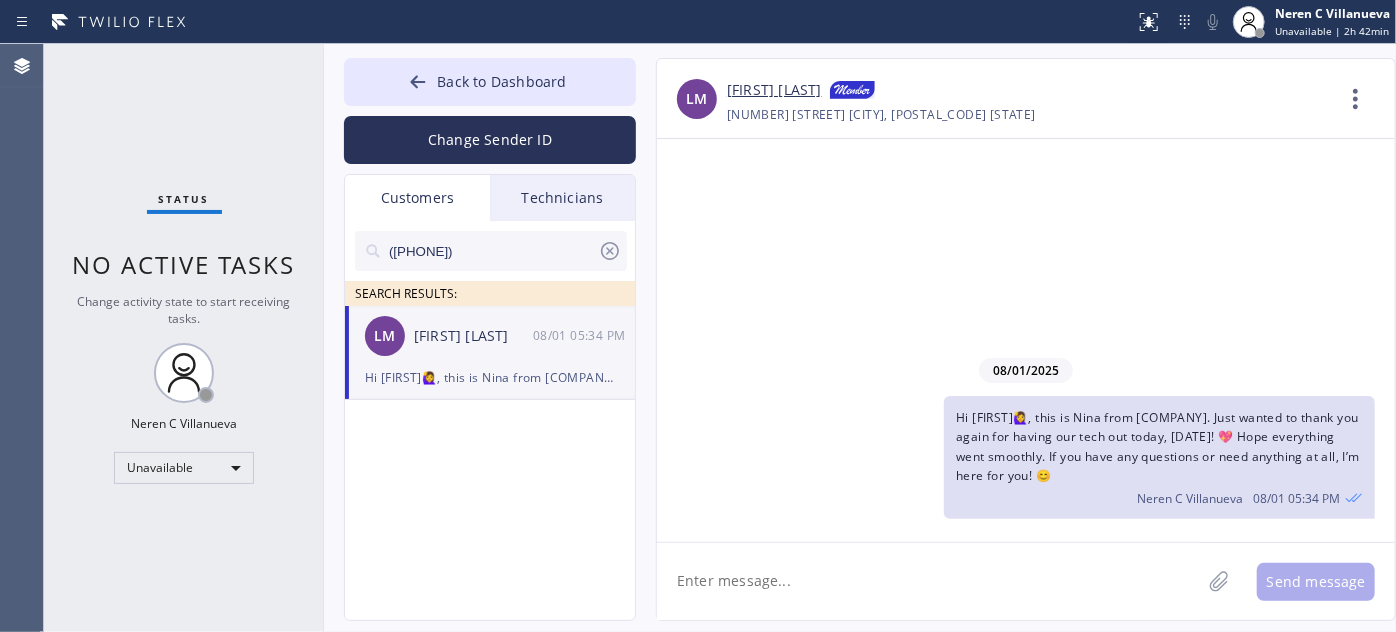 click 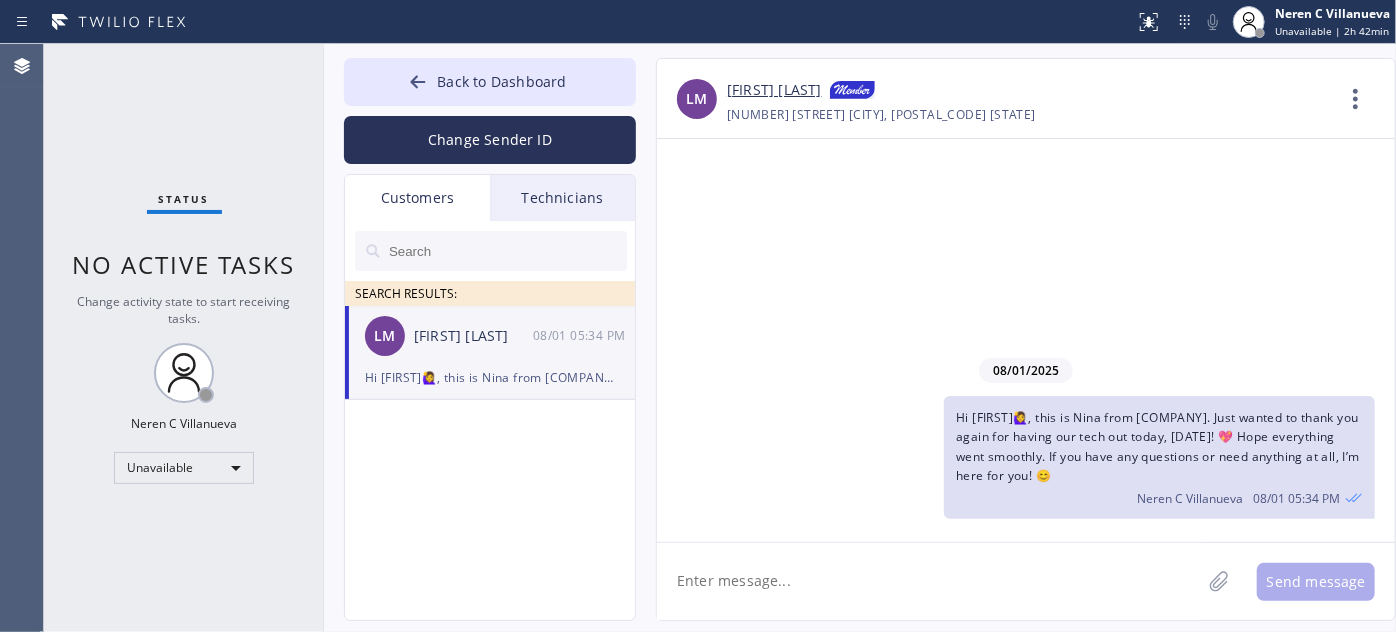 click on "Technicians" at bounding box center [562, 198] 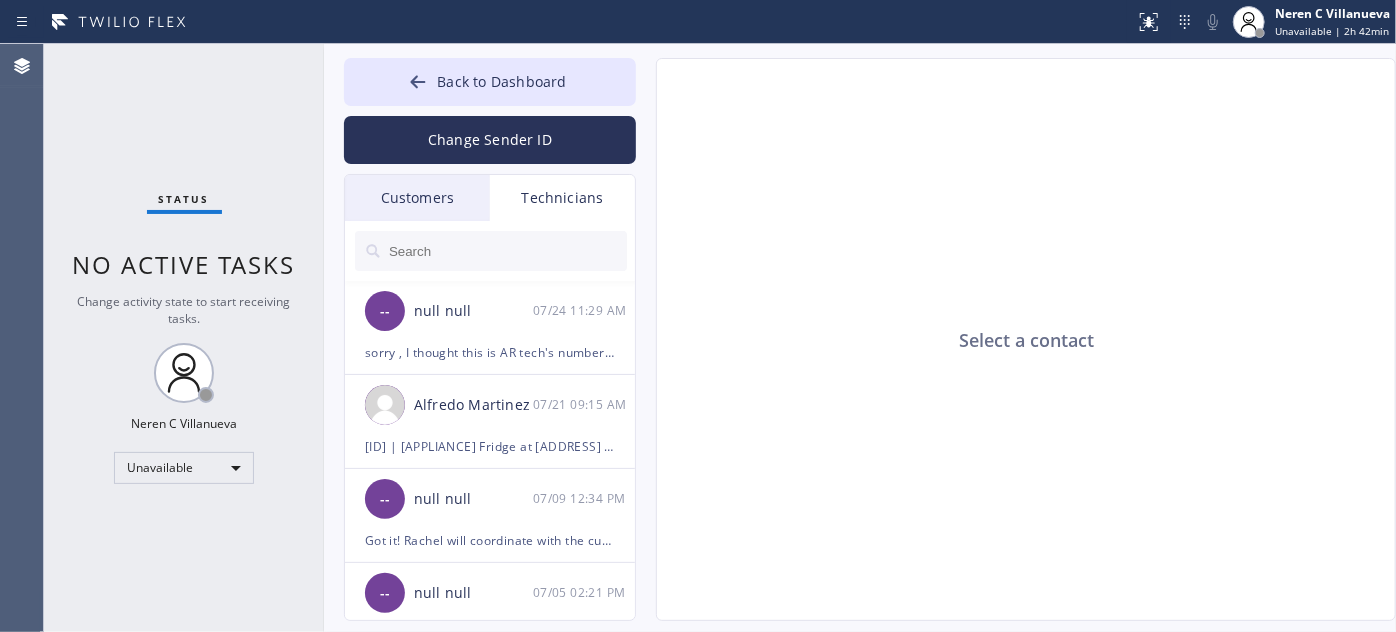 click on "Customers" at bounding box center (417, 198) 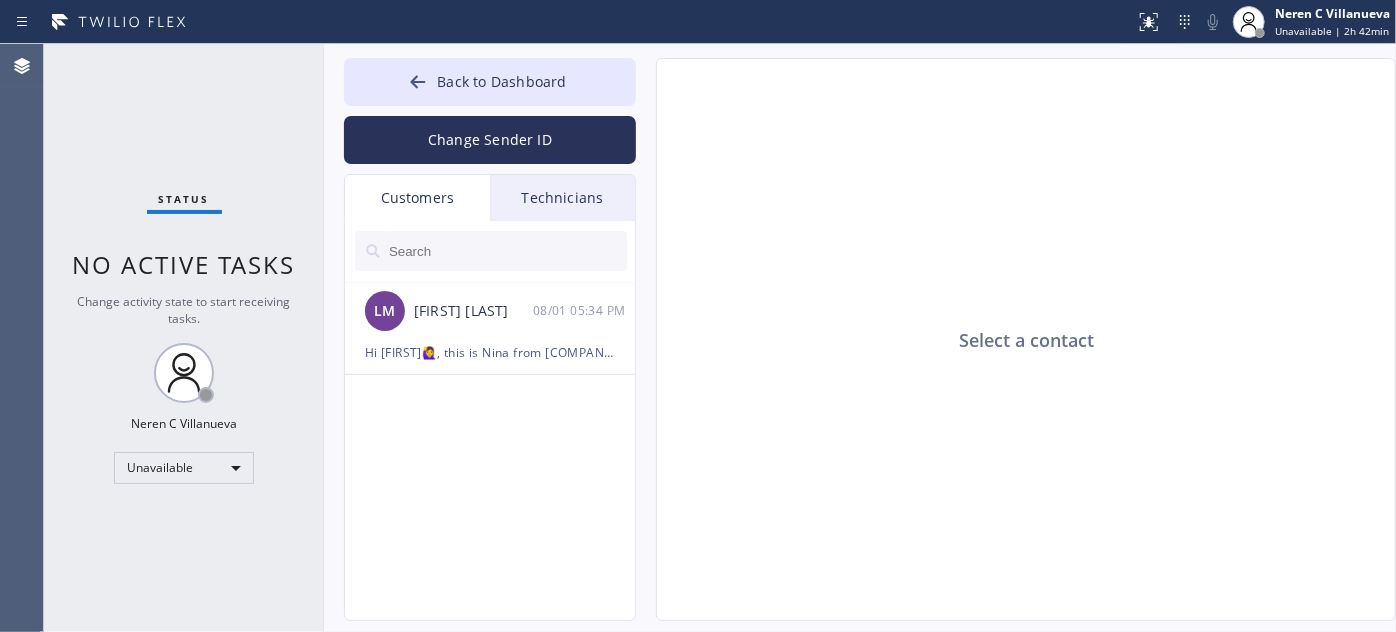 click on "Technicians" at bounding box center (562, 198) 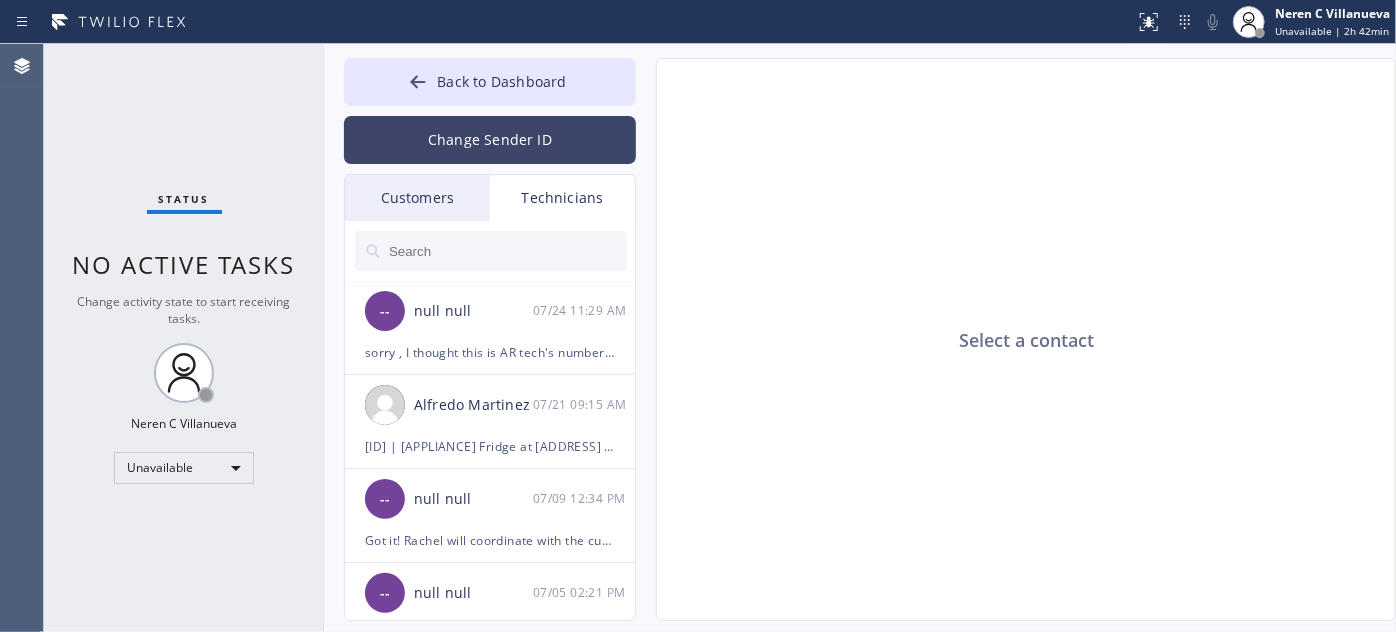 drag, startPoint x: 389, startPoint y: 188, endPoint x: 525, endPoint y: 163, distance: 138.2787 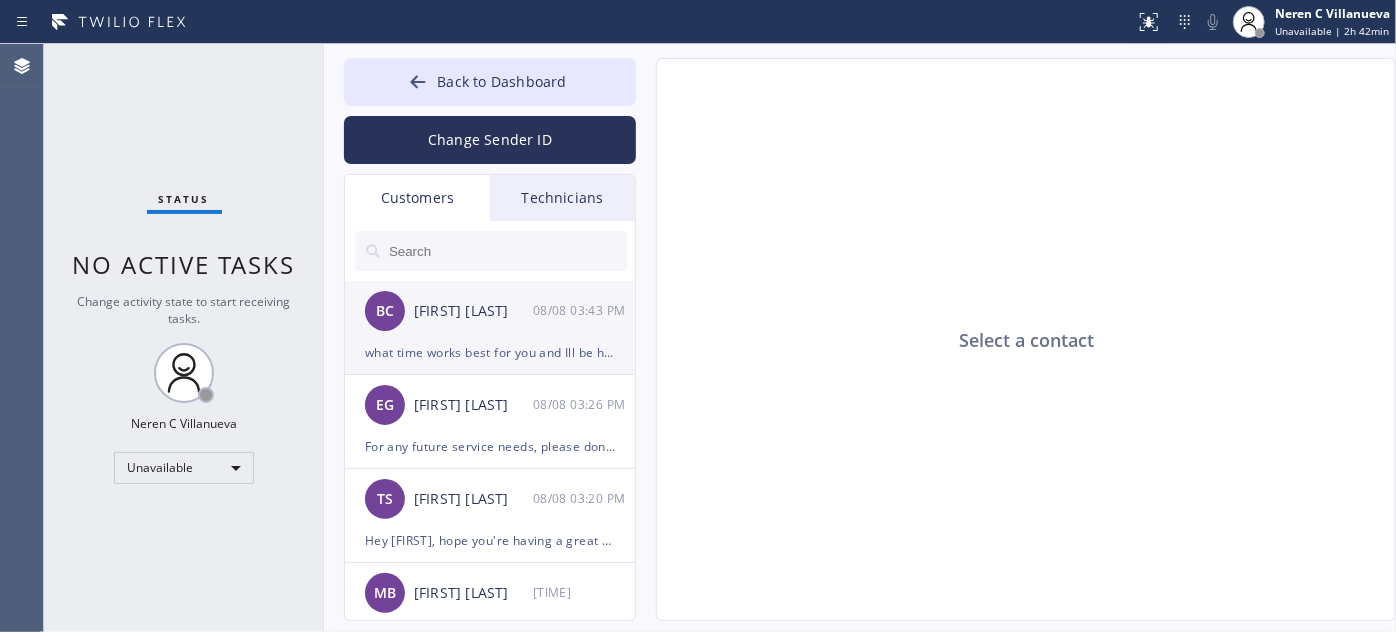 click on "[FIRST] [FIRST] [DATE] [TIME]" at bounding box center (491, 311) 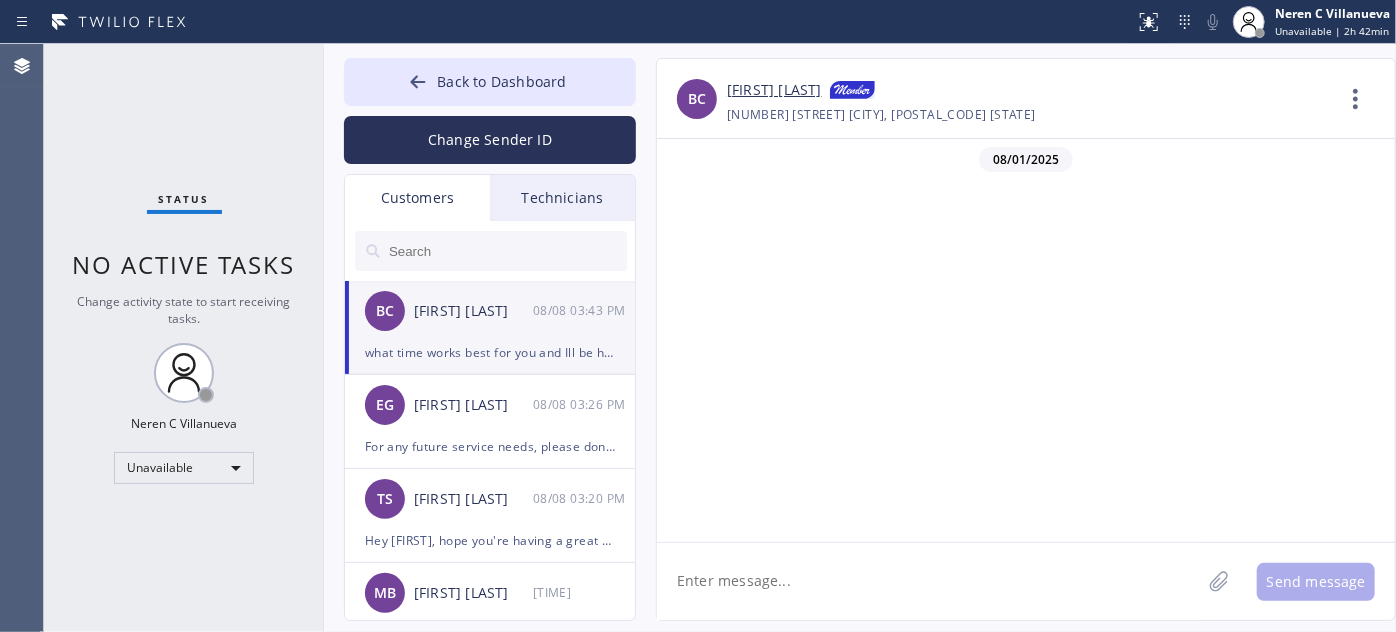 scroll, scrollTop: 1199, scrollLeft: 0, axis: vertical 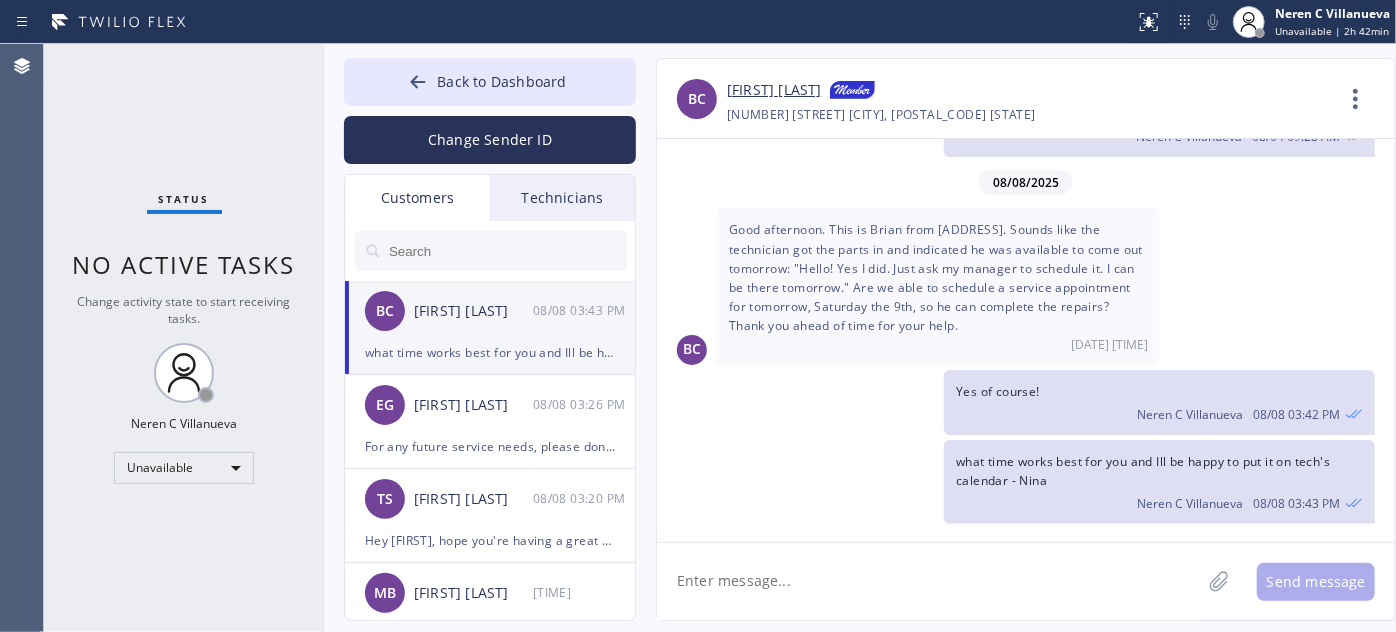 click 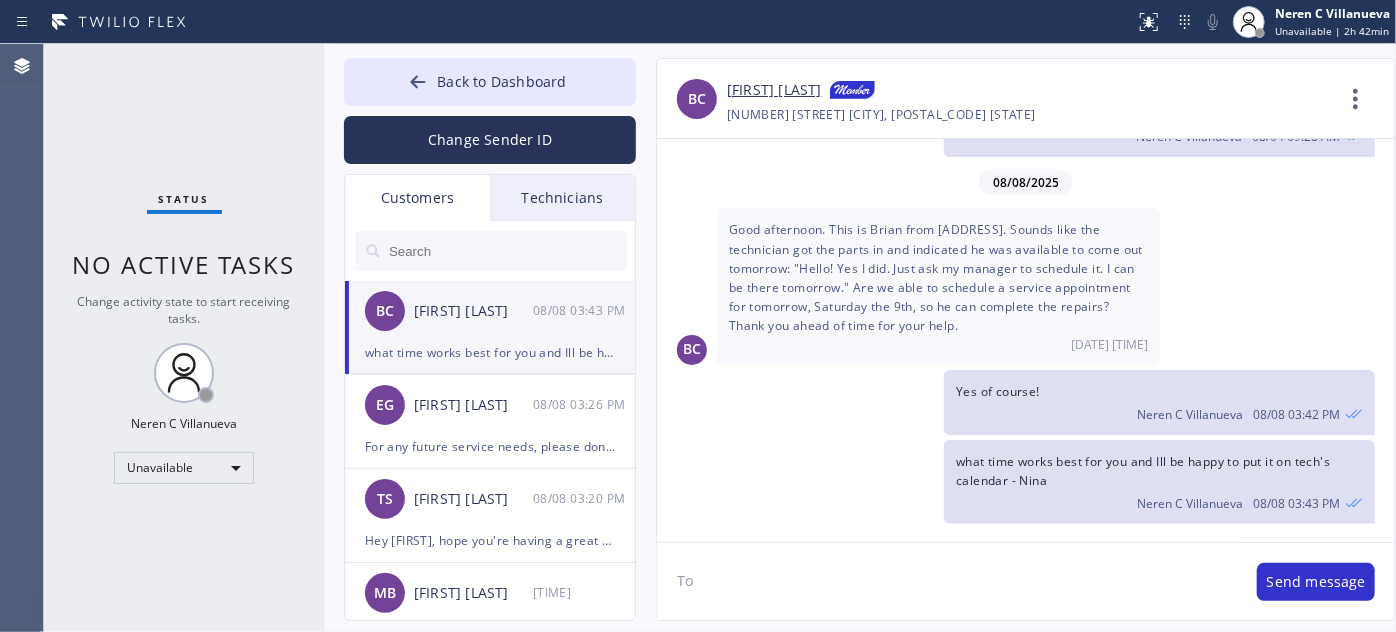 type on "T" 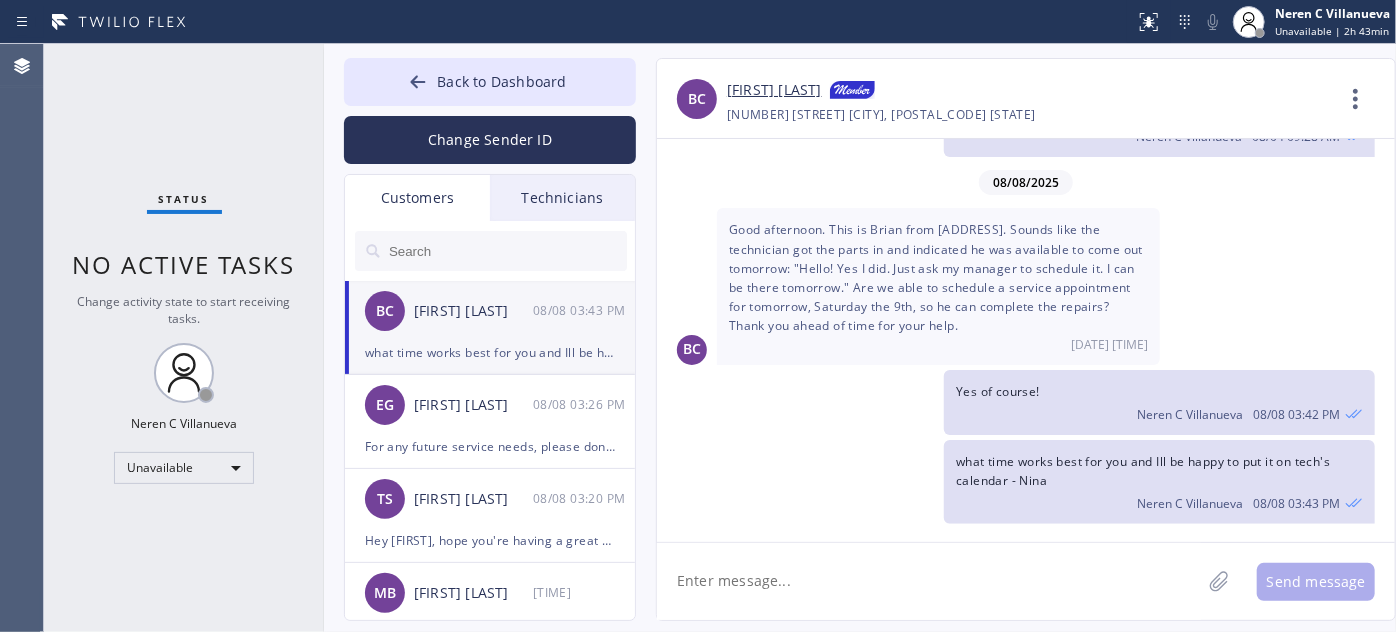 click 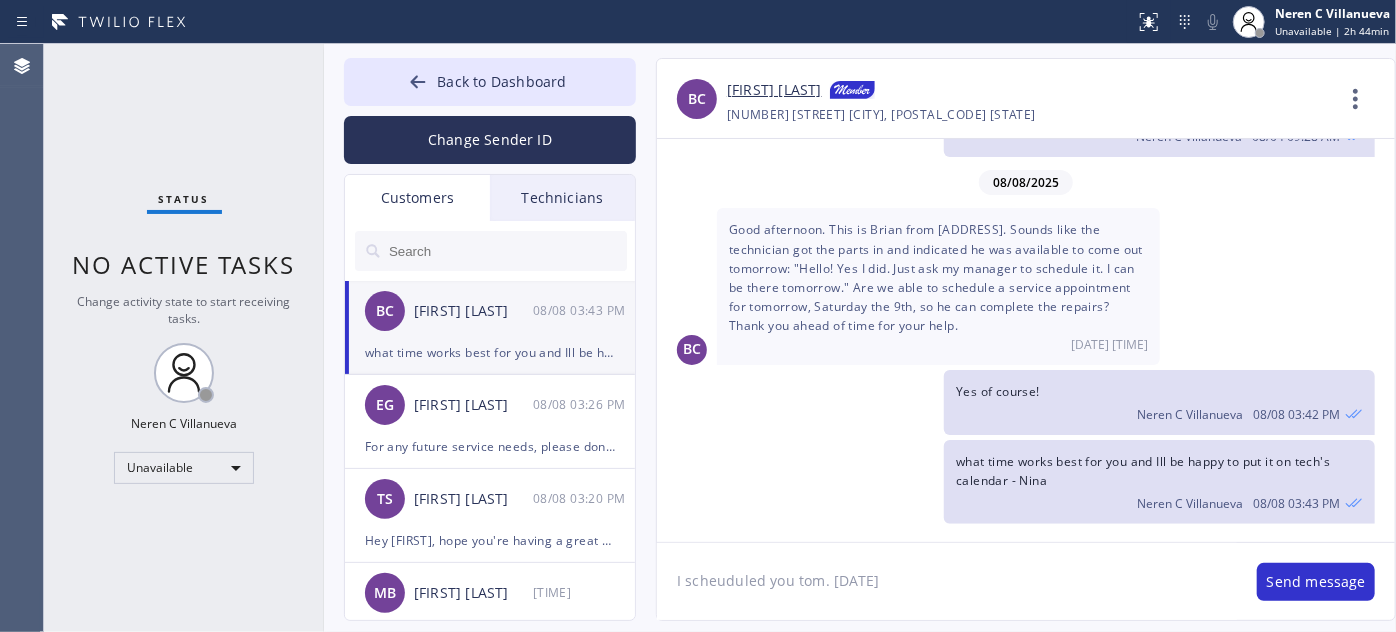 paste on "[JOB ID]" 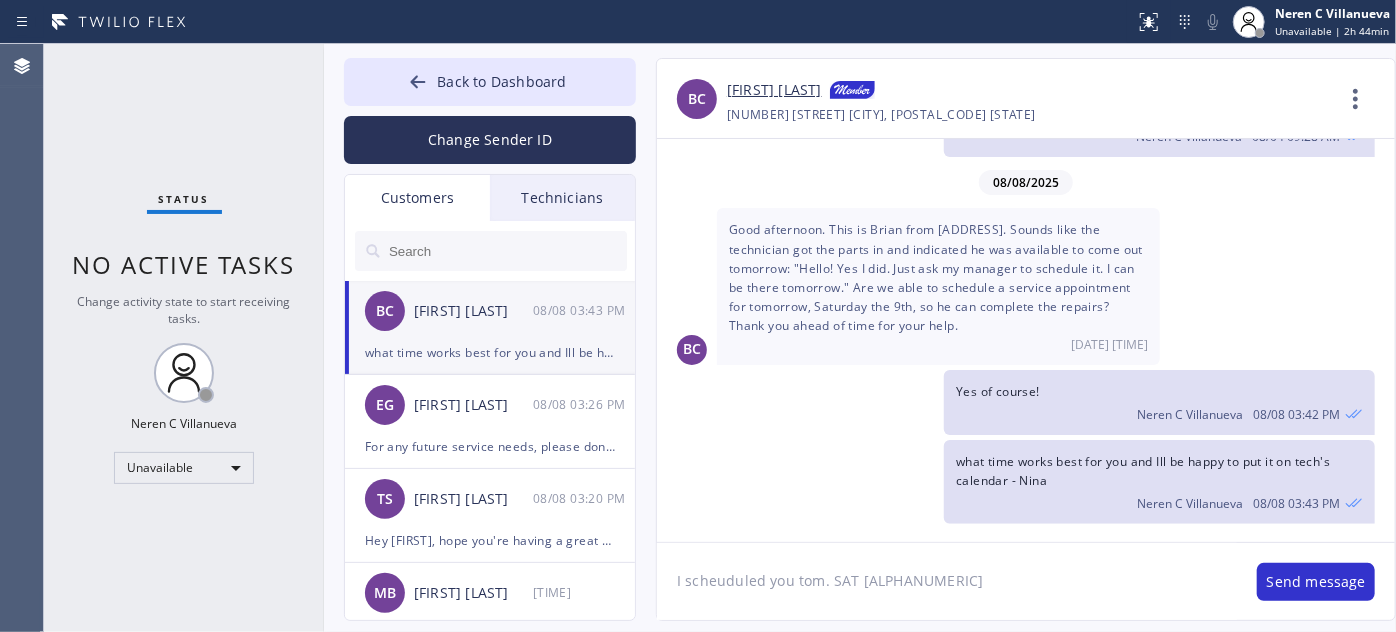 click on "I scheuduled you tom. SAT [ALPHANUMERIC]" 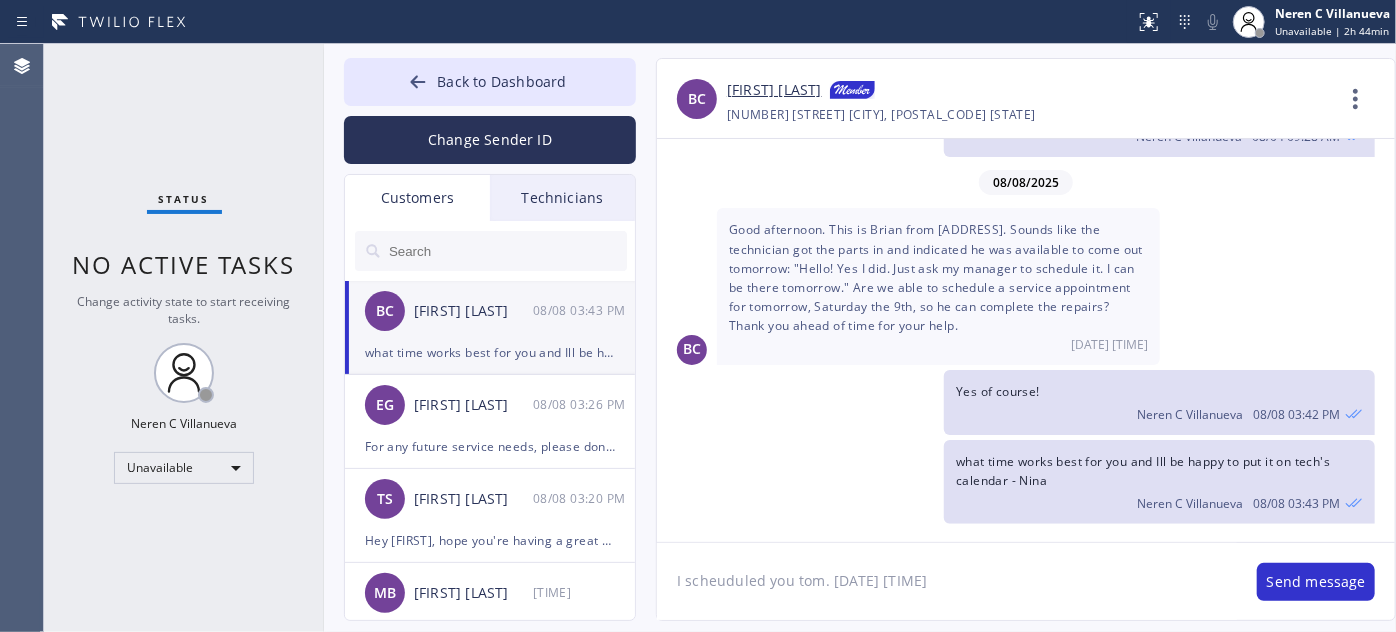 drag, startPoint x: 895, startPoint y: 581, endPoint x: 938, endPoint y: 581, distance: 43 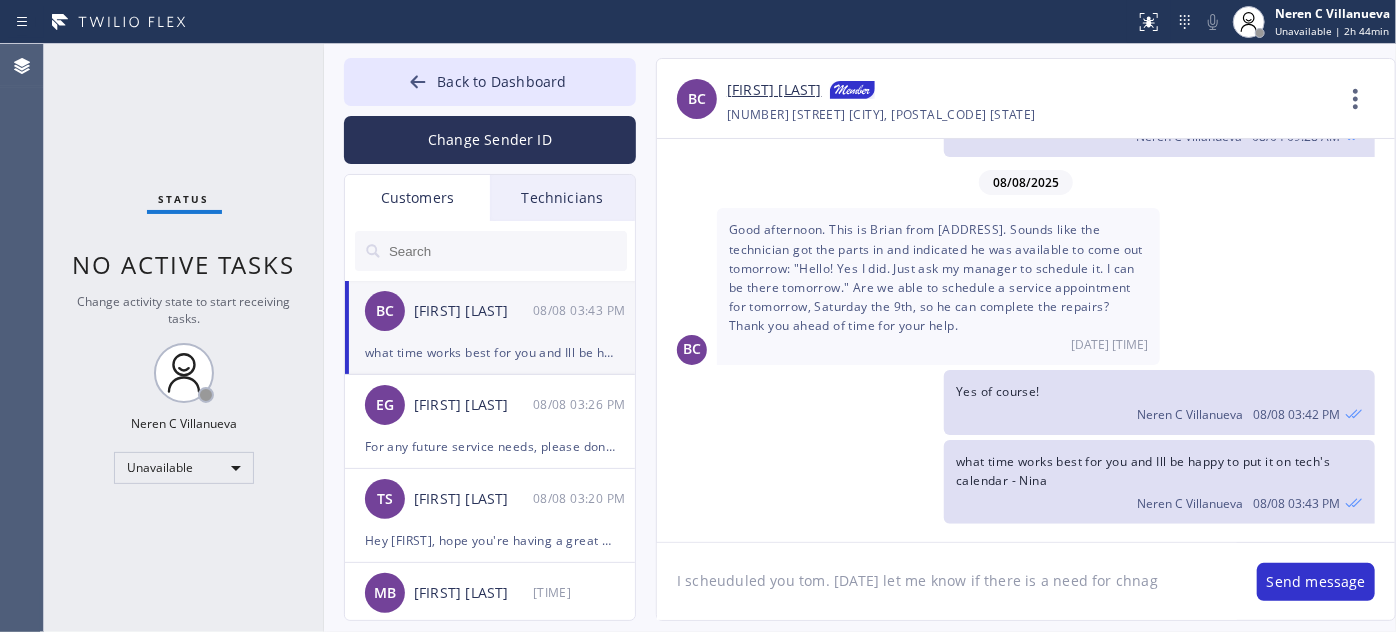 type on "I scheuduled you tom. SAT [DATE] at[TIME] let me know if there is a need for chnage" 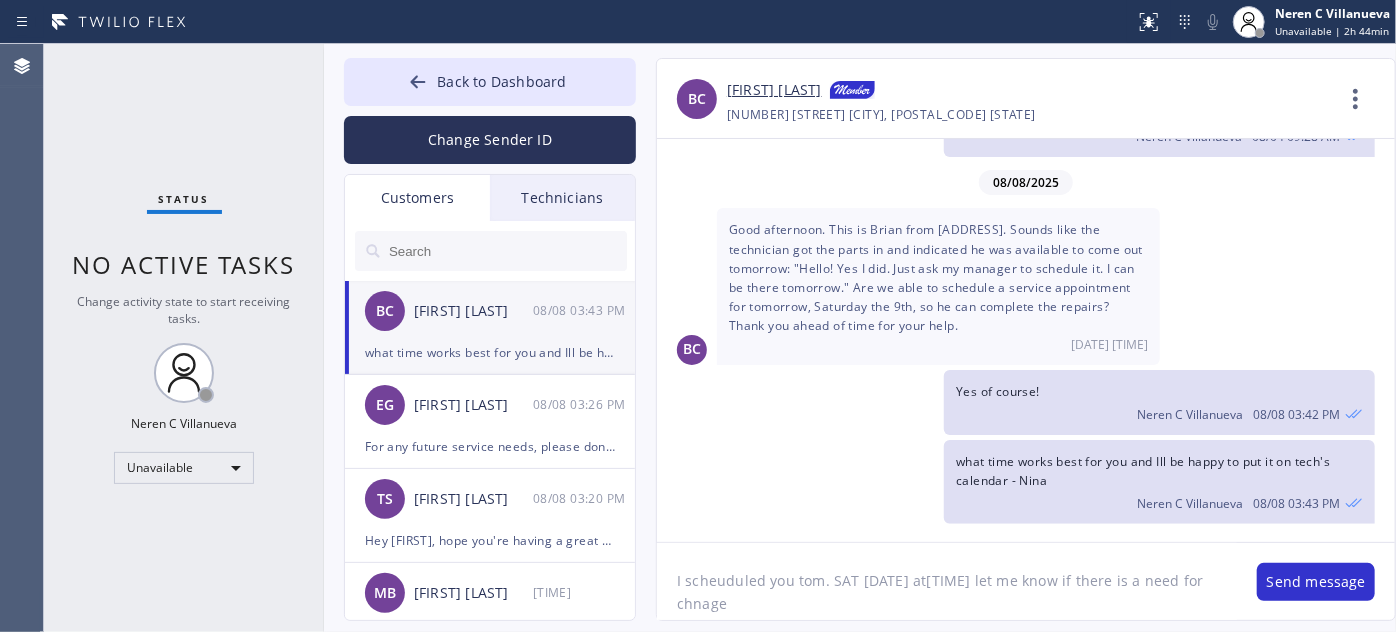 drag, startPoint x: 749, startPoint y: 603, endPoint x: 659, endPoint y: 563, distance: 98.48858 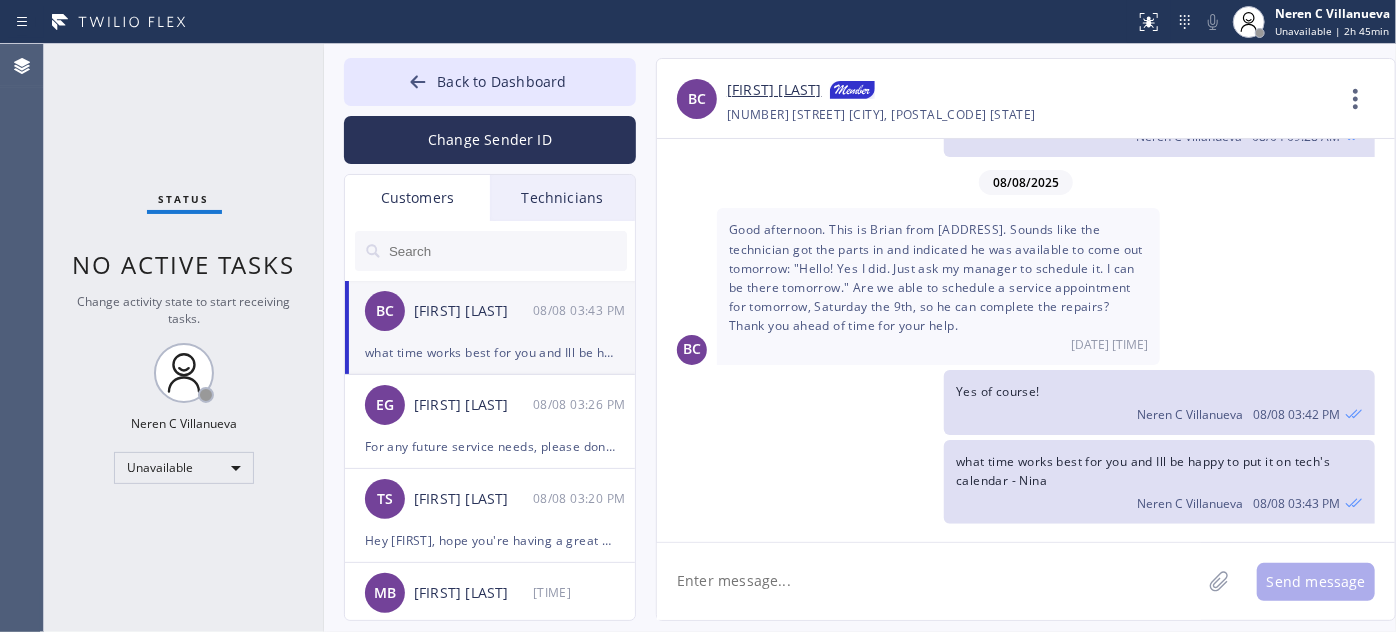 paste on "I have scheduled your parts installation appointment for tomorrow, [DAY], [MONTH] [DATE], from [TIME] to [TIME]. Please let me know if you require any changes." 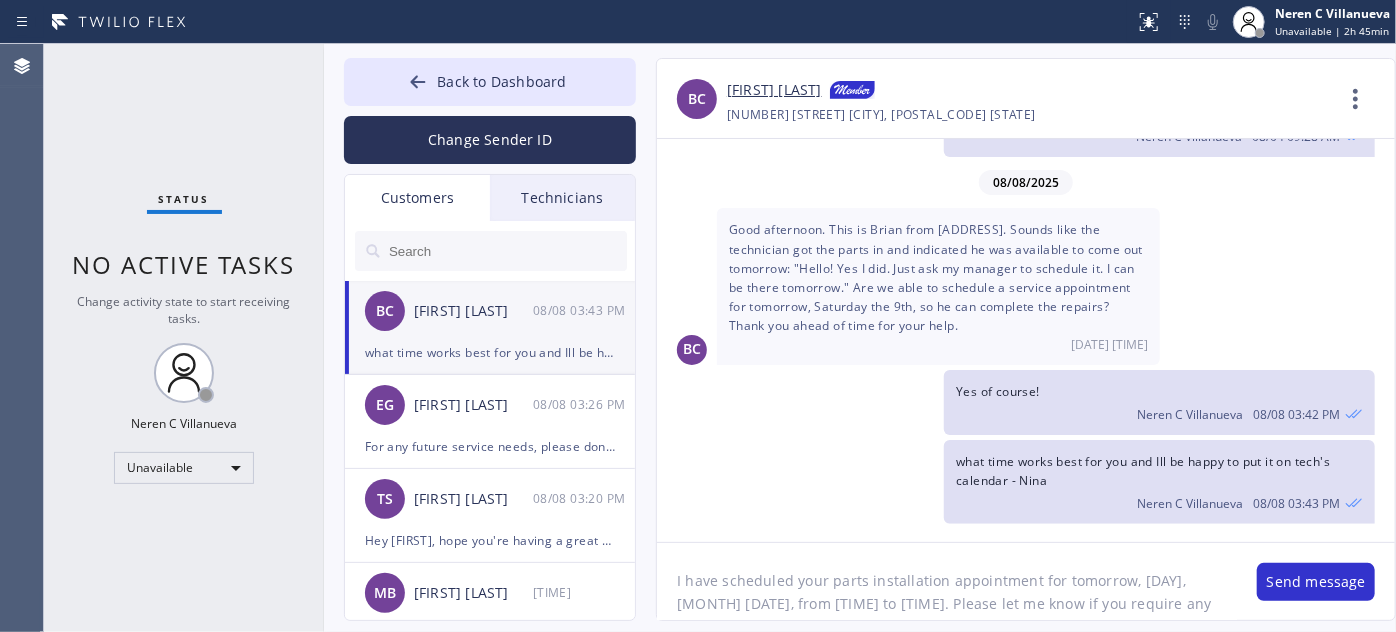 scroll, scrollTop: 16, scrollLeft: 0, axis: vertical 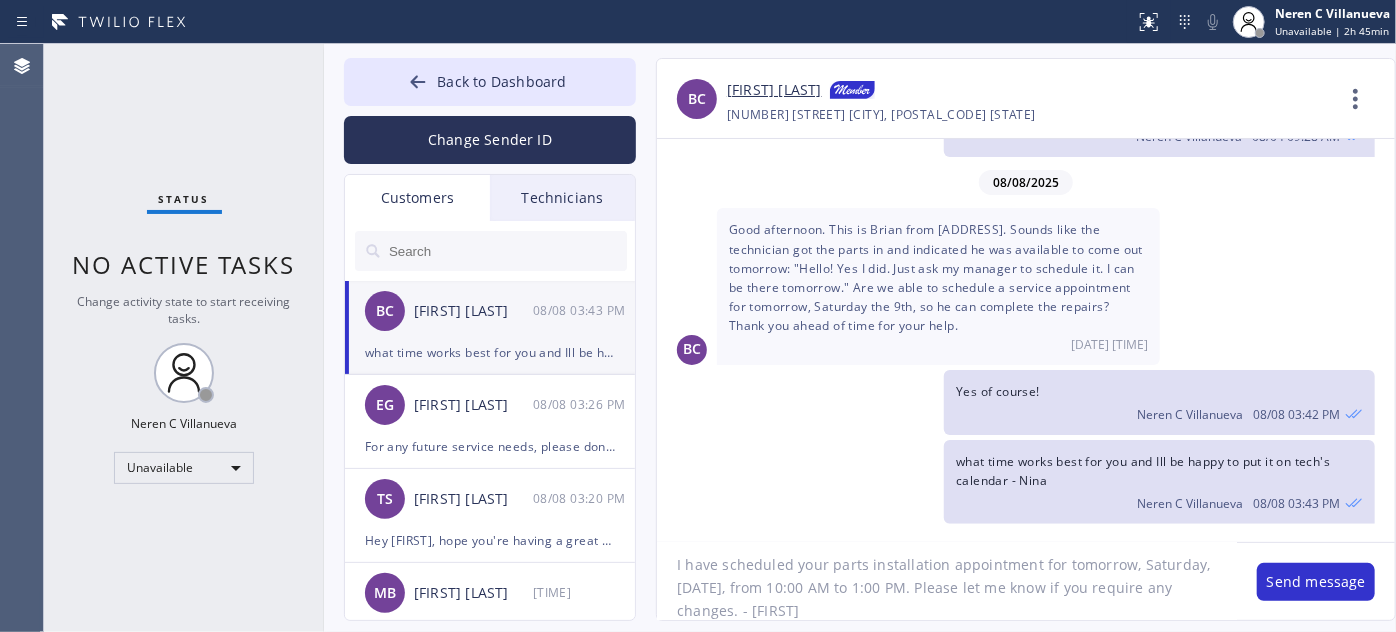 type on "I have scheduled your parts installation appointment for tomorrow, Saturday, [DATE], from 10:00 AM to 1:00 PM. Please let me know if you require any changes. - [FIRST]" 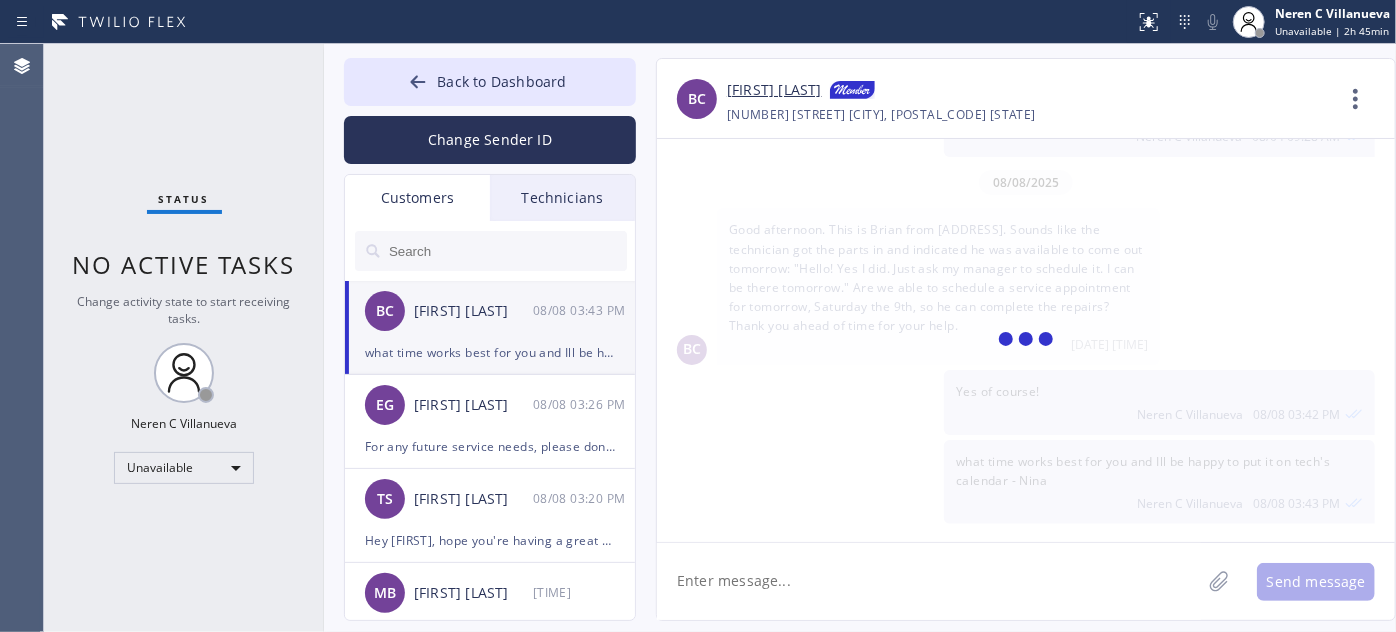 scroll, scrollTop: 0, scrollLeft: 0, axis: both 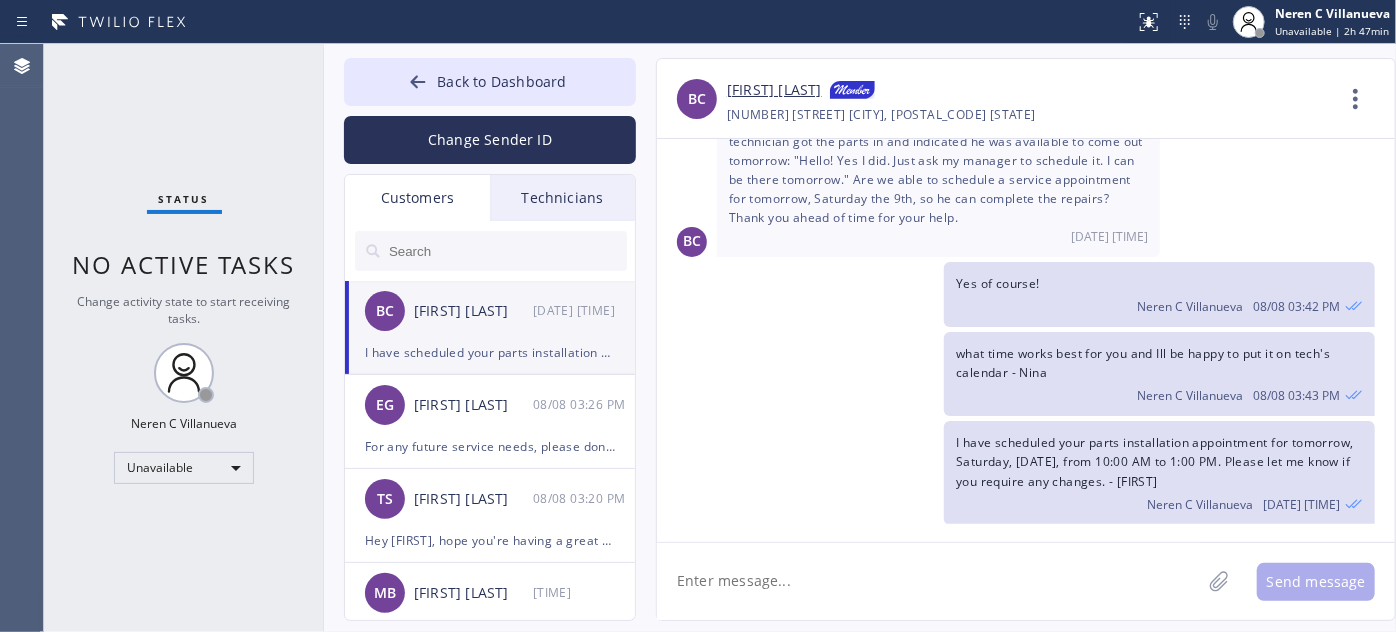 click at bounding box center (507, 251) 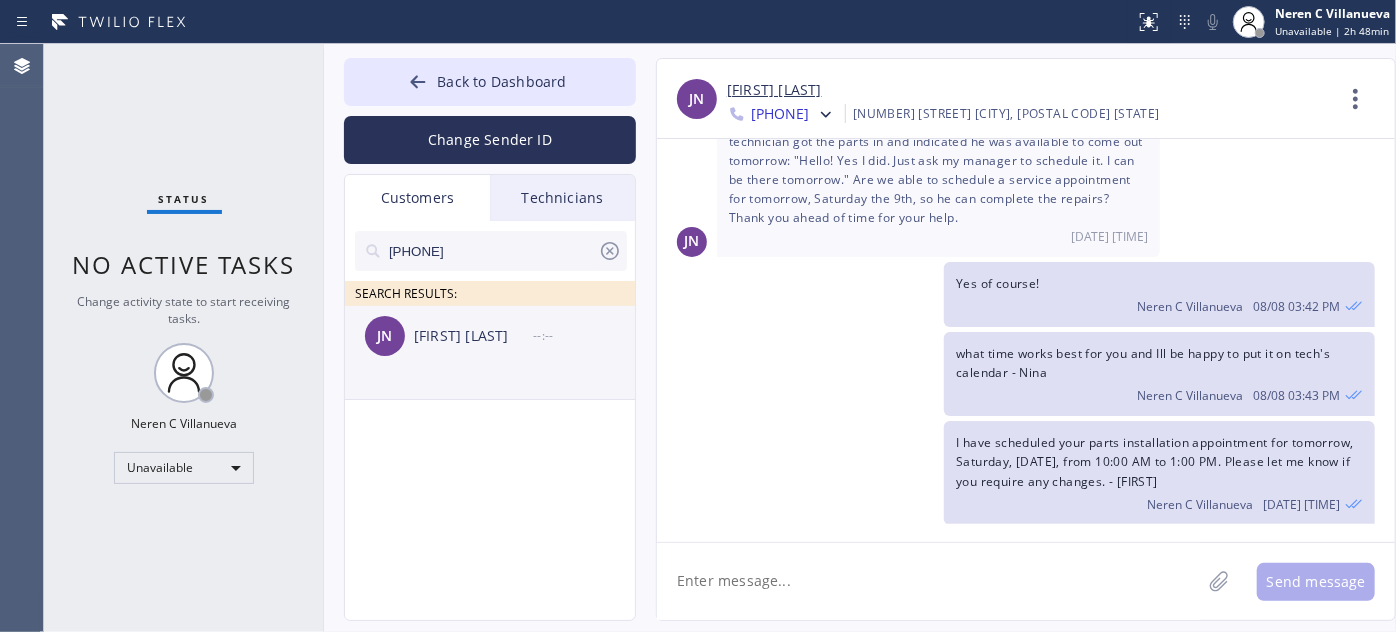 click on "[FIRST] [LAST] --:--" at bounding box center [491, 336] 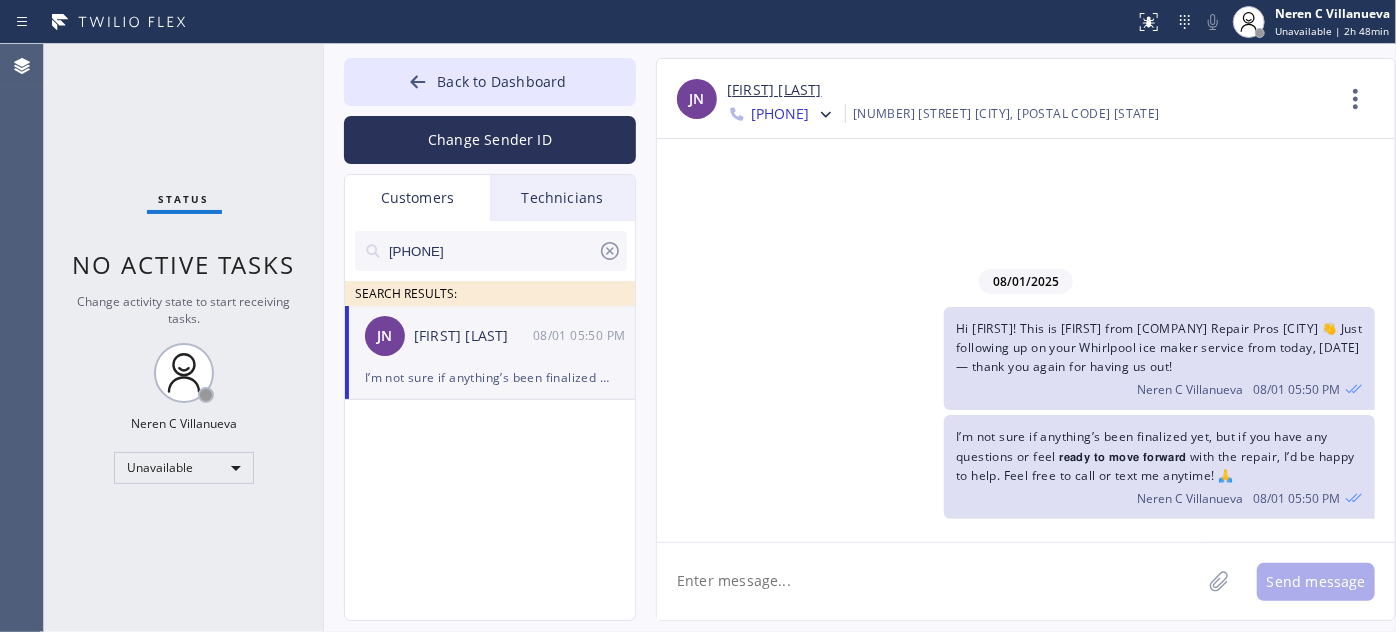scroll, scrollTop: 0, scrollLeft: 0, axis: both 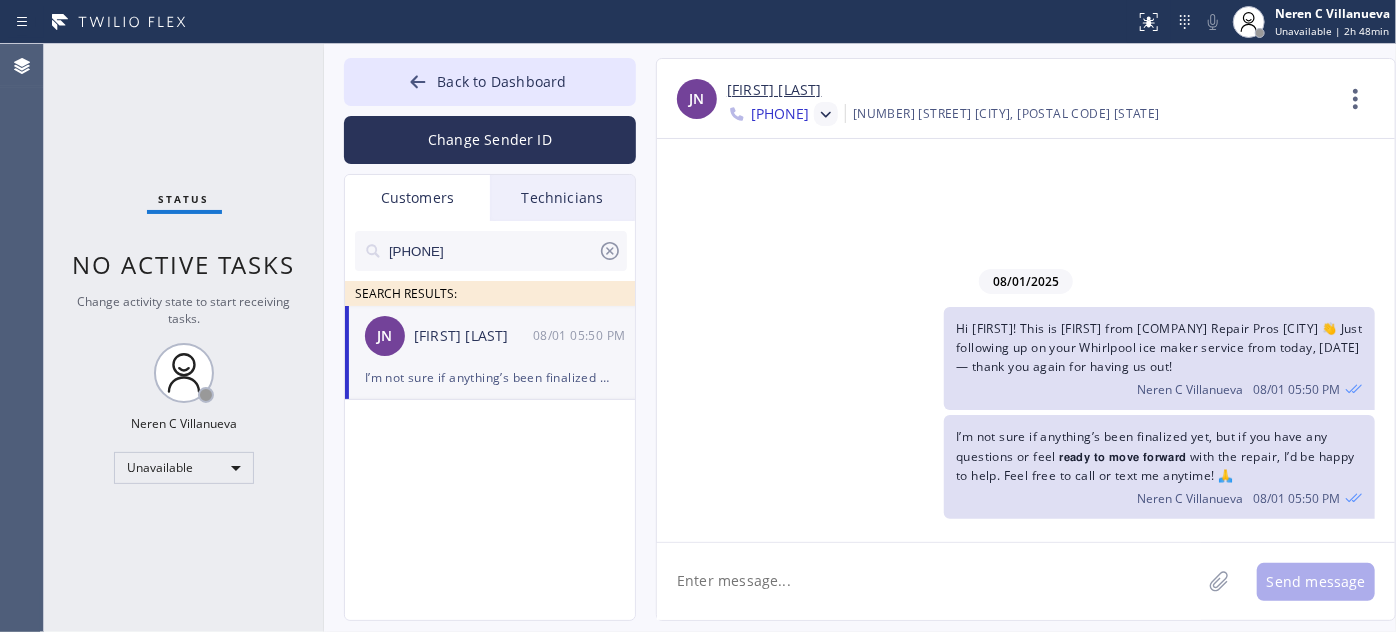 click 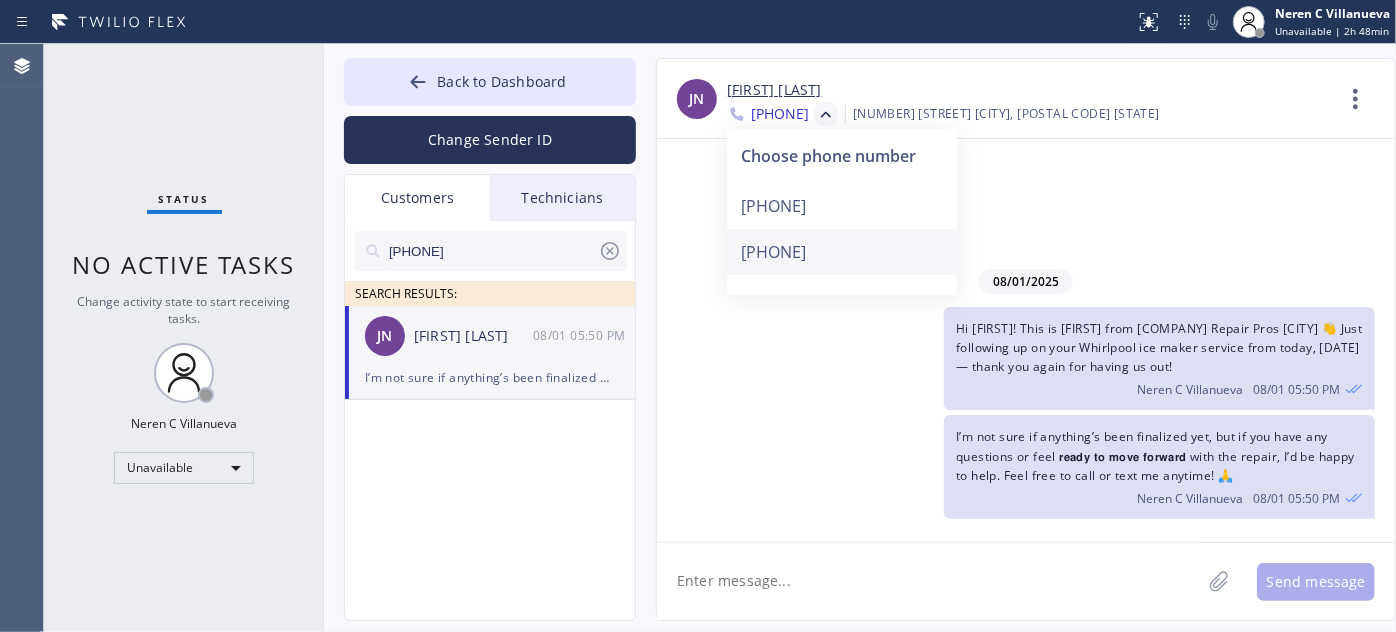click on "[PHONE]" at bounding box center [842, 252] 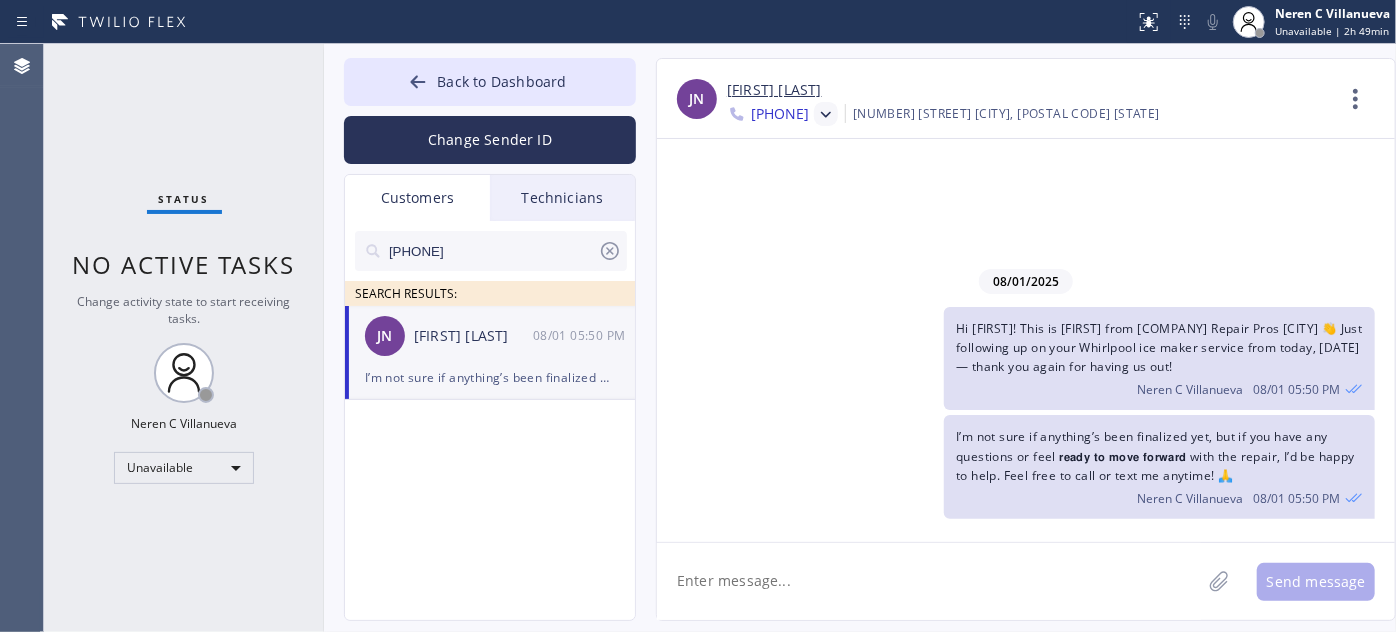 drag, startPoint x: 498, startPoint y: 243, endPoint x: 337, endPoint y: 250, distance: 161.1521 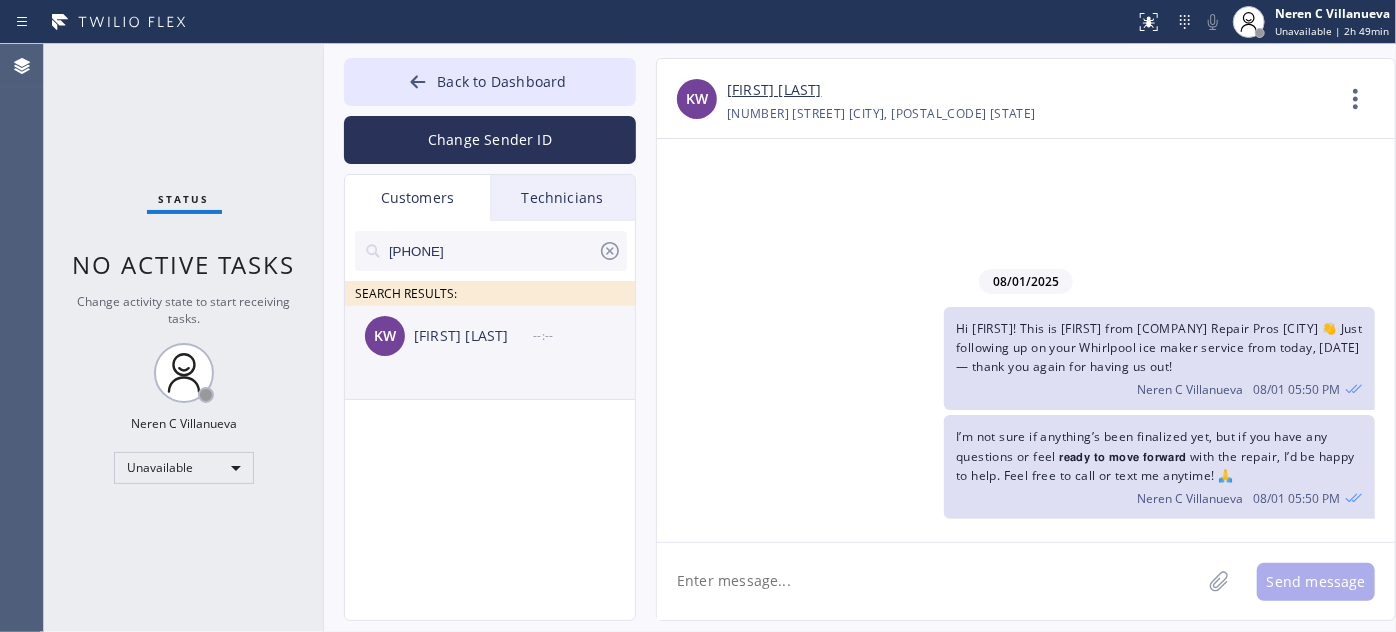 click on "KW Kara Wall --:--" at bounding box center [491, 336] 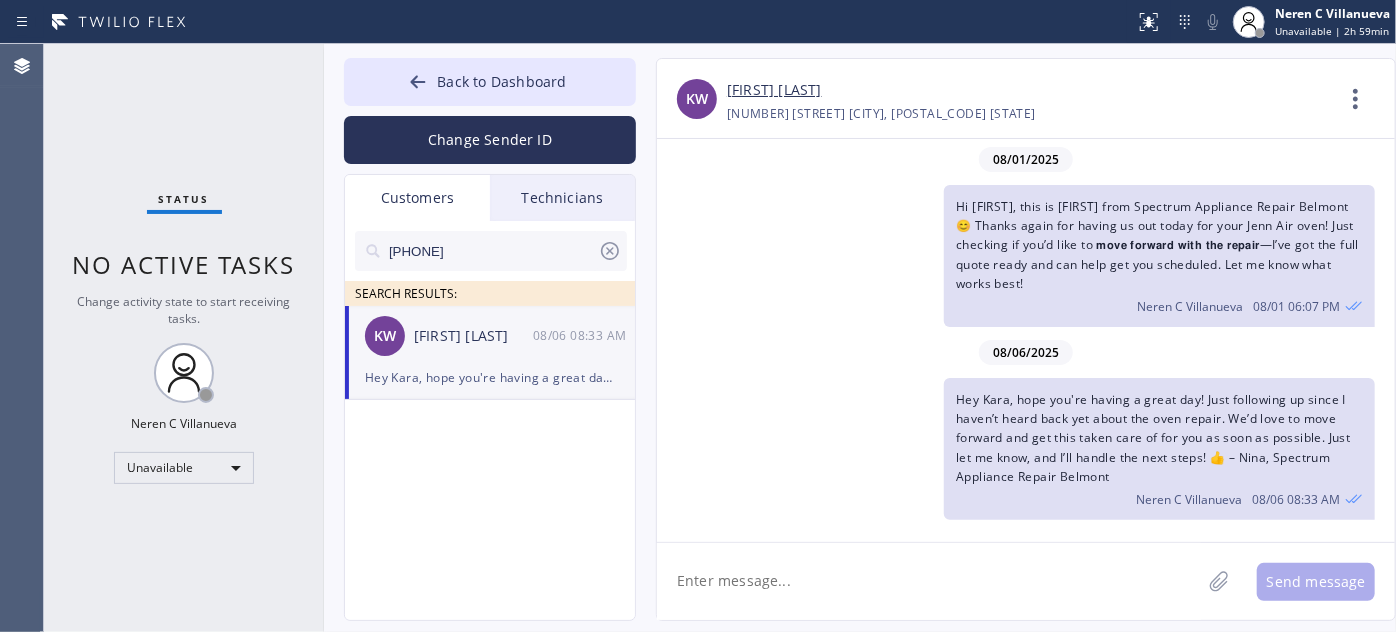 drag, startPoint x: 472, startPoint y: 244, endPoint x: 309, endPoint y: 234, distance: 163.30646 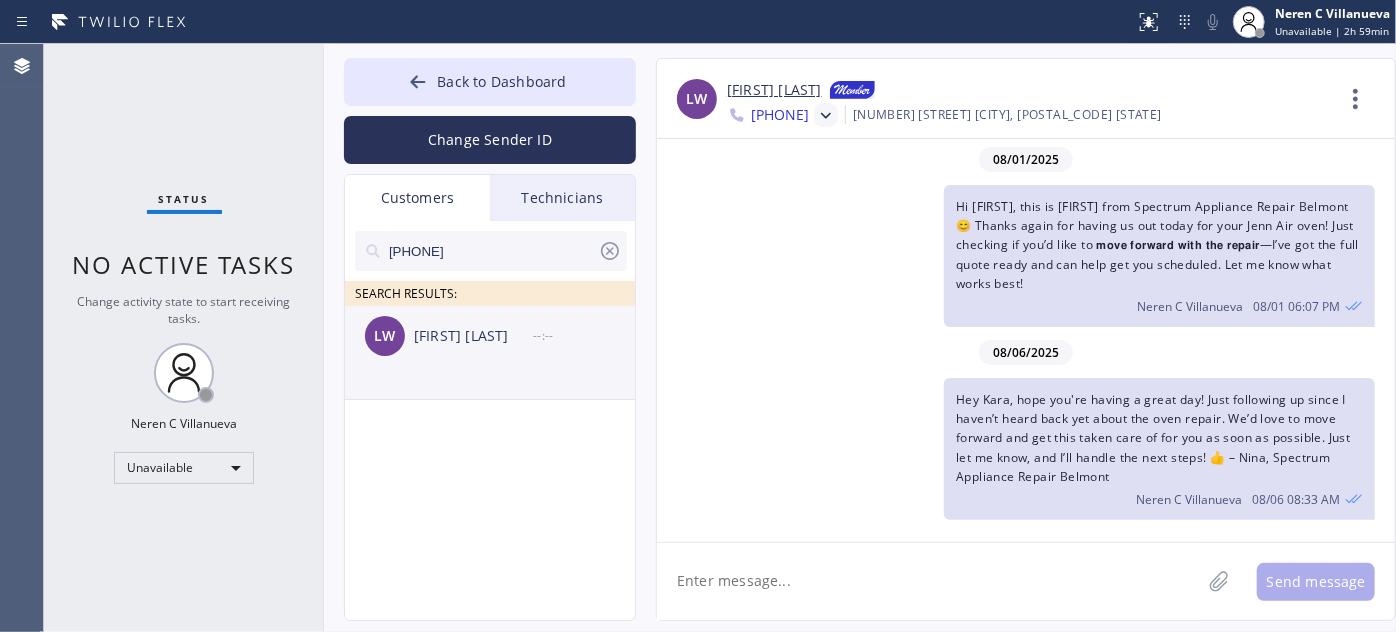 type on "[PHONE]" 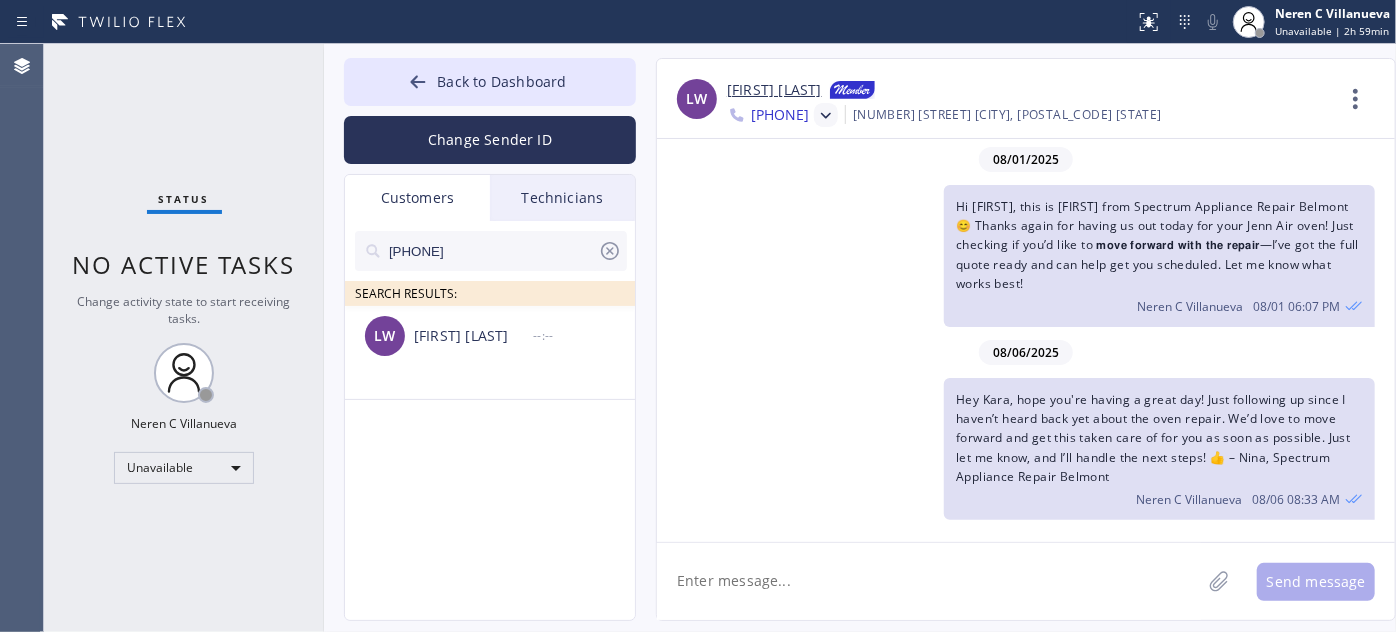 drag, startPoint x: 531, startPoint y: 370, endPoint x: 652, endPoint y: 399, distance: 124.42668 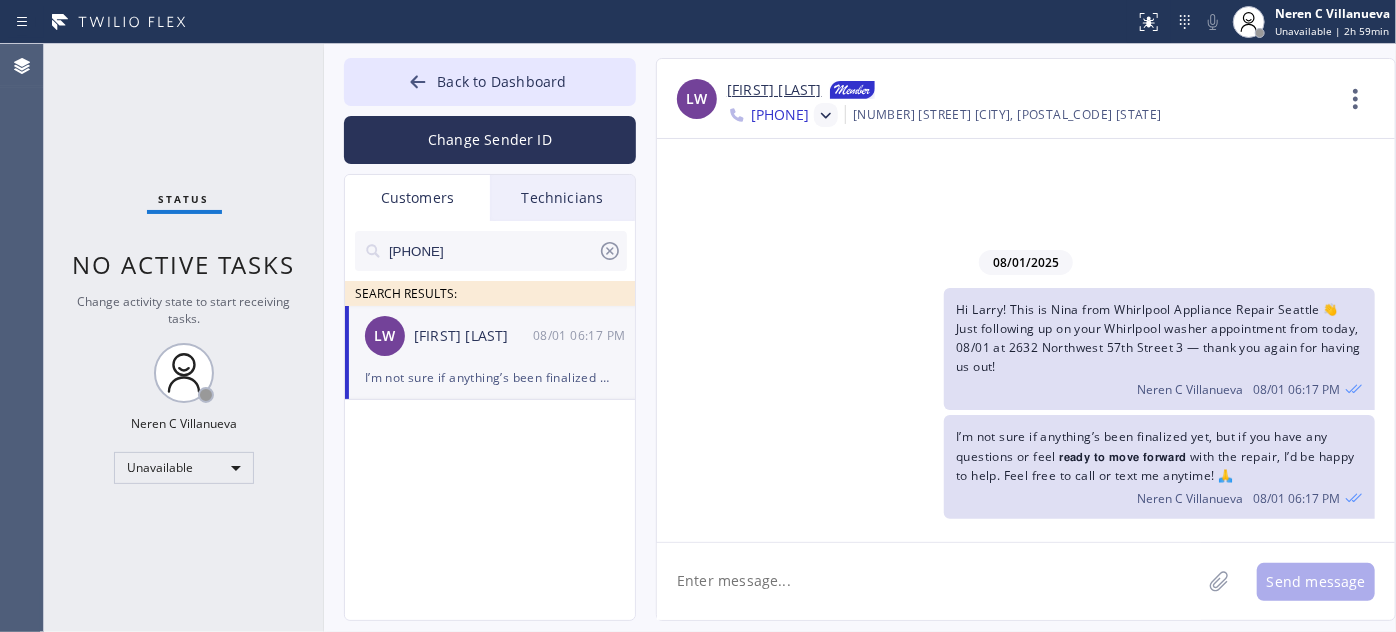 click 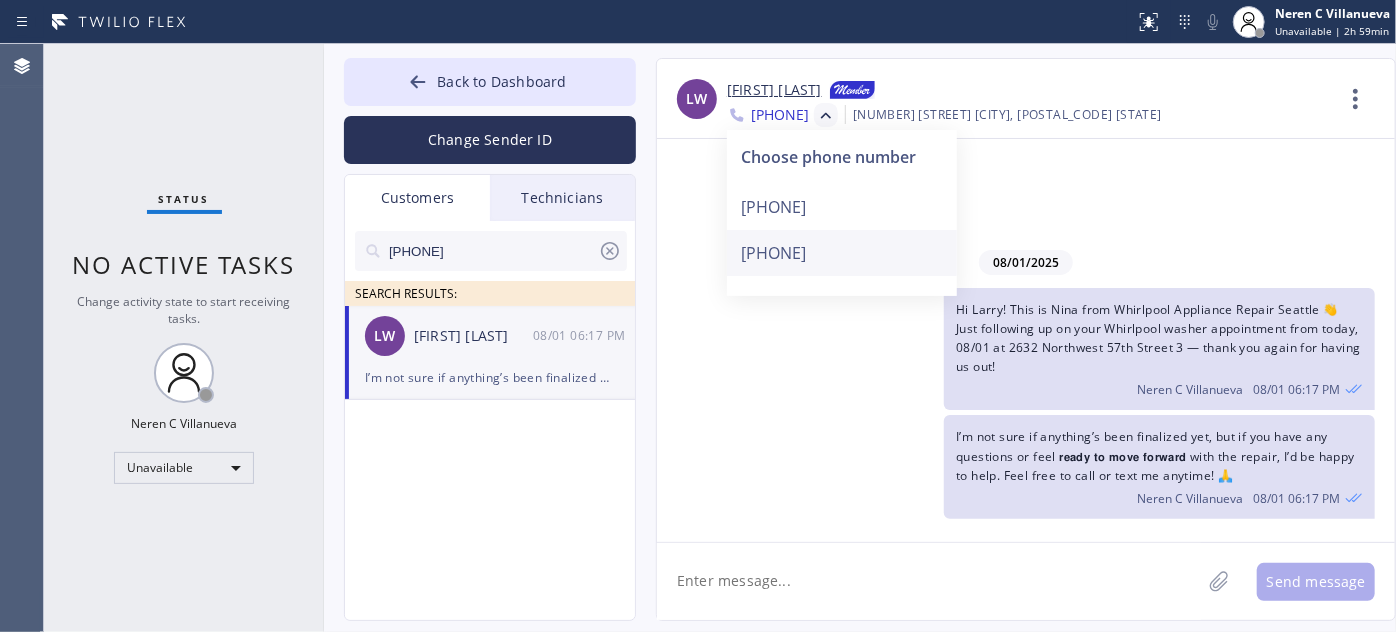 click on "[PHONE]" at bounding box center [842, 253] 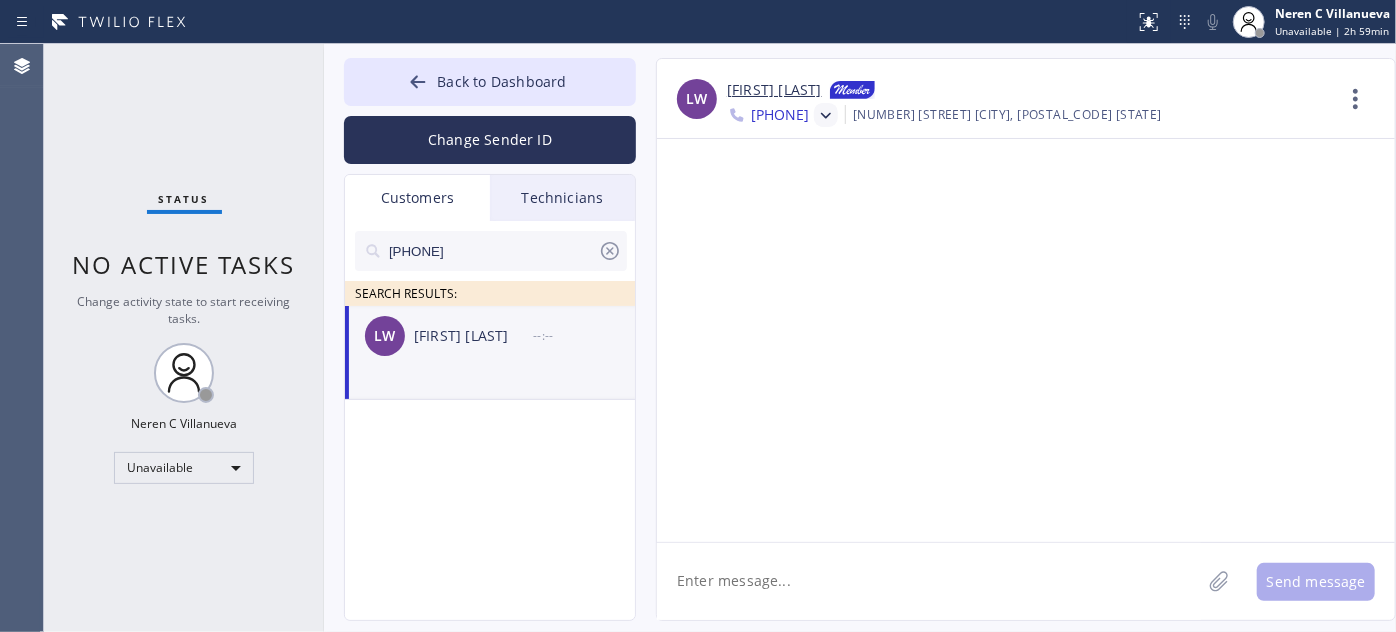 click 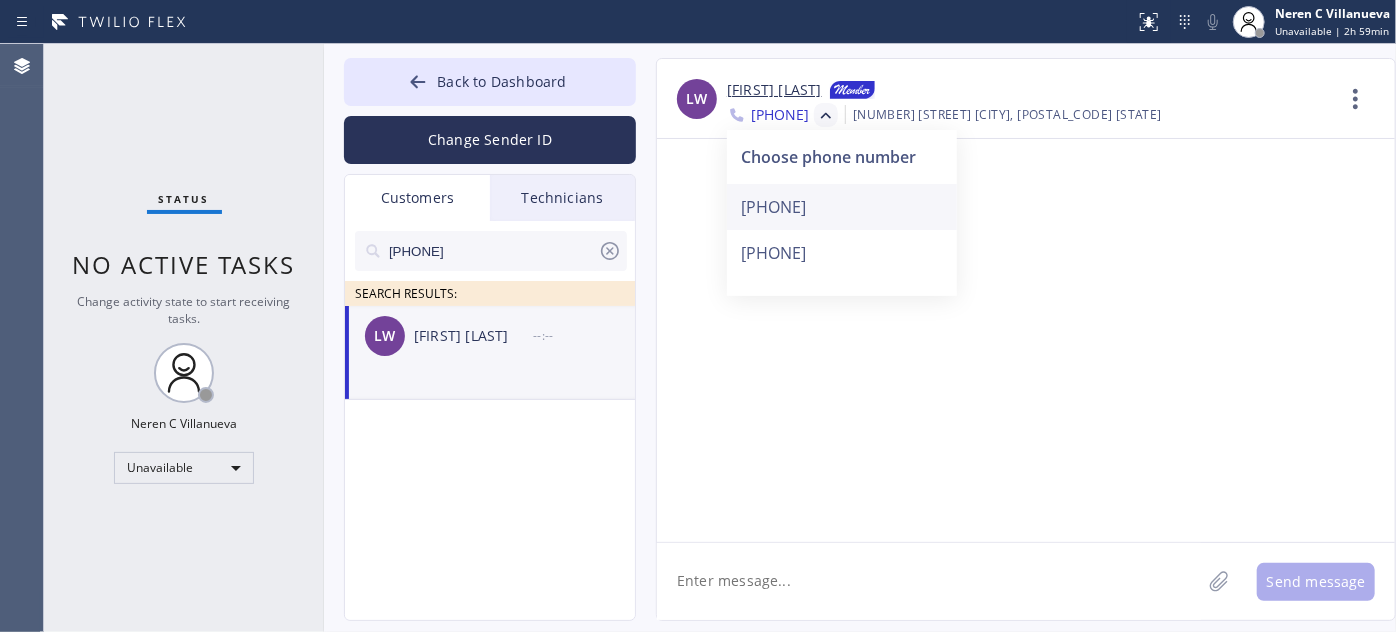 click on "[PHONE]" at bounding box center (842, 207) 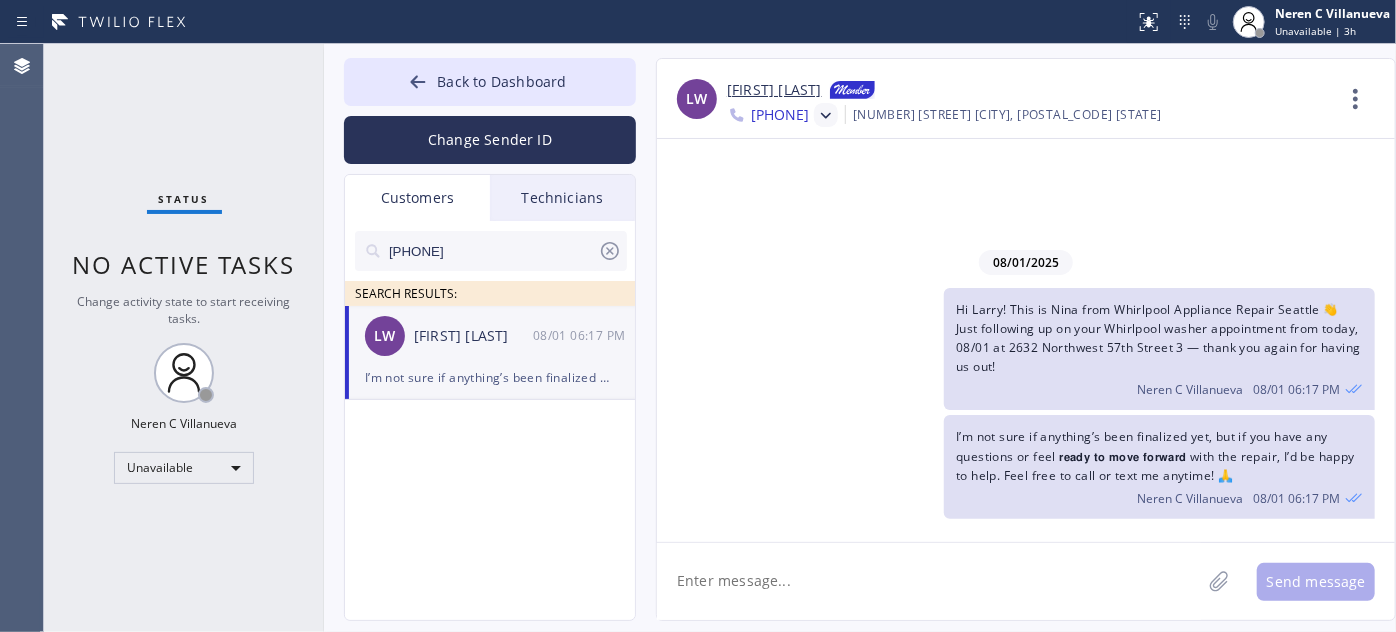 click on "I’m not sure if anything’s been finalized yet, but if you have any questions or feel 𝗿𝗲𝗮𝗱𝘆 𝘁𝗼 𝗺𝗼𝘃𝗲 𝗳𝗼𝗿𝘄𝗮𝗿𝗱 with the repair, I’d be happy to help. Feel free to call or text me anytime! 🙏" at bounding box center (490, 377) 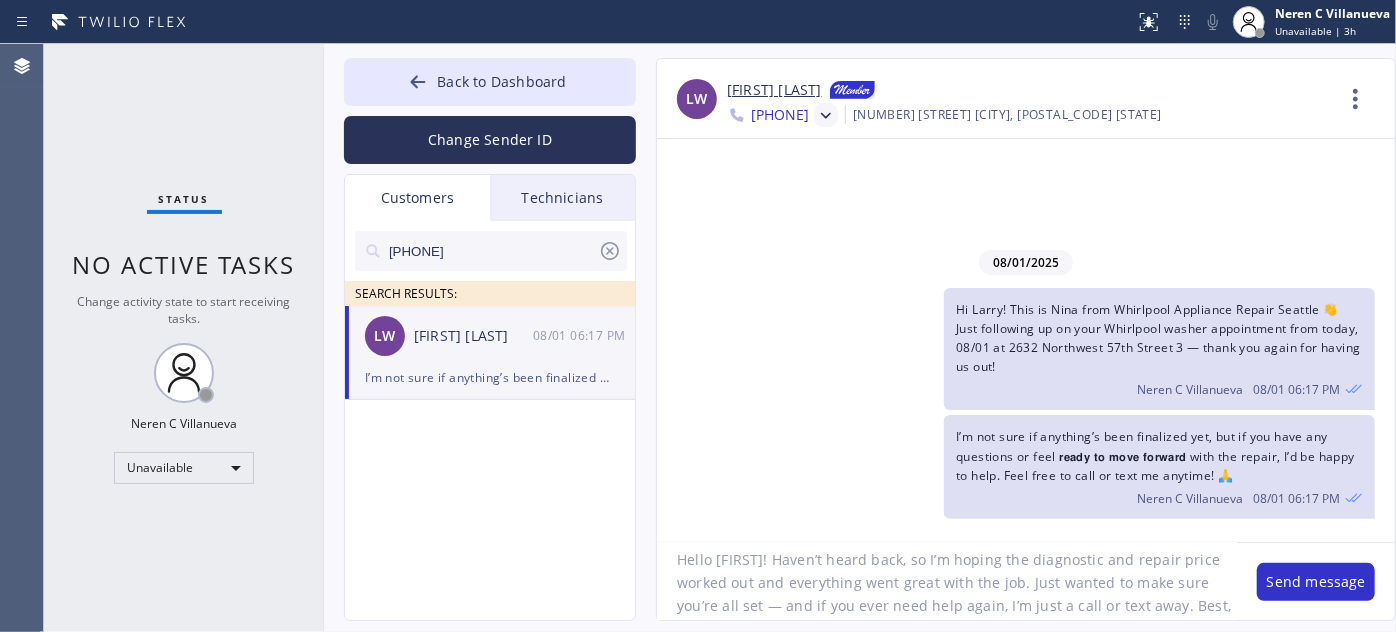 scroll, scrollTop: 0, scrollLeft: 0, axis: both 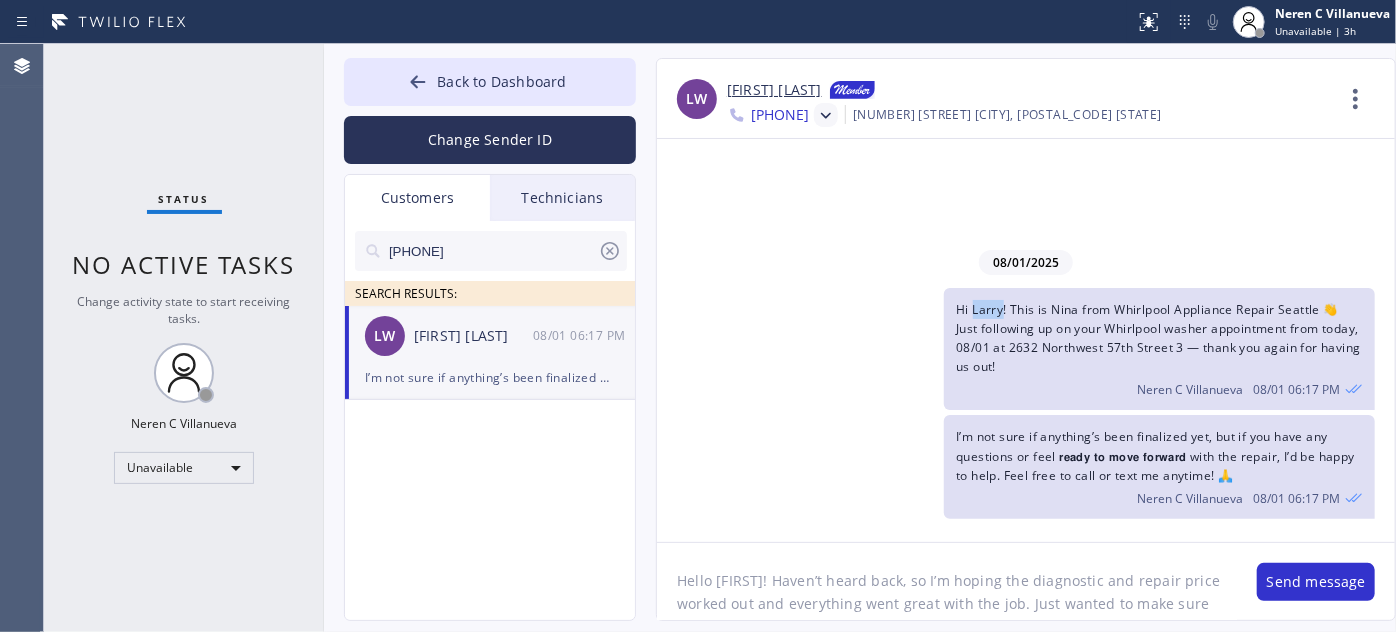 drag, startPoint x: 974, startPoint y: 305, endPoint x: 1002, endPoint y: 308, distance: 28.160255 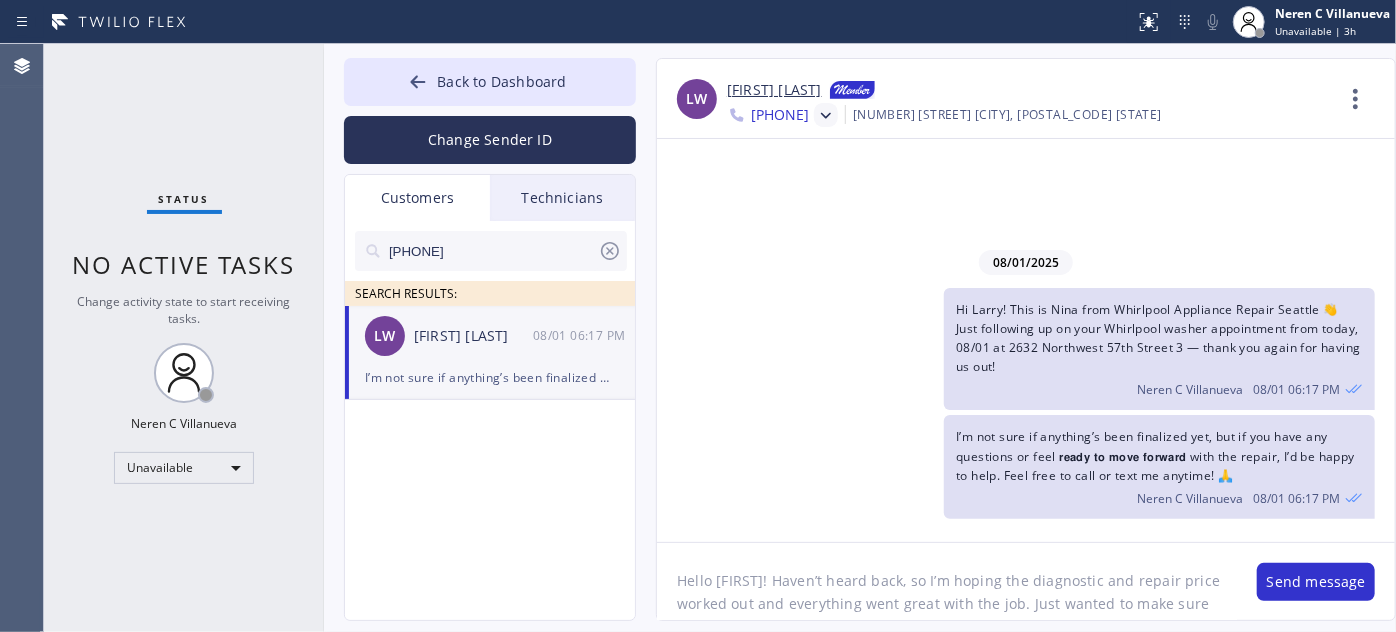 drag, startPoint x: 715, startPoint y: 578, endPoint x: 746, endPoint y: 575, distance: 31.144823 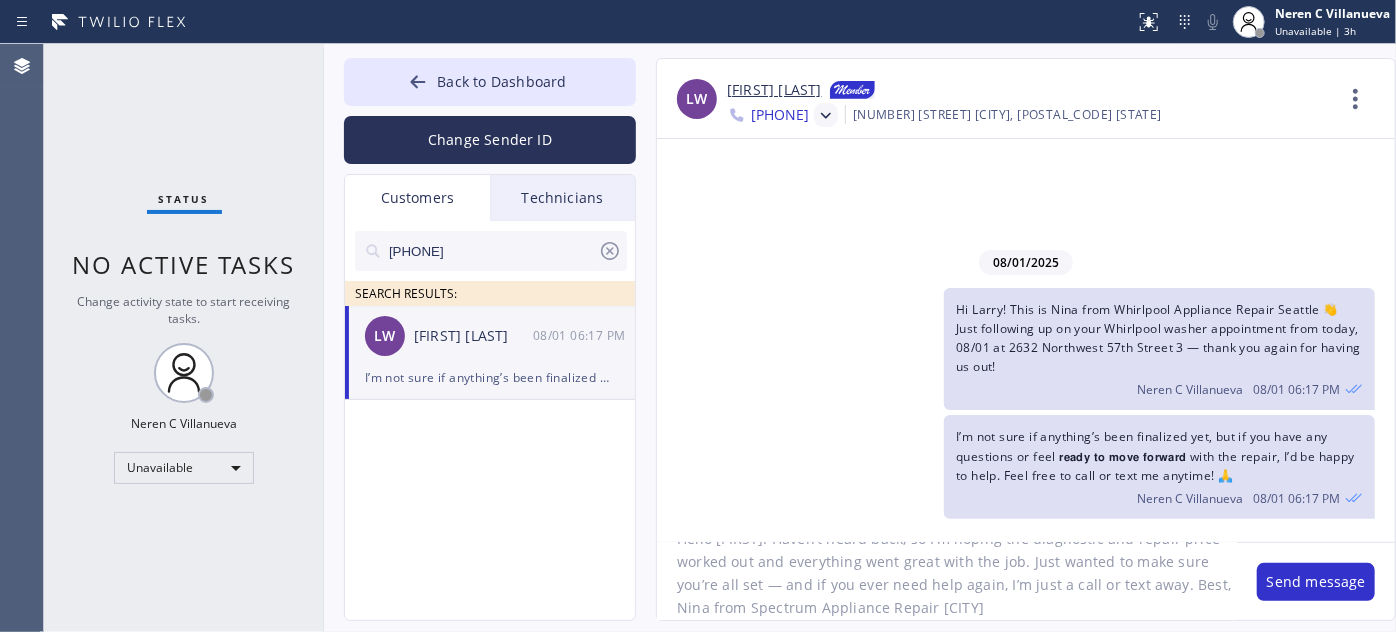 scroll, scrollTop: 0, scrollLeft: 0, axis: both 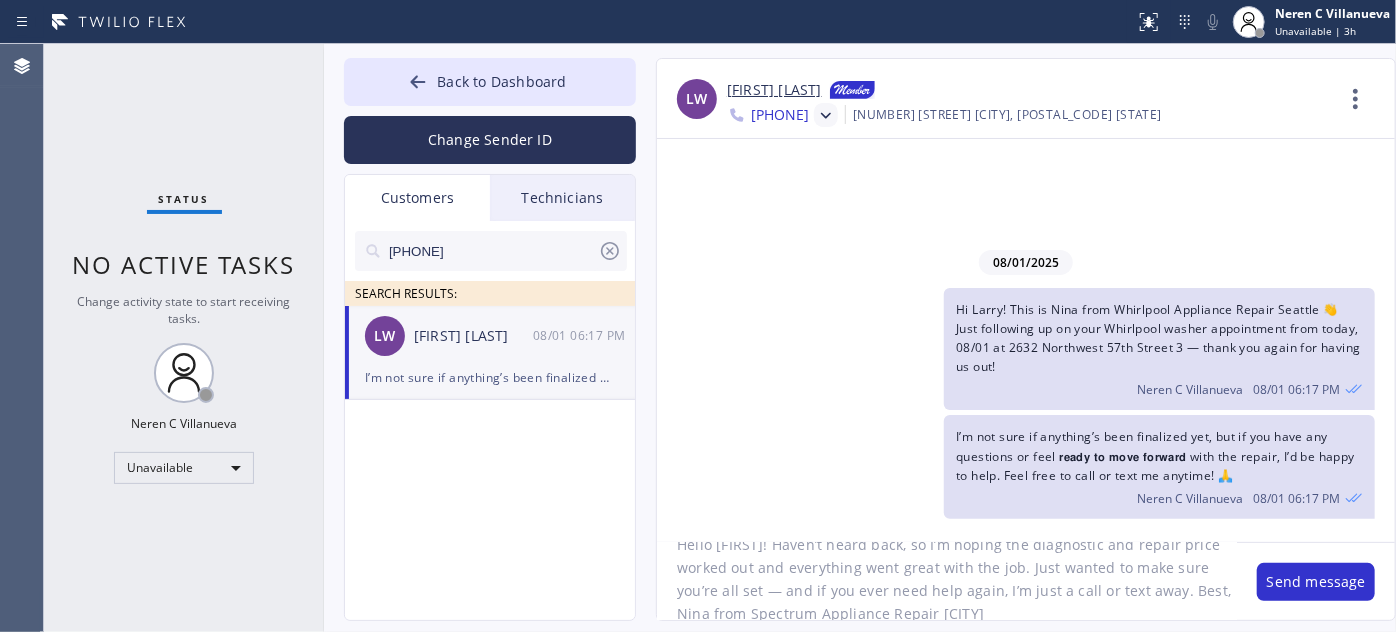 click on "Hi Larry! This is Nina from Whirlpool Appliance Repair Seattle 👋 Just following up on your Whirlpool washer appointment from today, 08/01 at 2632 Northwest 57th Street 3 — thank you again for having us out!" at bounding box center (1158, 338) 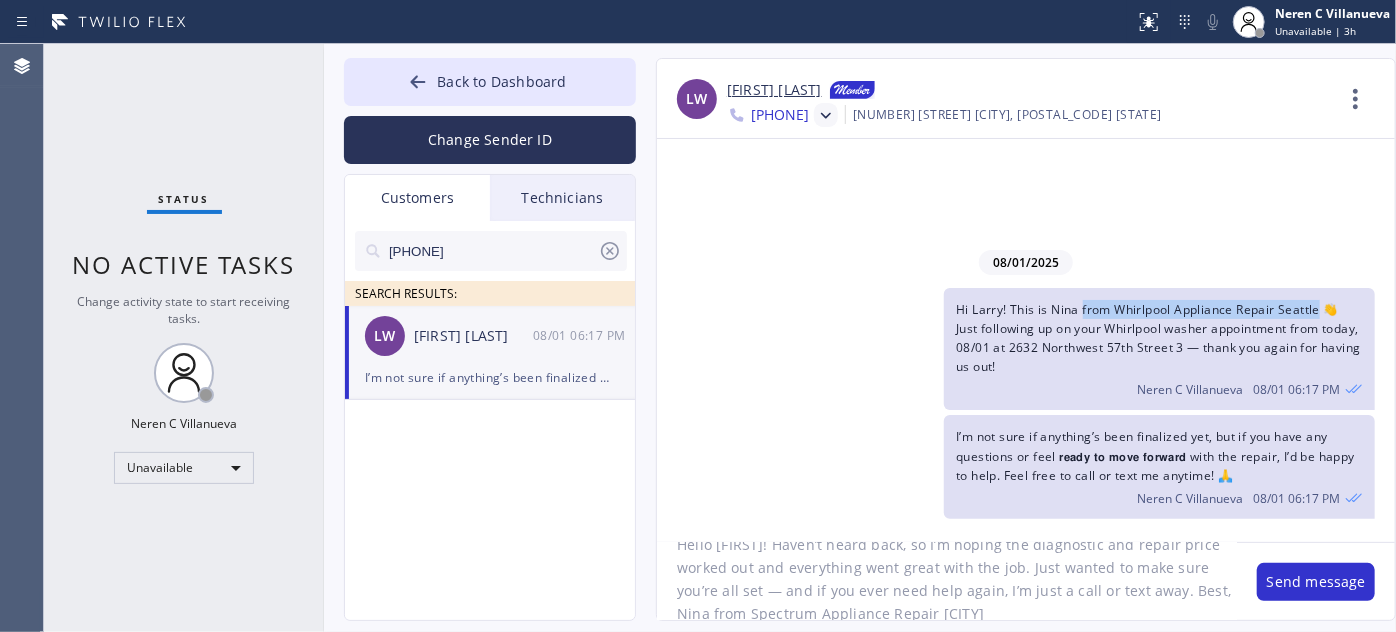 drag, startPoint x: 1083, startPoint y: 306, endPoint x: 1319, endPoint y: 305, distance: 236.00212 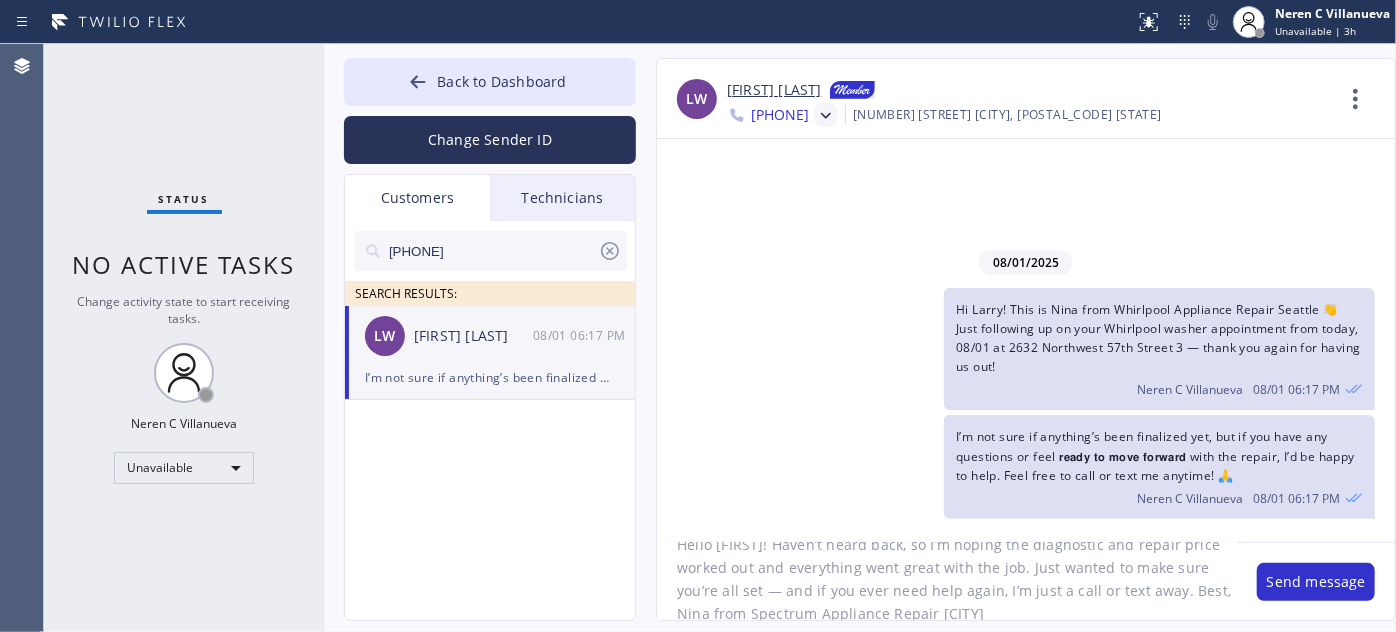scroll, scrollTop: 64, scrollLeft: 0, axis: vertical 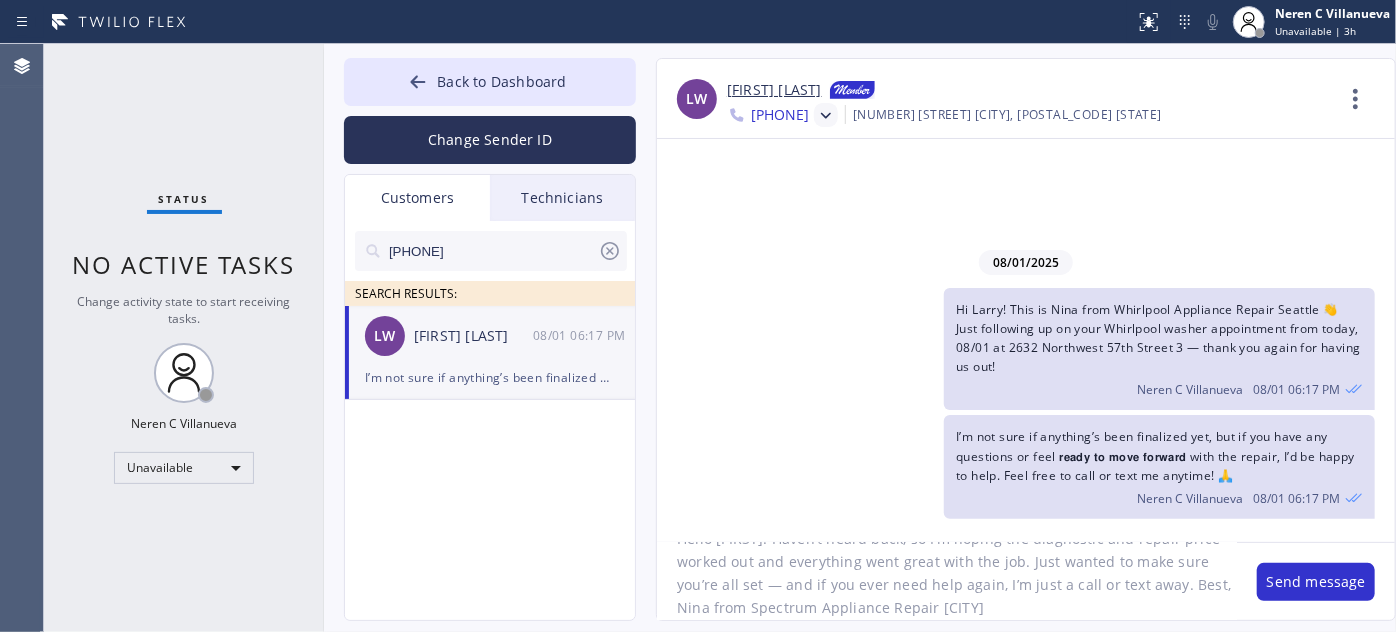 drag, startPoint x: 752, startPoint y: 609, endPoint x: 857, endPoint y: 606, distance: 105.04285 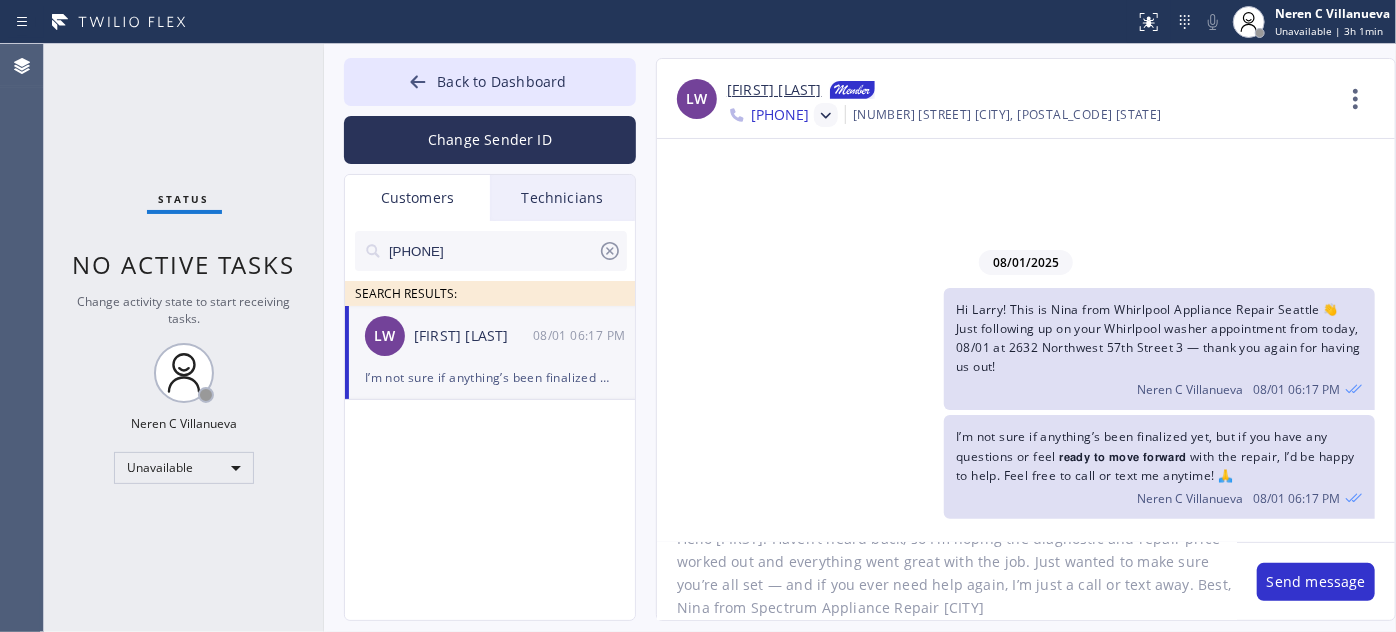 drag, startPoint x: 749, startPoint y: 582, endPoint x: 1014, endPoint y: 580, distance: 265.00754 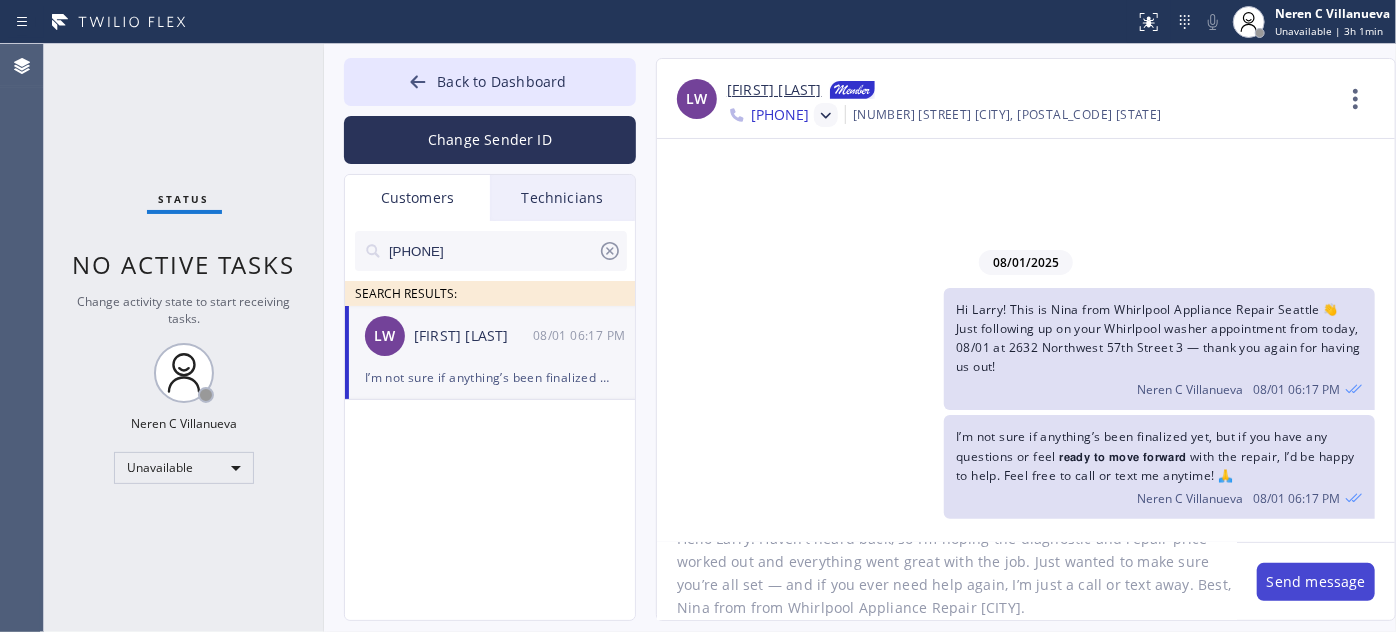 type on "Hello Larry! Haven’t heard back, so I’m hoping the diagnostic and repair price worked out and everything went great with the job. Just wanted to make sure you’re all set — and if you ever need help again, I’m just a call or text away. Best, Nina from from Whirlpool Appliance Repair [CITY]." 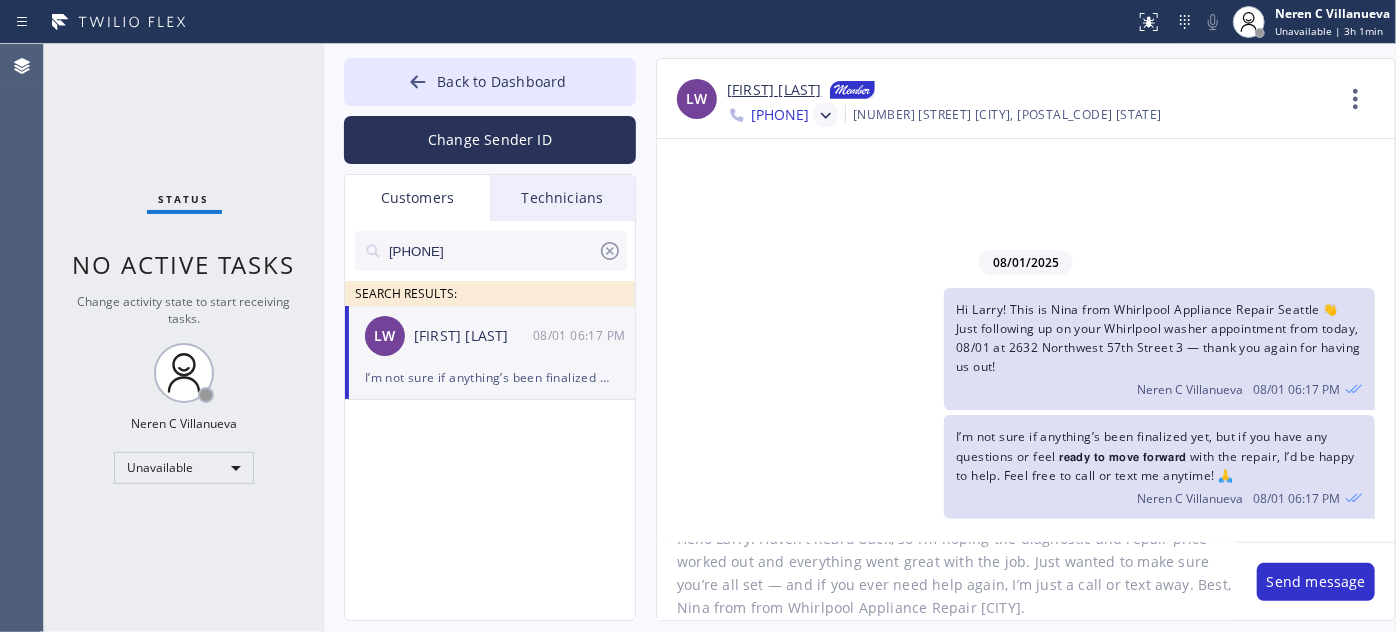 type 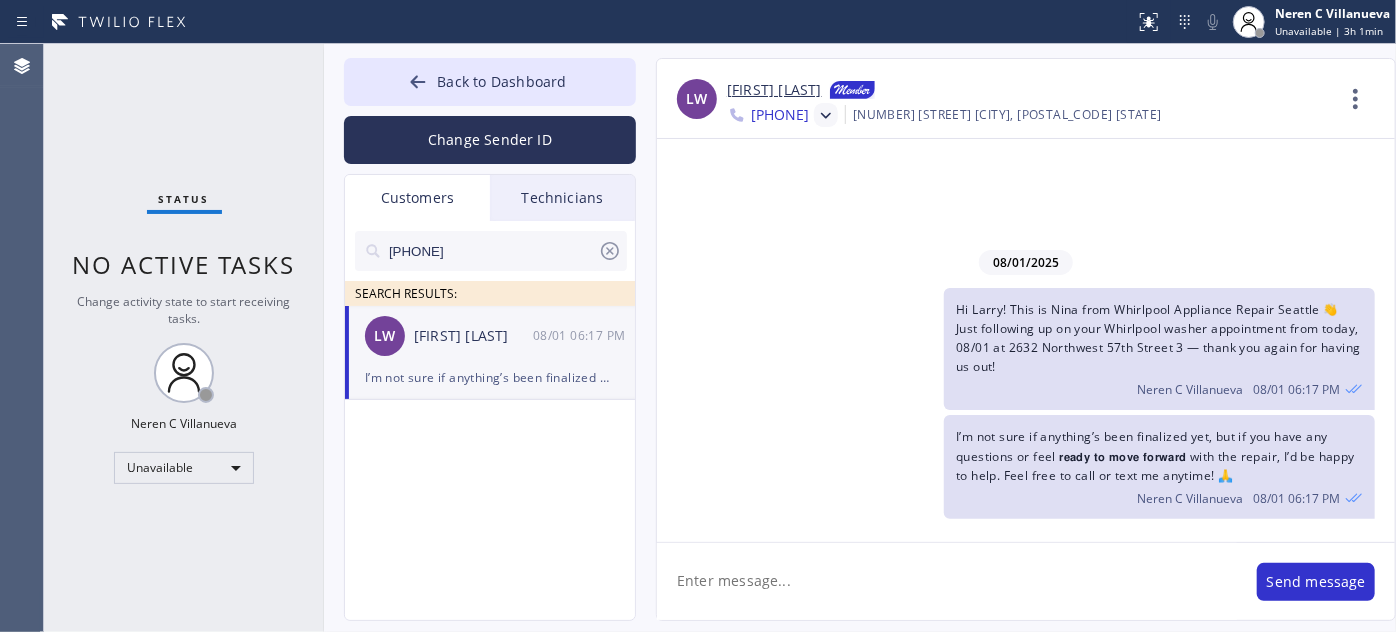 scroll, scrollTop: 0, scrollLeft: 0, axis: both 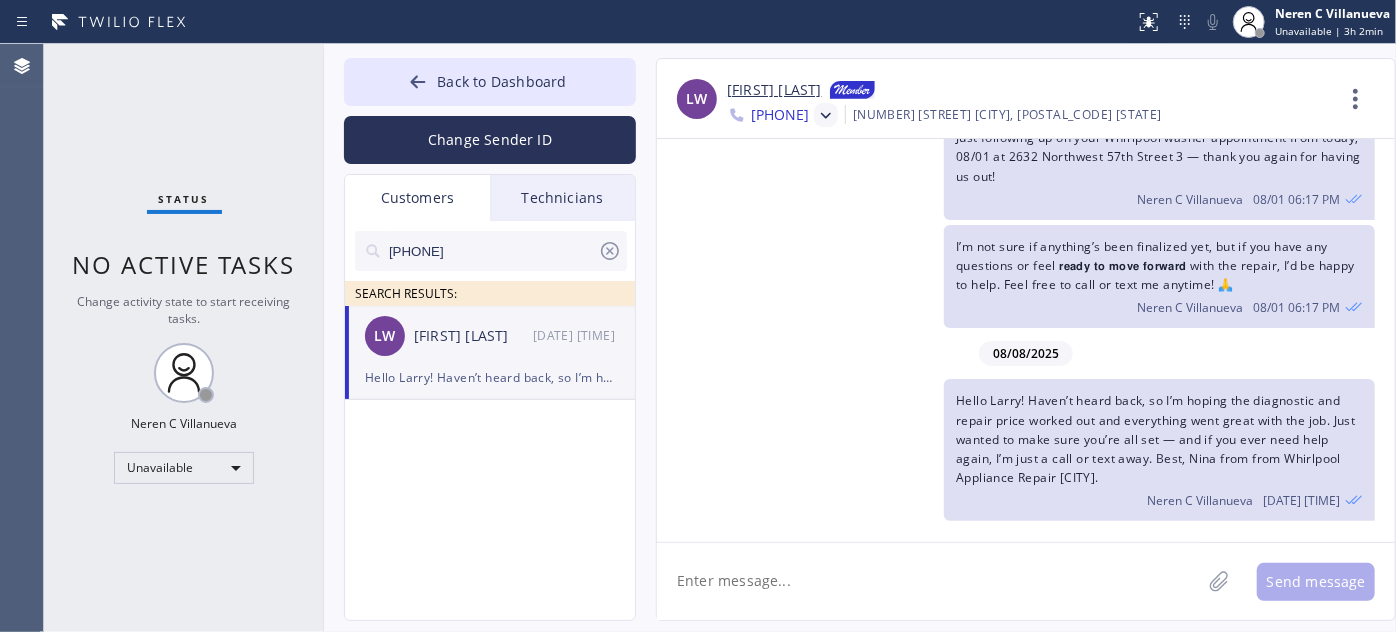 drag, startPoint x: 485, startPoint y: 246, endPoint x: 349, endPoint y: 244, distance: 136.01471 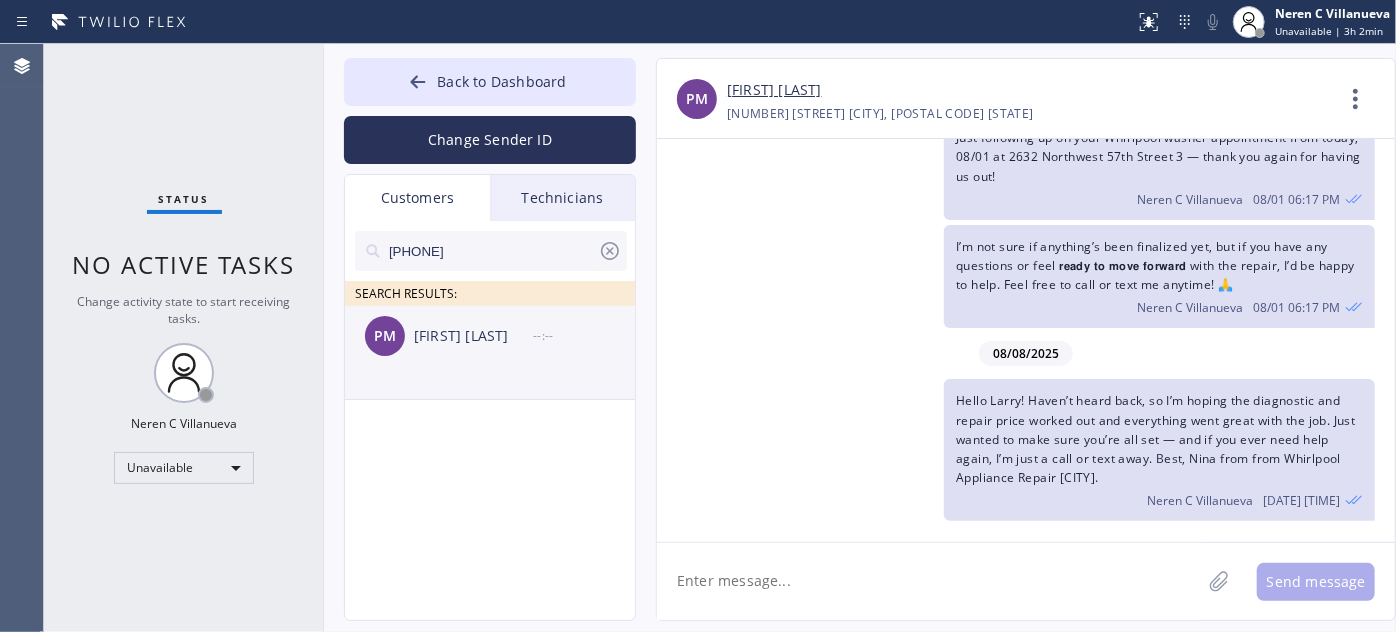 type on "[PHONE]" 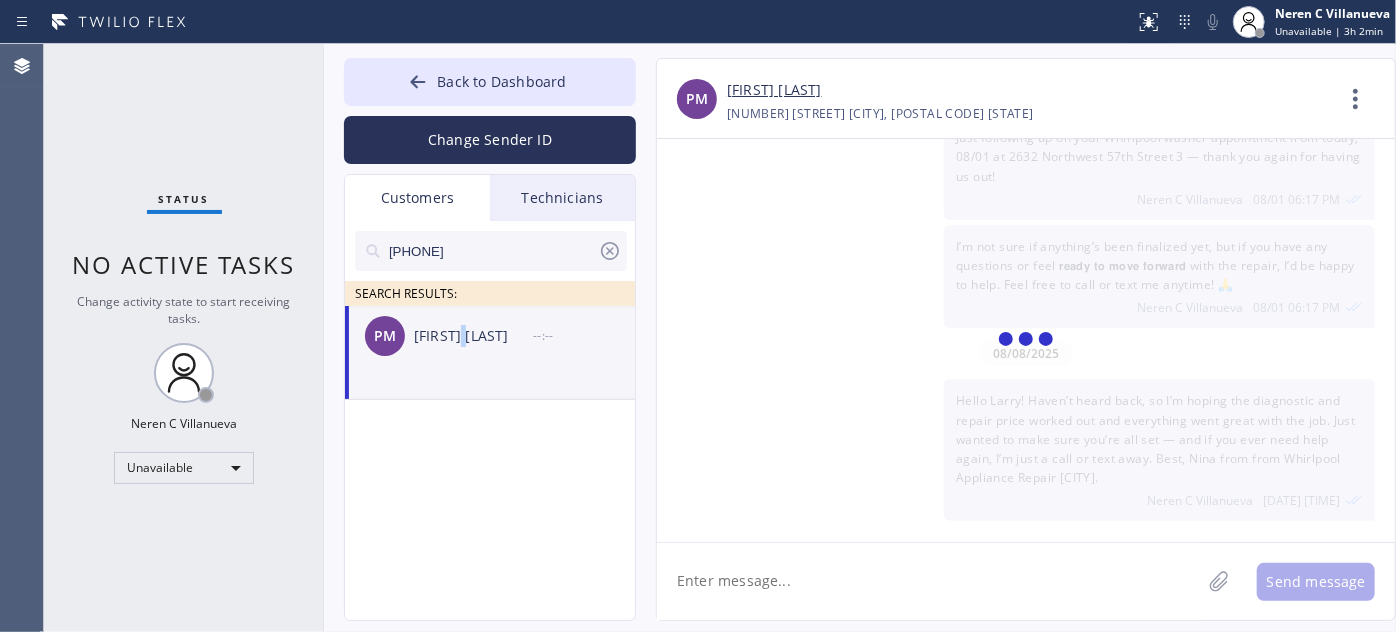 scroll, scrollTop: 0, scrollLeft: 0, axis: both 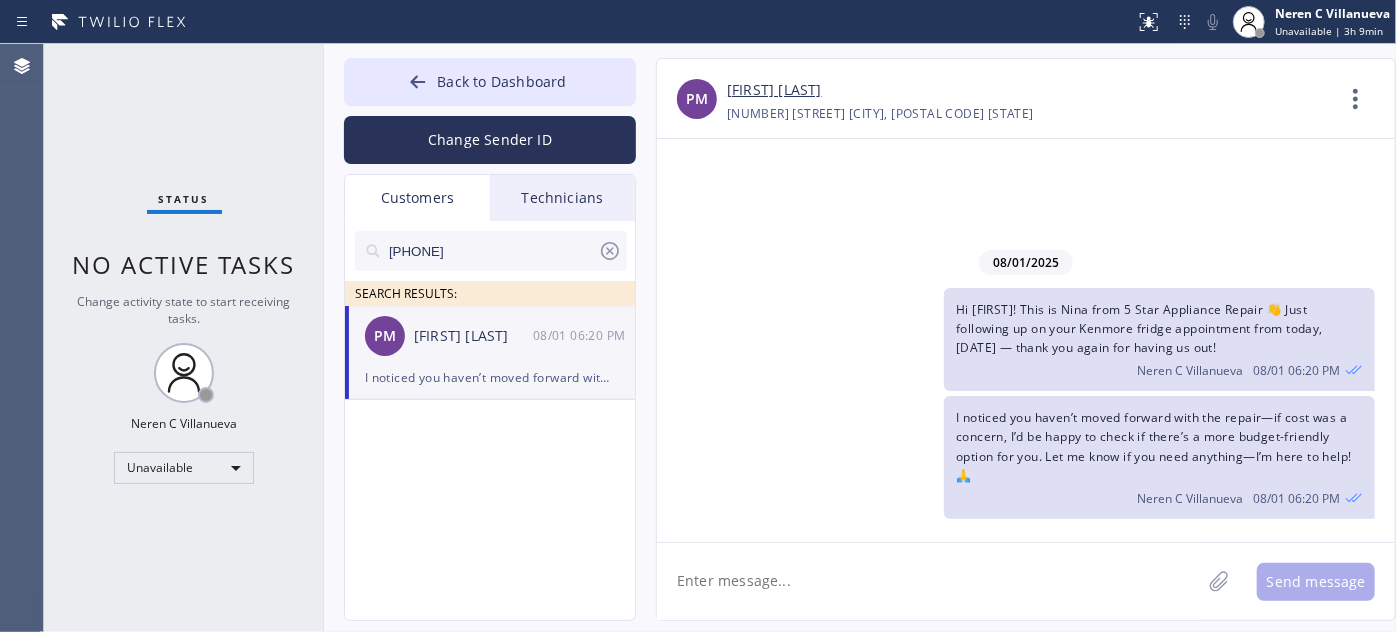 paste on "Hi [Customer Name], just a final follow-up on your [Appliance] from [Date]. I understand the price felt high before, and we’re happy to work out a discount if you decide to move forward. If I don’t hear back soon, I’ll go ahead and close your file—just let me know either way.
– [FIRST]" 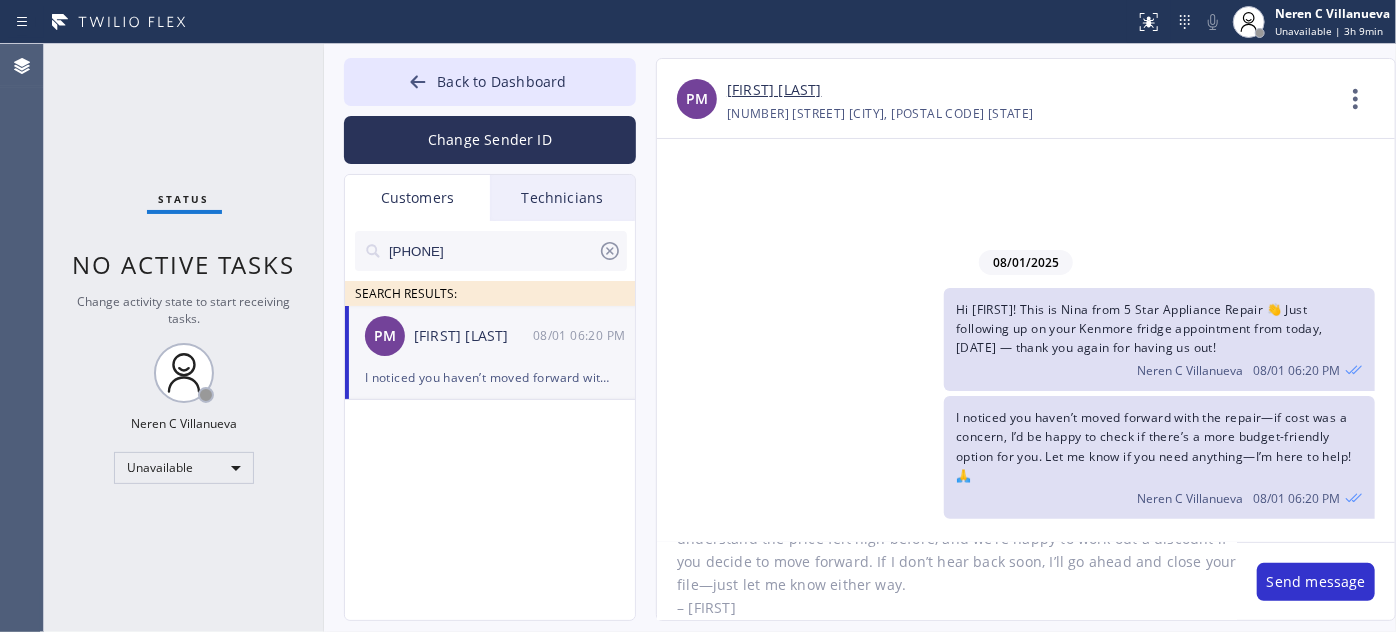 scroll, scrollTop: 0, scrollLeft: 0, axis: both 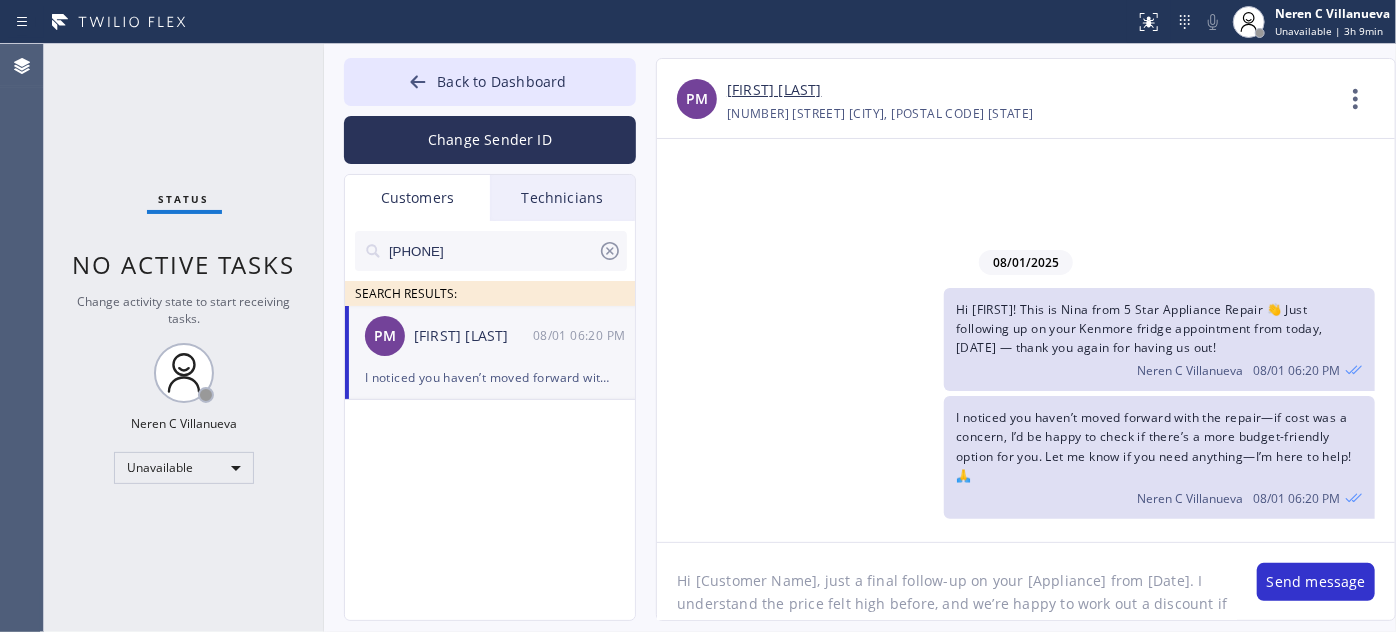 click on "Hi [Customer Name], just a final follow-up on your [Appliance] from [Date]. I understand the price felt high before, and we’re happy to work out a discount if you decide to move forward. If I don’t hear back soon, I’ll go ahead and close your file—just let me know either way.
– [FIRST]" 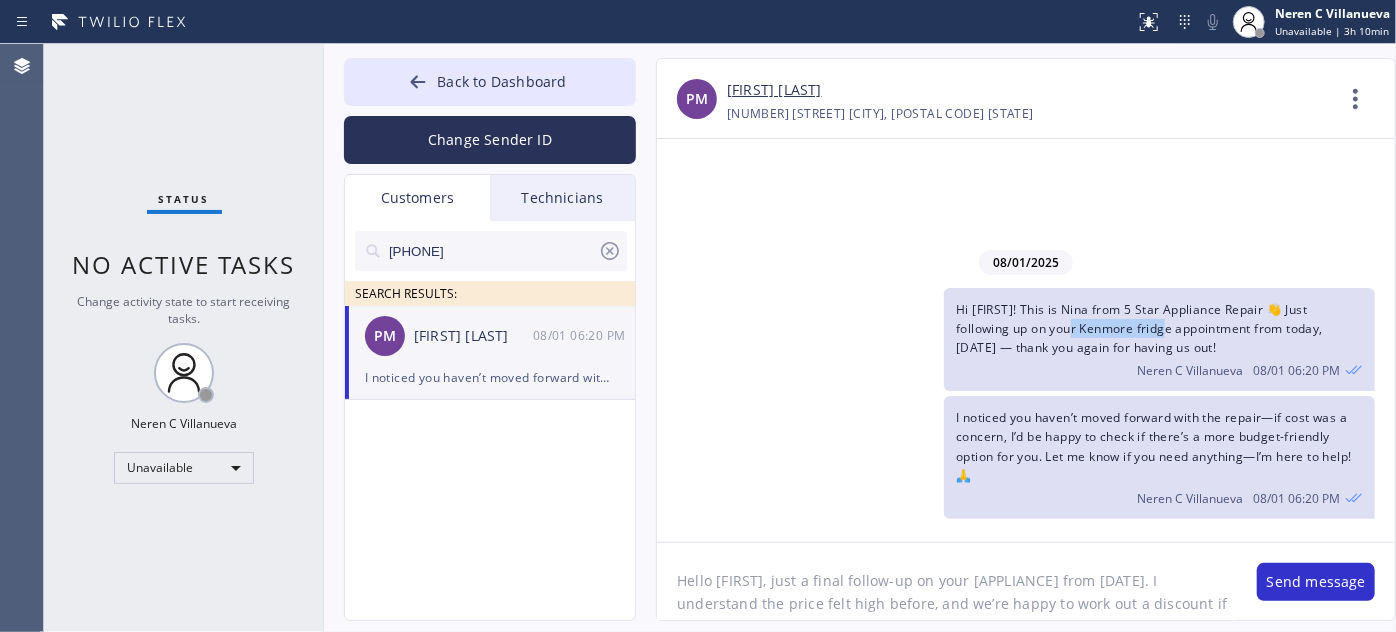 drag, startPoint x: 1026, startPoint y: 324, endPoint x: 1120, endPoint y: 329, distance: 94.13288 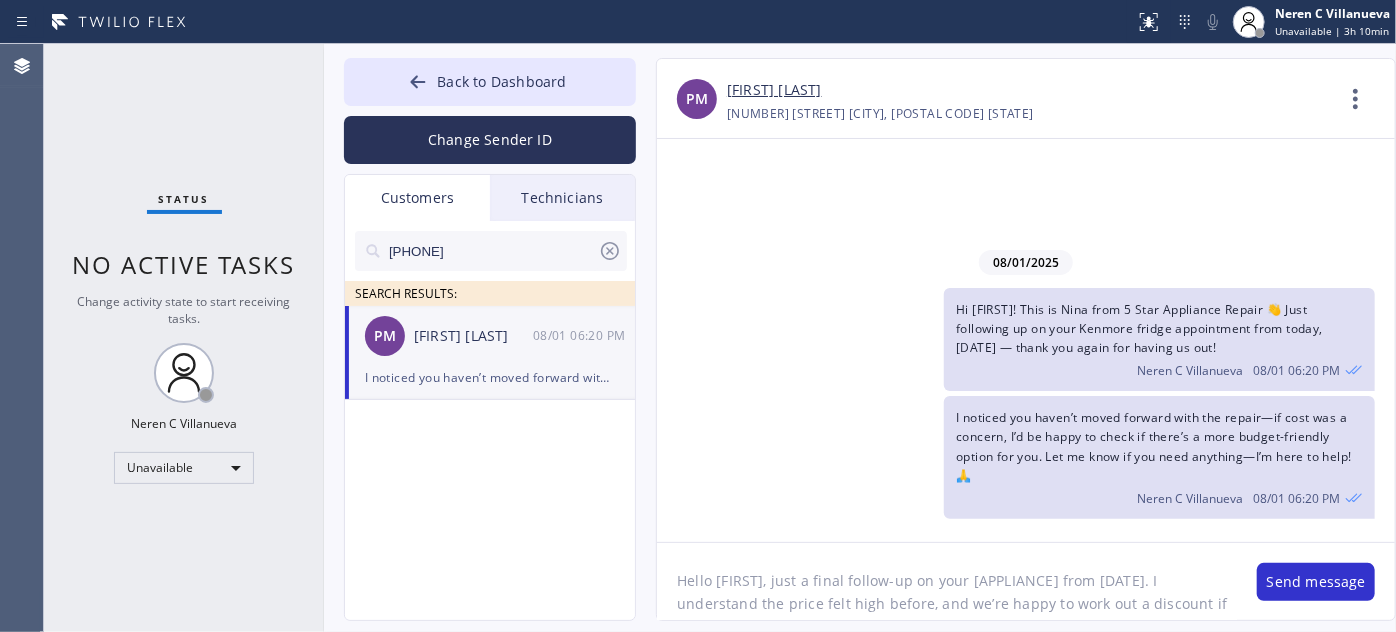 click on "Hello [FIRST], just a final follow-up on your [APPLIANCE] from [DATE]. I understand the price felt high before, and we’re happy to work out a discount if you decide to move forward. If I don’t hear back soon, I’ll go ahead and close your file—just let me know either way.
– [FIRST]" 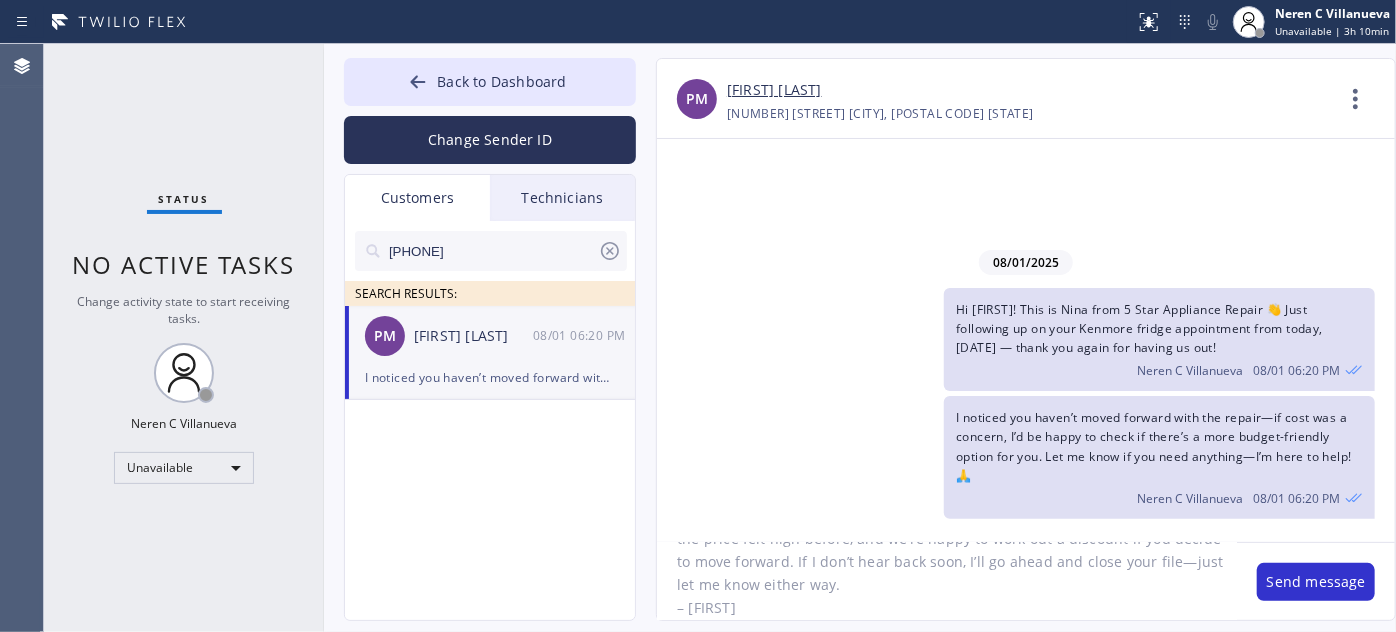 scroll, scrollTop: 0, scrollLeft: 0, axis: both 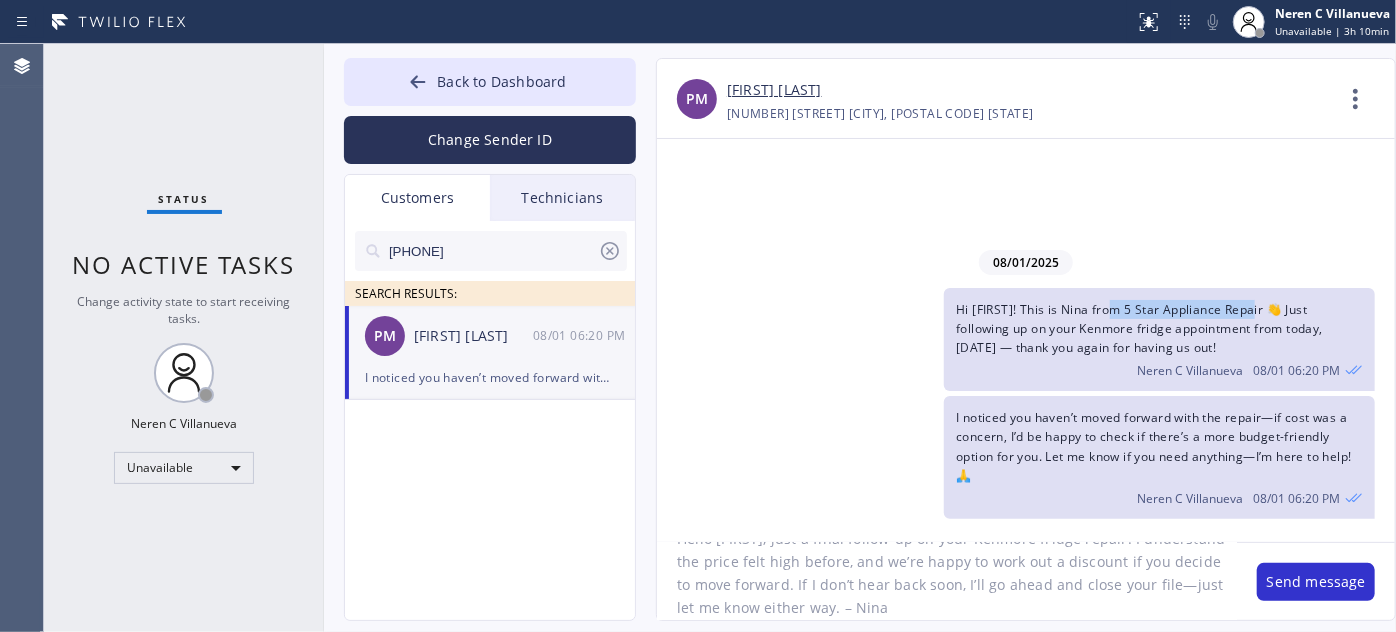 drag, startPoint x: 1114, startPoint y: 307, endPoint x: 1253, endPoint y: 310, distance: 139.03236 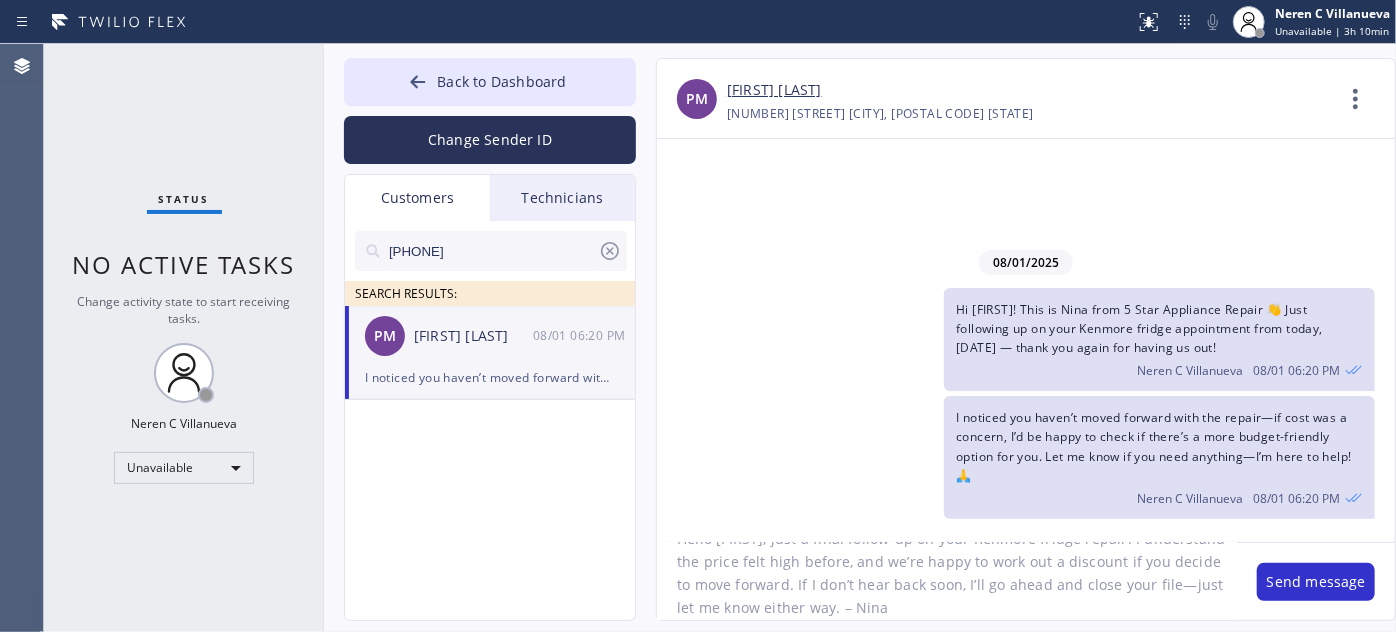 click on "Hello [FIRST], just a final follow-up on your Kenmore fridge repair. I understand the price felt high before, and we’re happy to work out a discount if you decide to move forward. If I don’t hear back soon, I’ll go ahead and close your file—just let me know either way. – Nina" 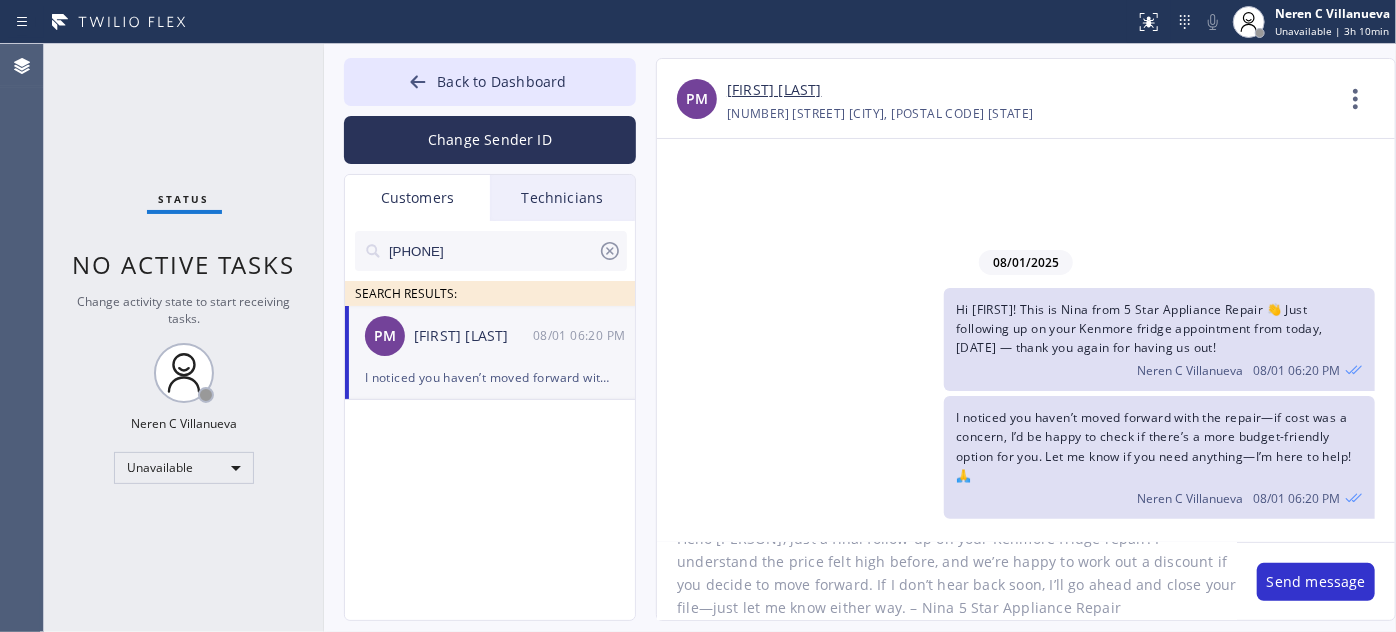 click on "Hello [PERSON], just a final follow-up on your Kenmore fridge repair. I understand the price felt high before, and we’re happy to work out a discount if you decide to move forward. If I don’t hear back soon, I’ll go ahead and close your file—just let me know either way. – Nina 5 Star Appliance Repair" 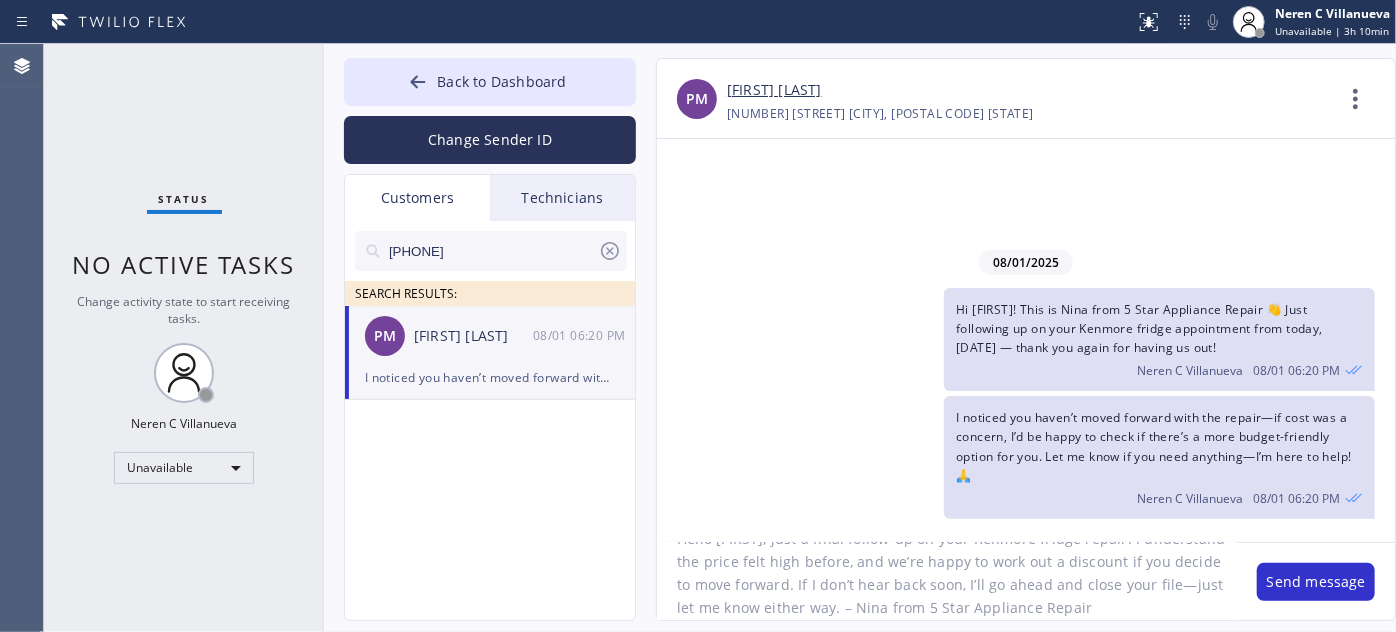 scroll, scrollTop: 0, scrollLeft: 0, axis: both 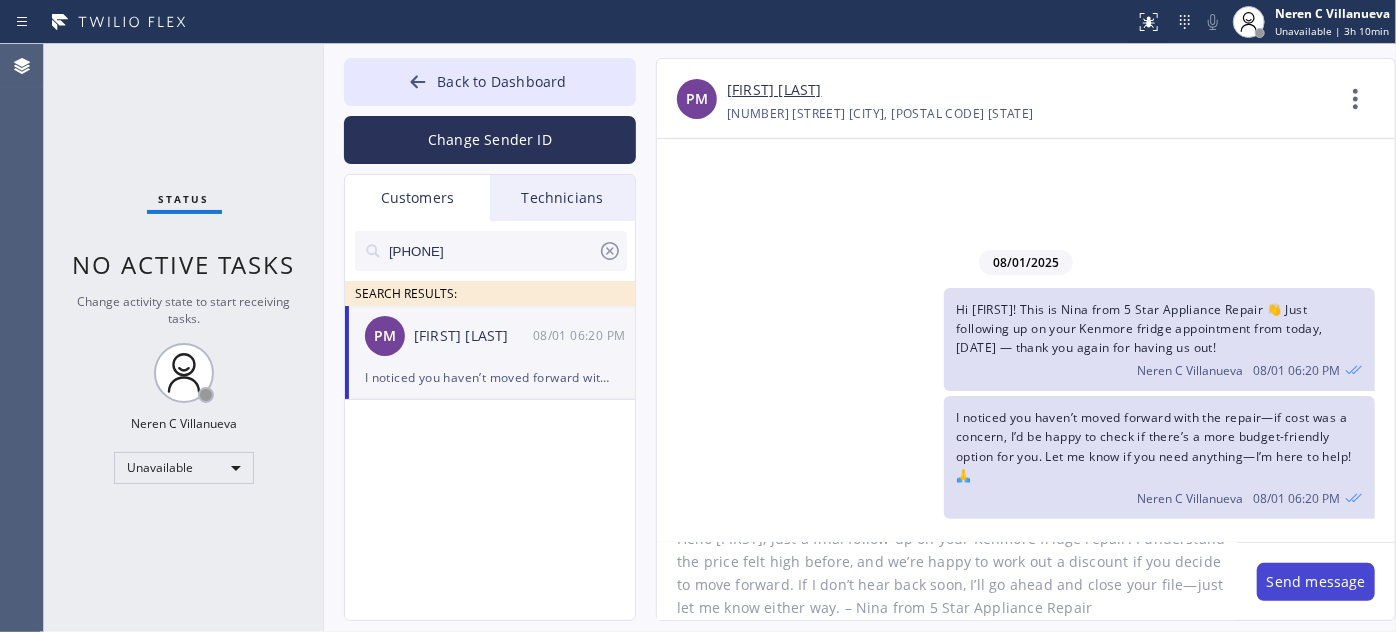 type on "Hello [FIRST], just a final follow-up on your Kenmore fridge repair. I understand the price felt high before, and we’re happy to work out a discount if you decide to move forward. If I don’t hear back soon, I’ll go ahead and close your file—just let me know either way. – Nina from 5 Star Appliance Repair" 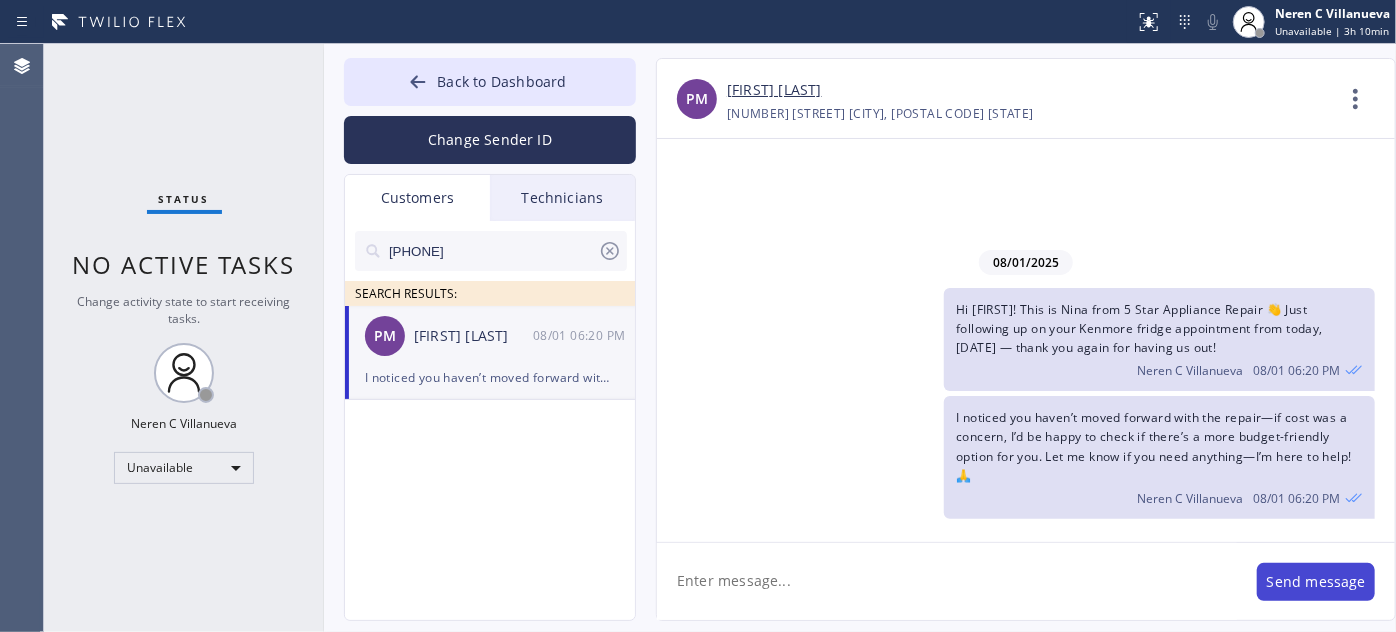 scroll, scrollTop: 0, scrollLeft: 0, axis: both 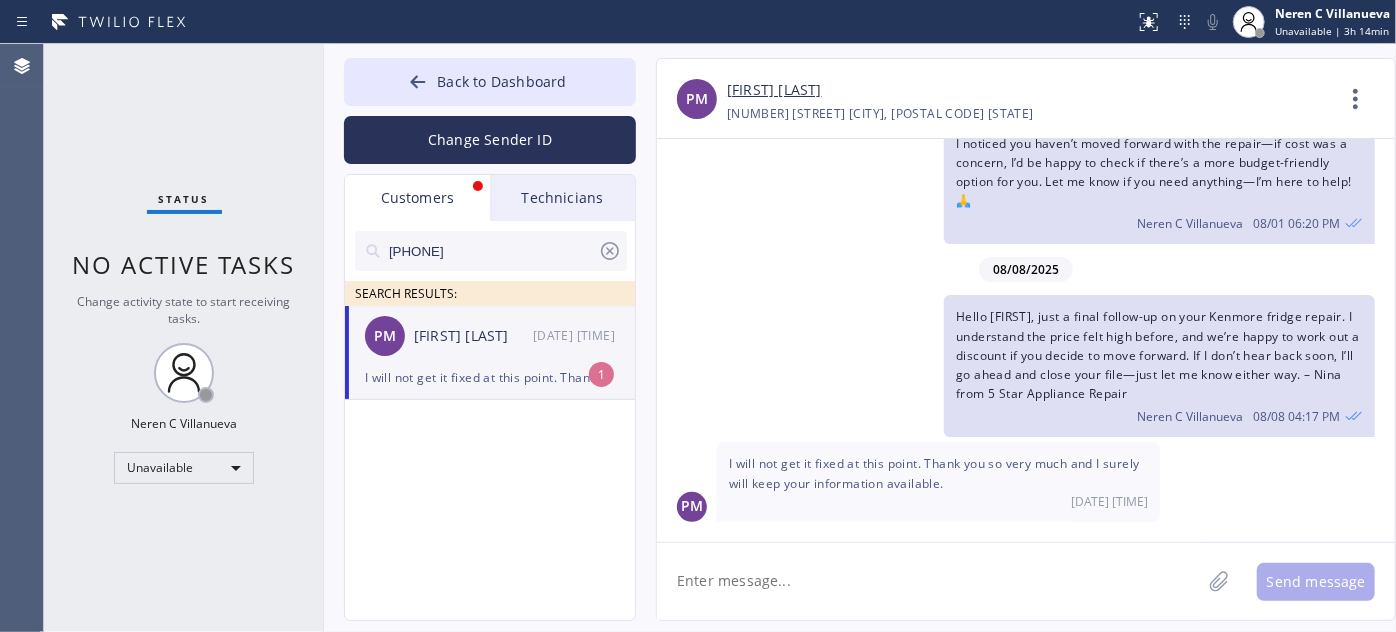 click on "I will not get it fixed at this point. Thank you so very much and I surely will keep your information available." at bounding box center [490, 377] 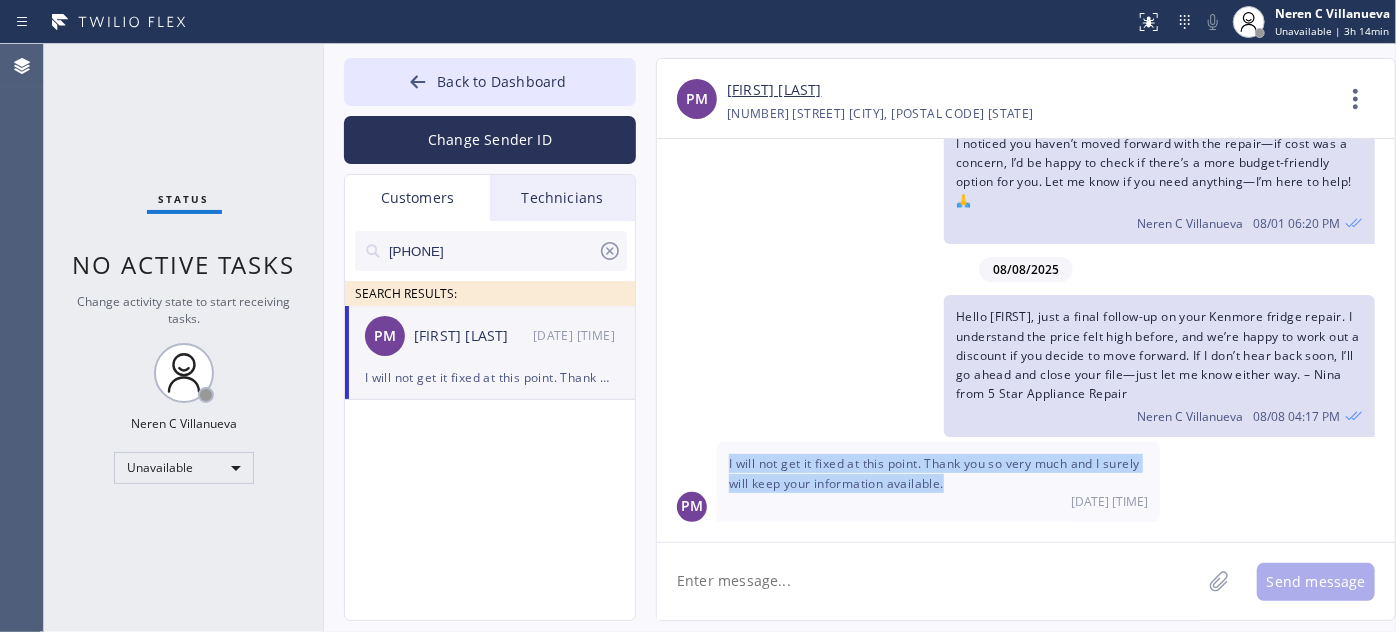 drag, startPoint x: 949, startPoint y: 484, endPoint x: 718, endPoint y: 462, distance: 232.04526 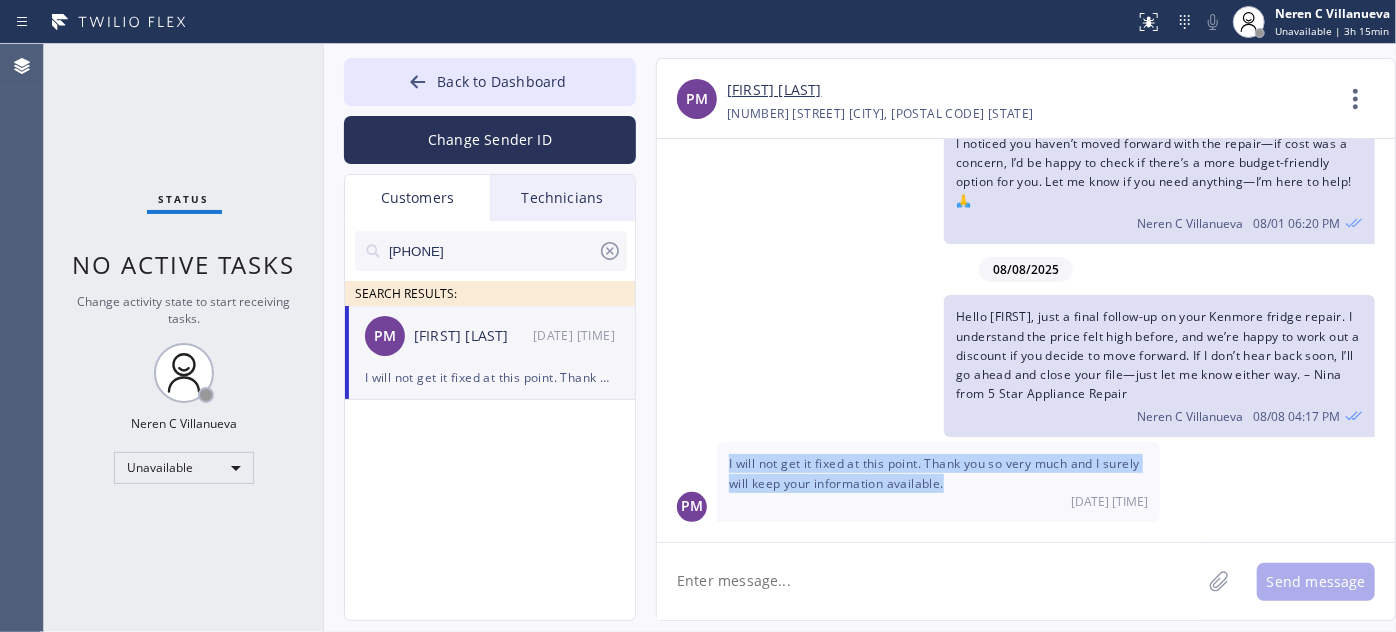 copy on "I will not get it fixed at this point. Thank you so very much and I surely will keep your information available." 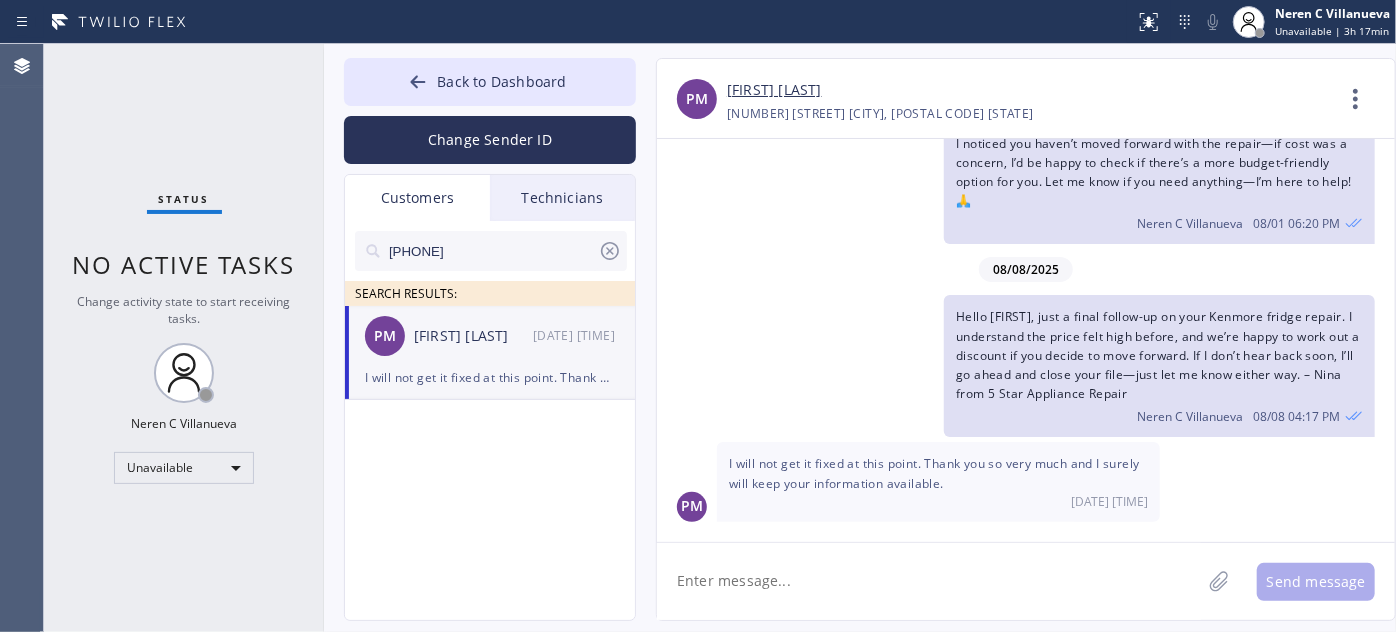 paste on "Hi [FIRST], thanks for letting me know about the Amana oven after our [DATE] visit. I understand you’re not moving forward right now, and I appreciate your kind words. I’ll close your file, but if you change your mind, we’re happy to help. Estimate’s reattached for you. –[FIRST]" 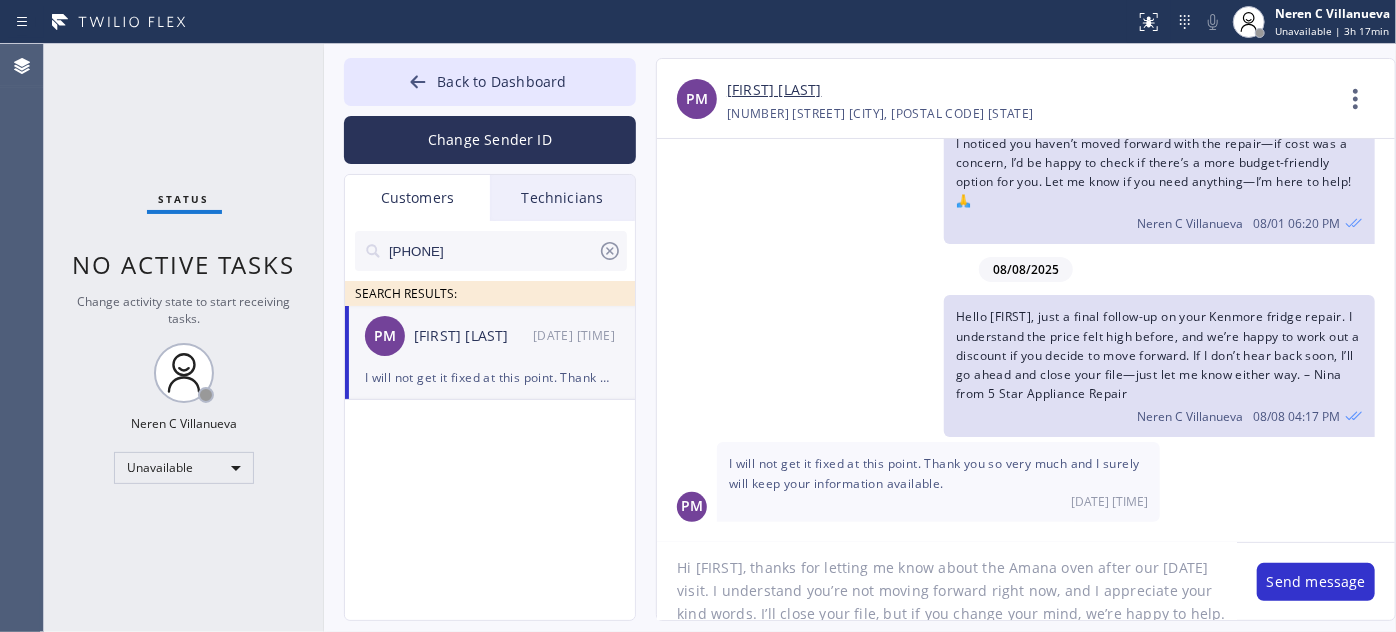 scroll, scrollTop: 0, scrollLeft: 0, axis: both 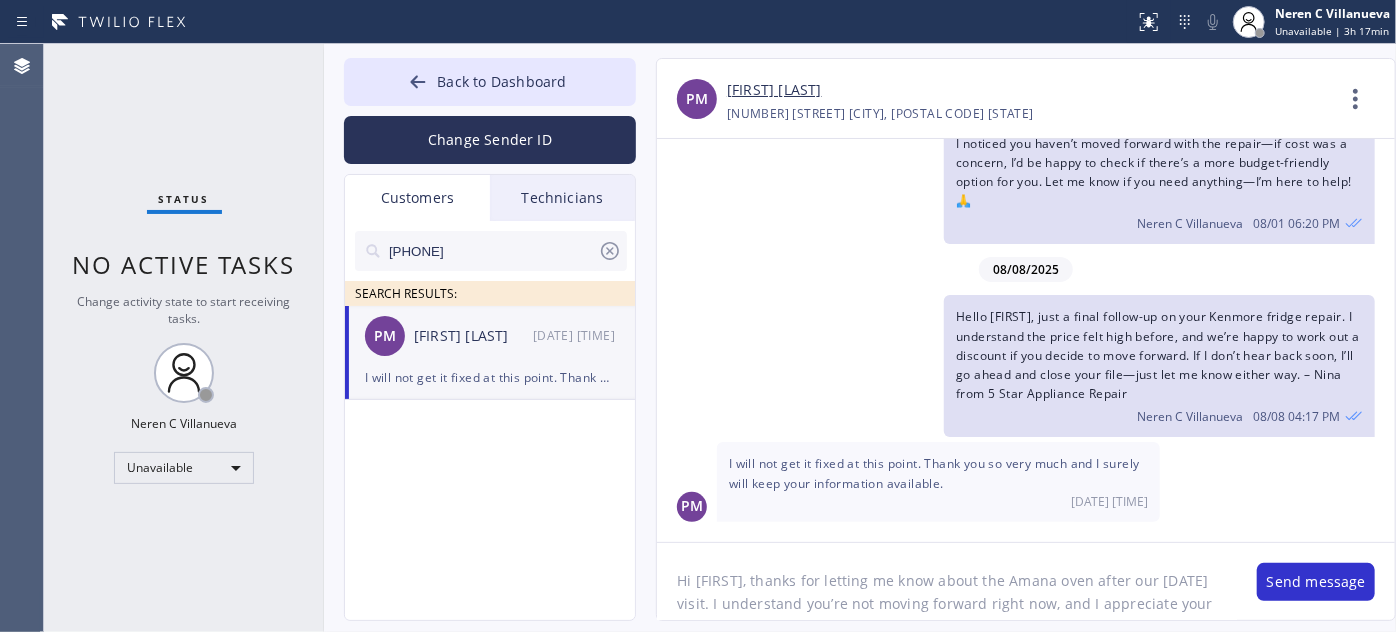 drag, startPoint x: 751, startPoint y: 583, endPoint x: 639, endPoint y: 586, distance: 112.04017 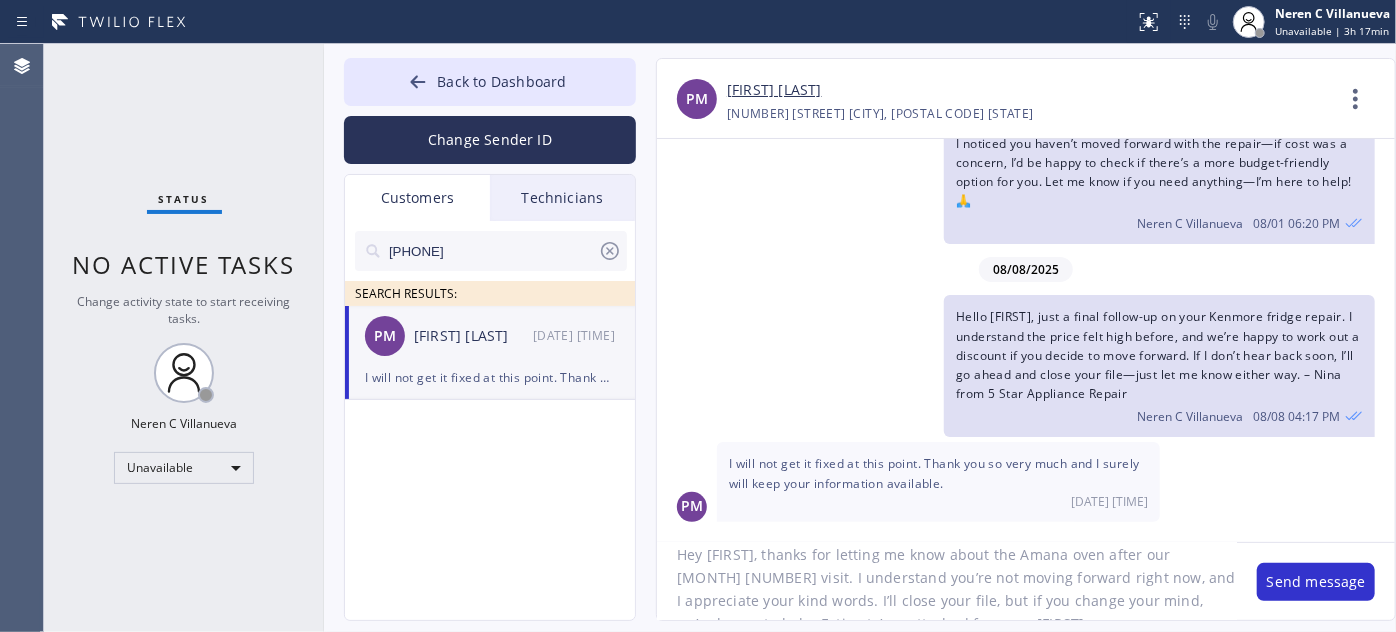 scroll, scrollTop: 41, scrollLeft: 0, axis: vertical 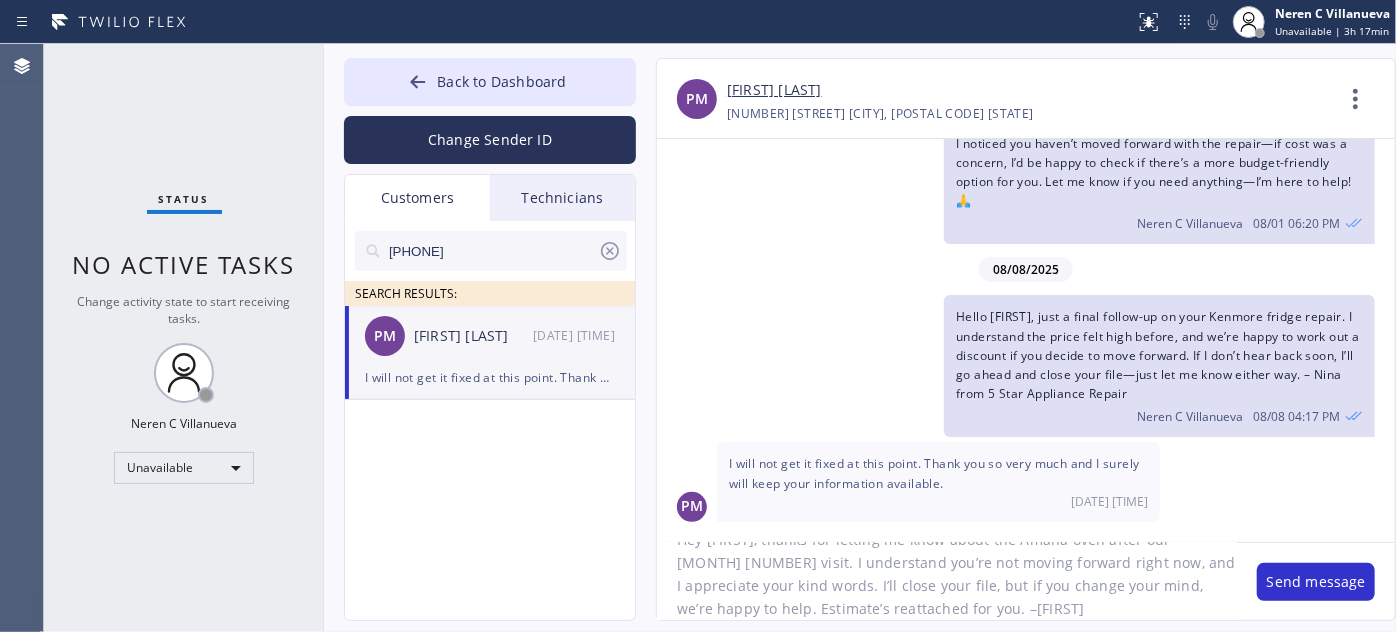 drag, startPoint x: 925, startPoint y: 583, endPoint x: 706, endPoint y: 562, distance: 220.00455 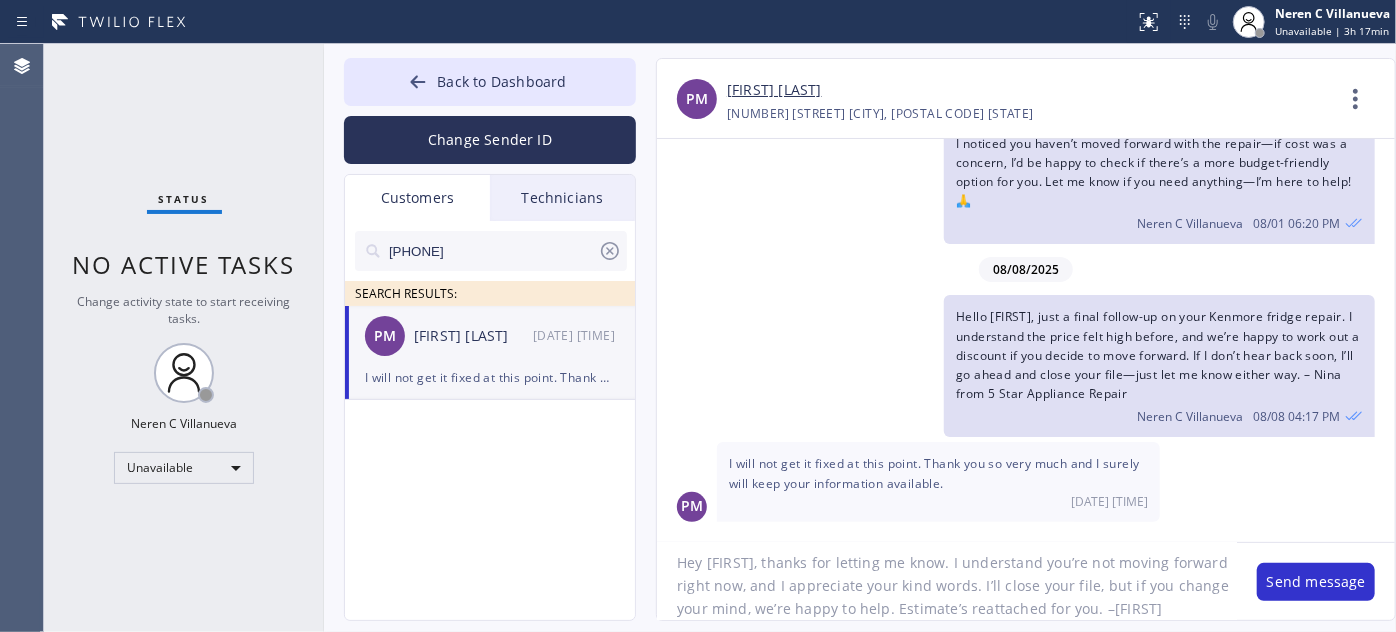scroll, scrollTop: 18, scrollLeft: 0, axis: vertical 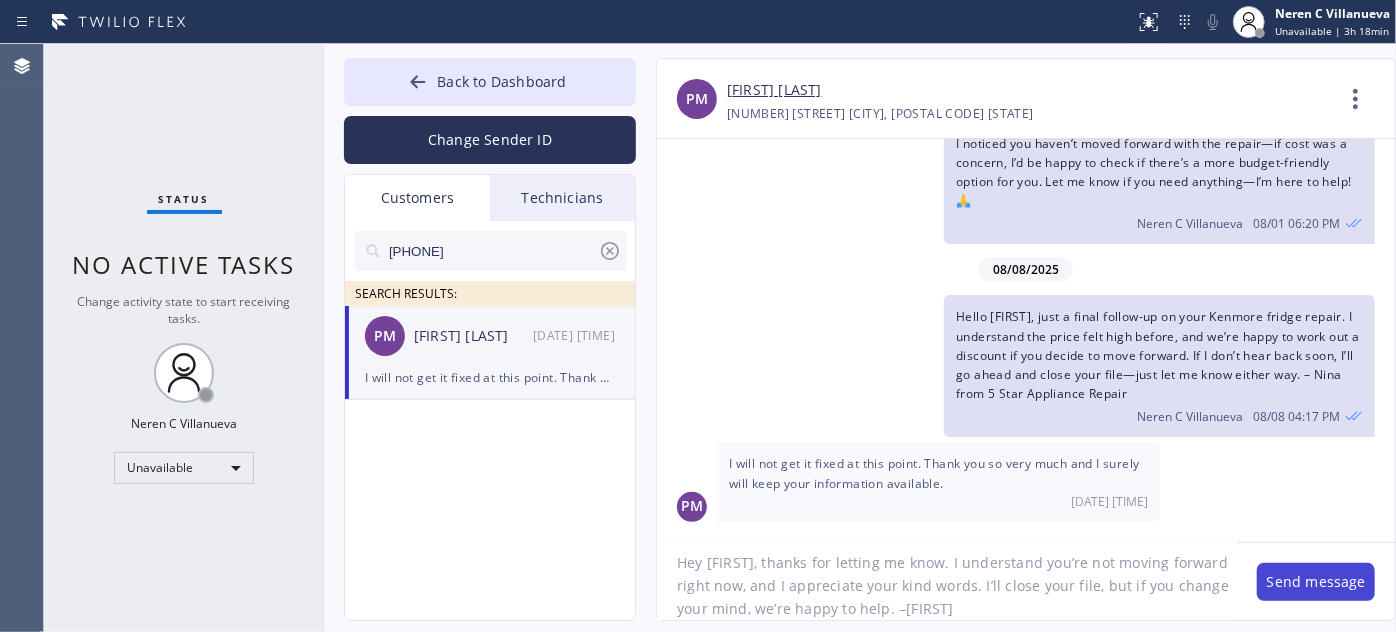 type on "Hey [FIRST], thanks for letting me know. I understand you’re not moving forward right now, and I appreciate your kind words. I’ll close your file, but if you change your mind, we’re happy to help. –[FIRST]" 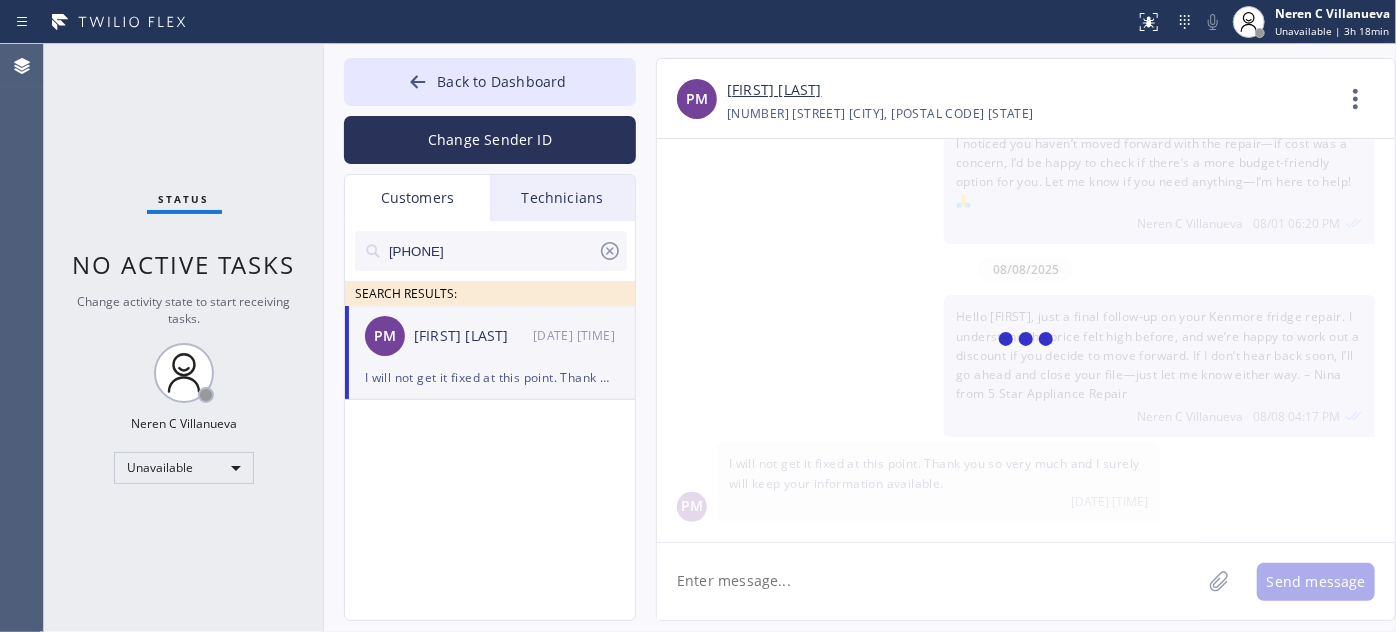 scroll, scrollTop: 0, scrollLeft: 0, axis: both 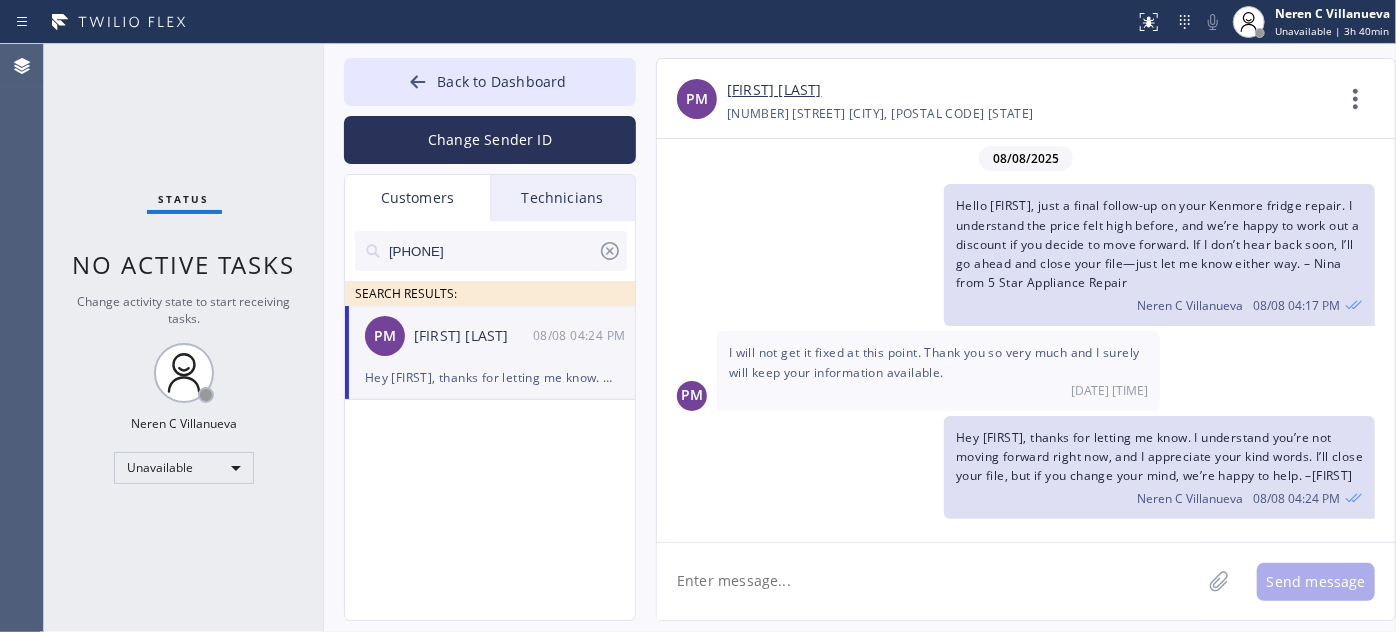 drag, startPoint x: 441, startPoint y: 249, endPoint x: 347, endPoint y: 249, distance: 94 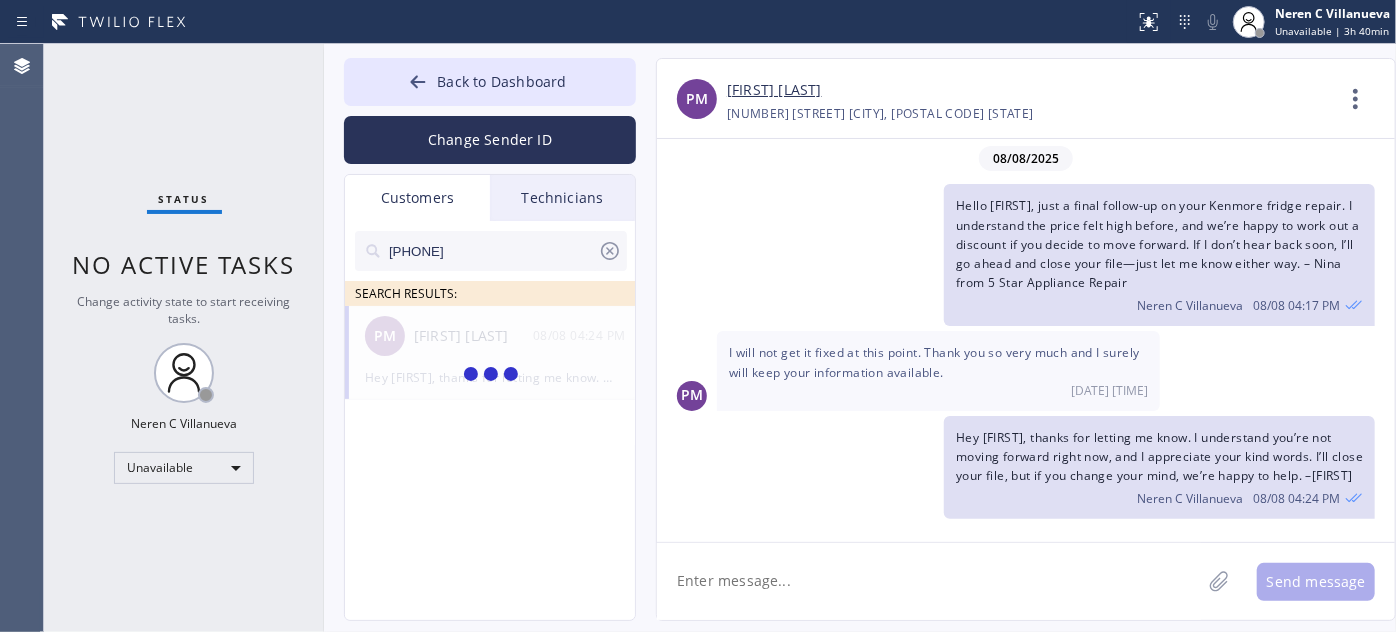 type on "[PHONE]" 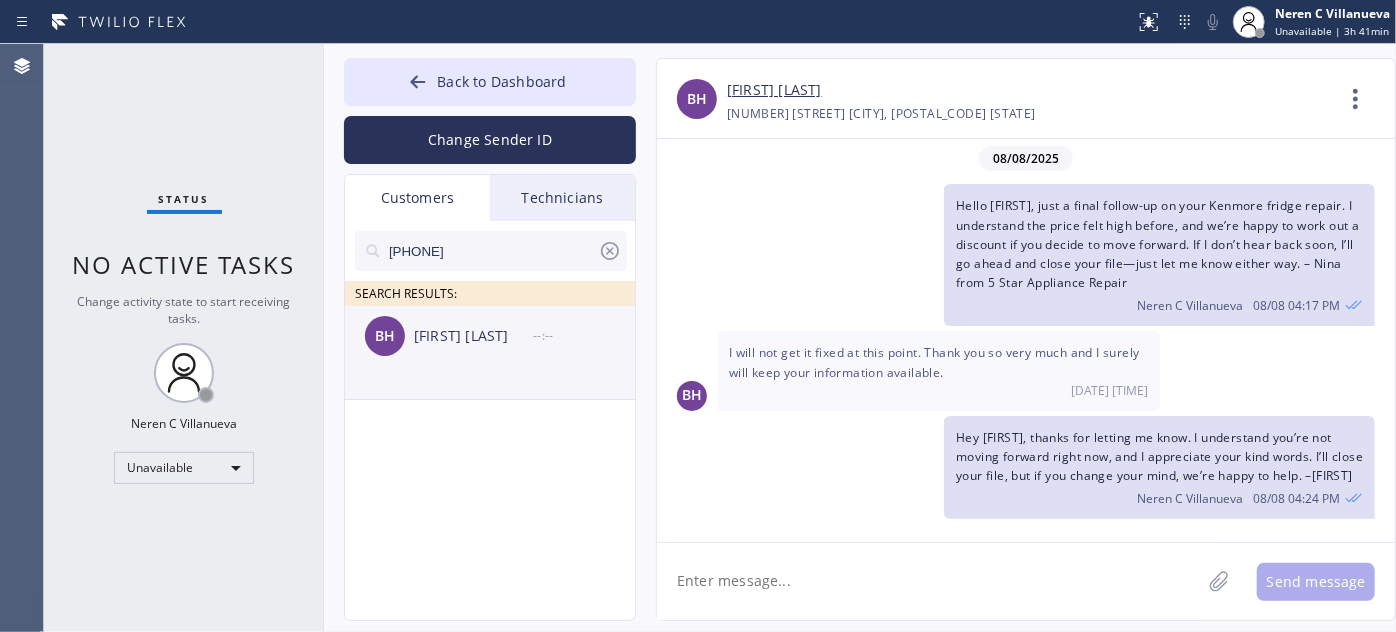 click on "[FIRST] [LAST] --:--" at bounding box center (491, 336) 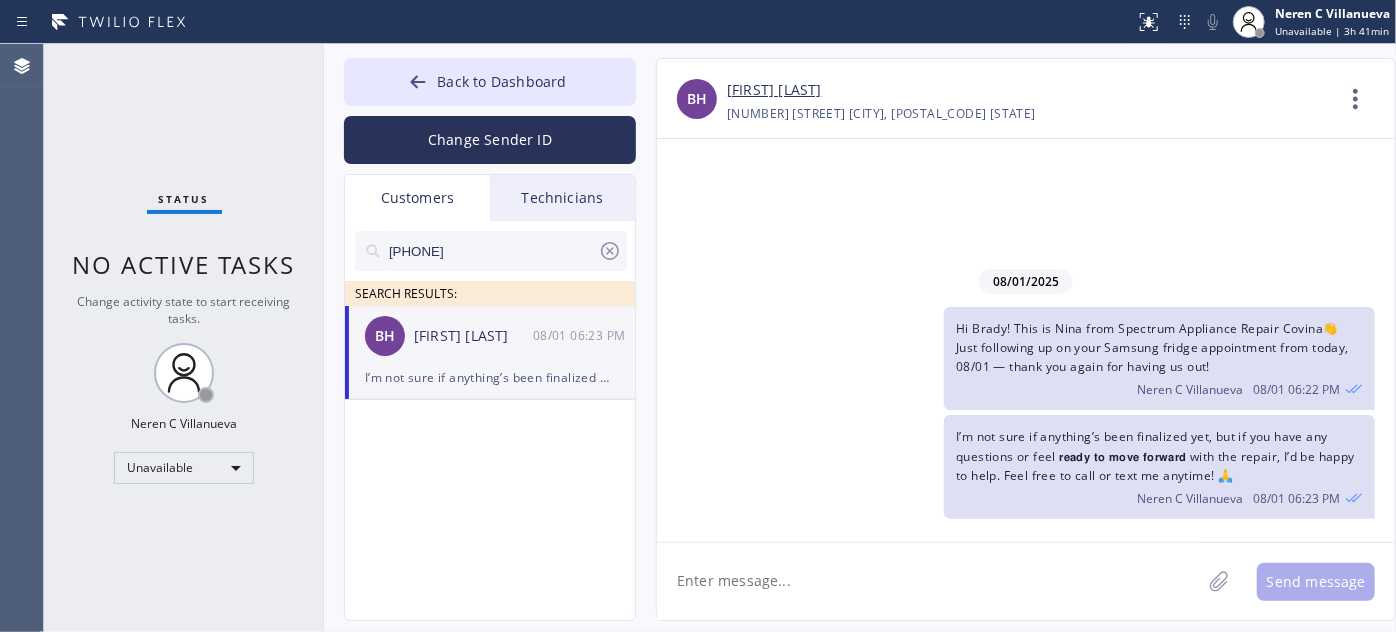 scroll, scrollTop: 0, scrollLeft: 0, axis: both 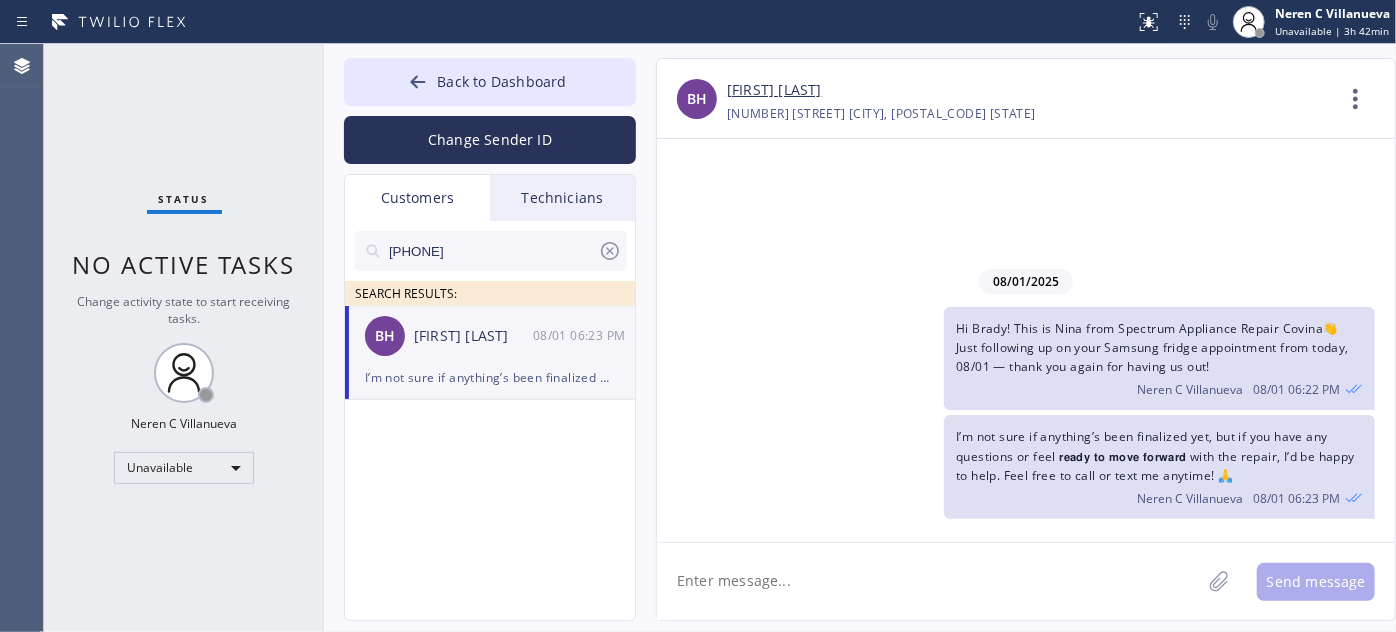 paste on "Hello [FIRST]! Haven’t heard back, so I’m hoping the diagnostic and repair price worked out and everything went great with the job. Just wanted to make sure you’re all set — and if you ever need help again, I’m just a call or text away. Best, Nina from Spectrum Appliance Repair Lombard" 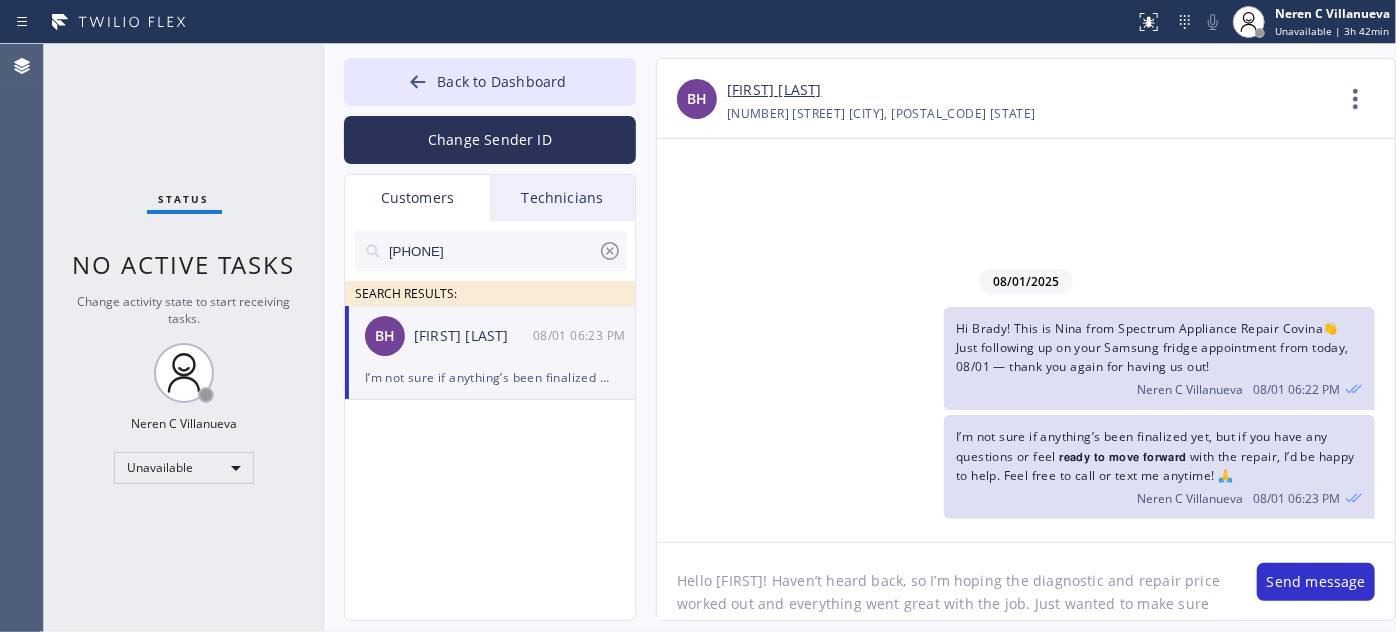 scroll, scrollTop: 62, scrollLeft: 0, axis: vertical 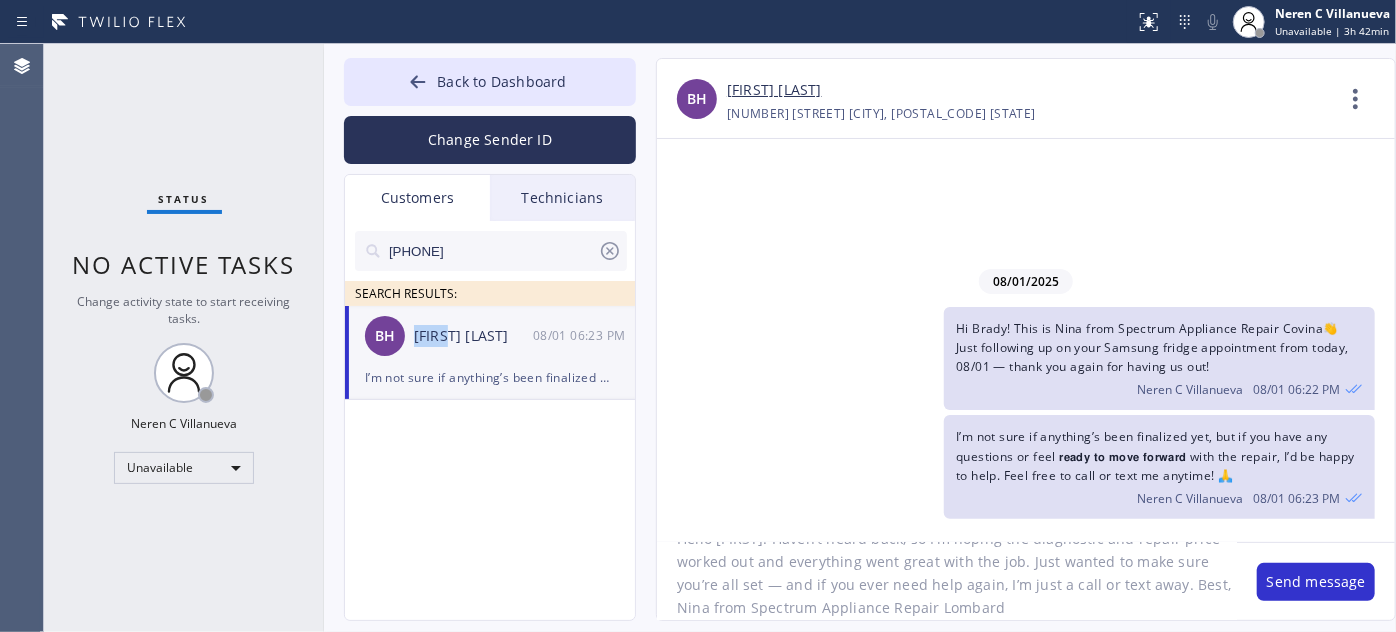 drag, startPoint x: 412, startPoint y: 341, endPoint x: 428, endPoint y: 339, distance: 16.124516 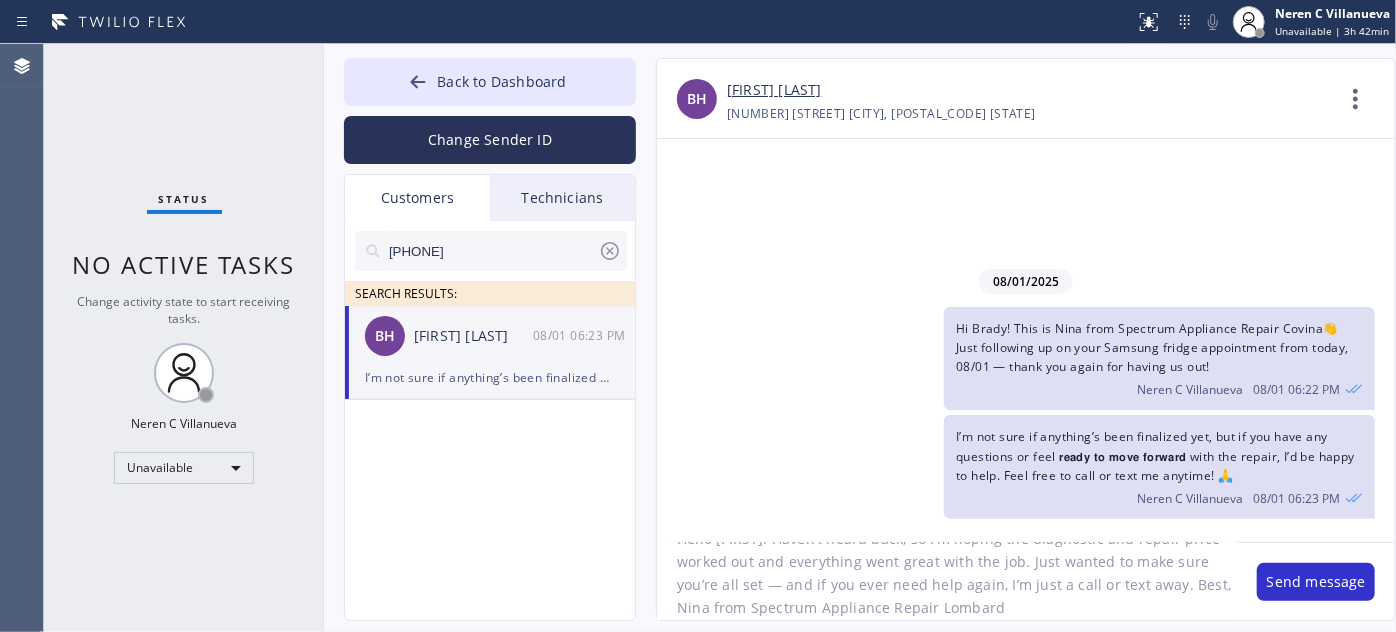 drag, startPoint x: 426, startPoint y: 338, endPoint x: 407, endPoint y: 369, distance: 36.359318 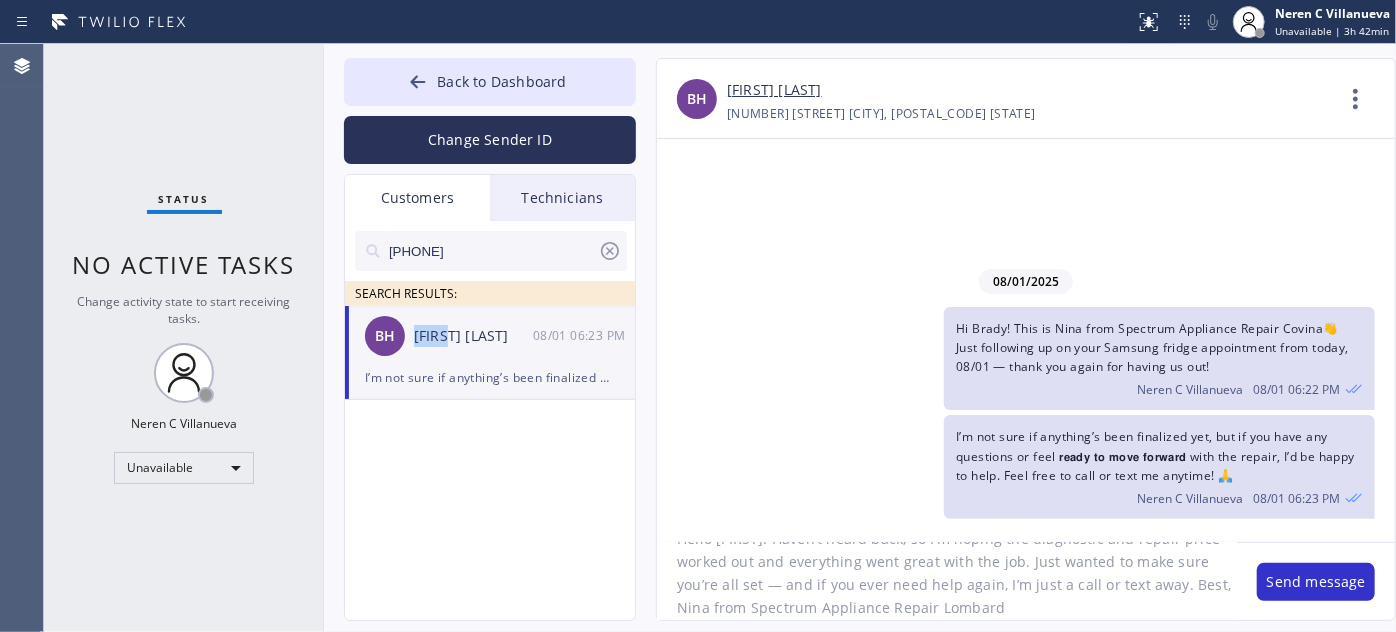 drag, startPoint x: 412, startPoint y: 343, endPoint x: 432, endPoint y: 335, distance: 21.540659 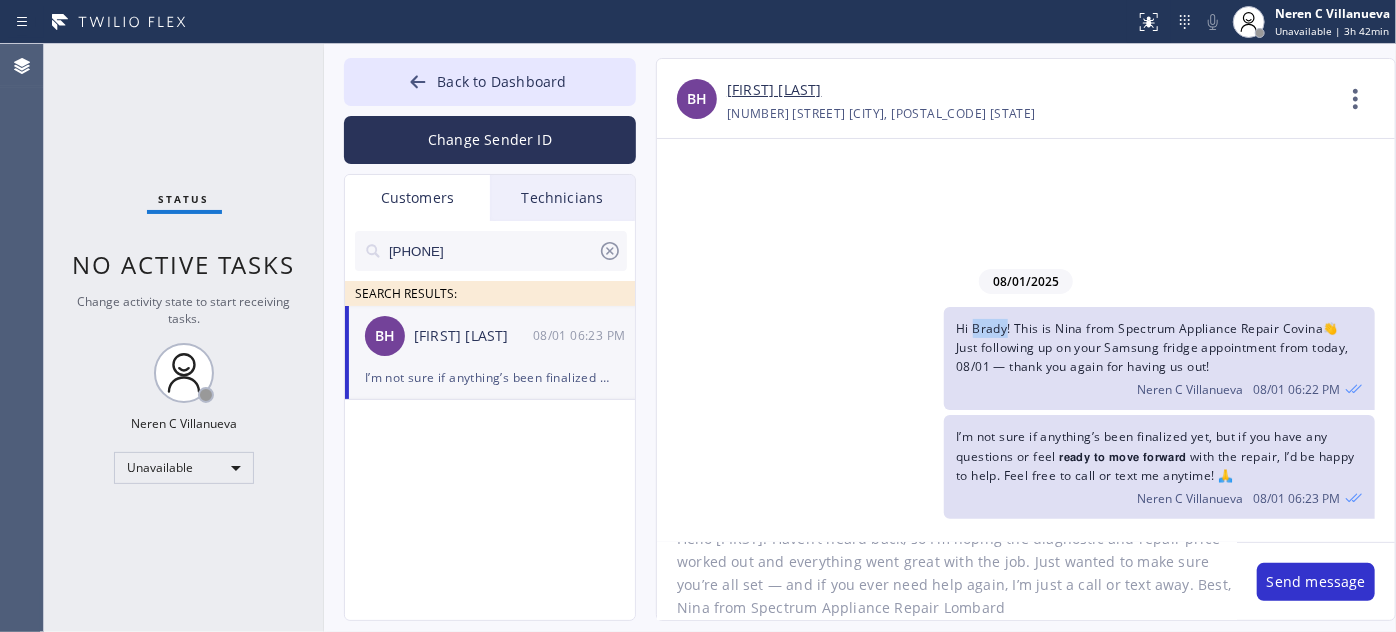 drag, startPoint x: 972, startPoint y: 327, endPoint x: 1007, endPoint y: 316, distance: 36.687874 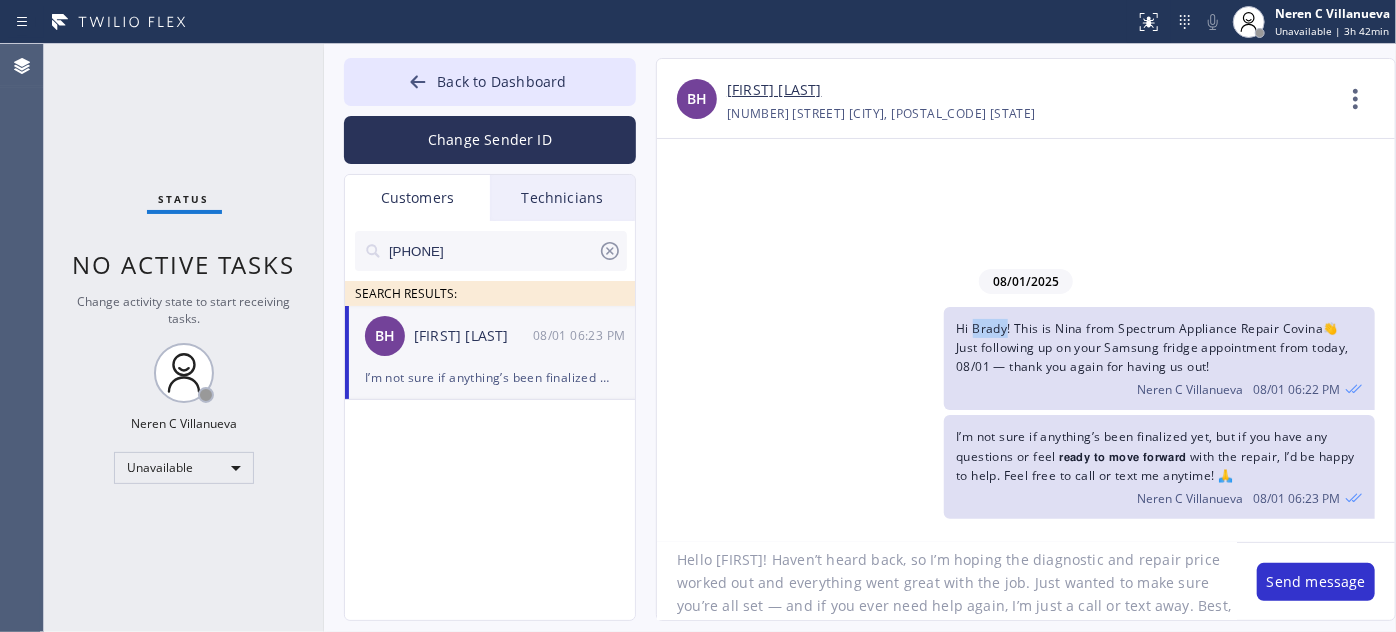 scroll, scrollTop: 0, scrollLeft: 0, axis: both 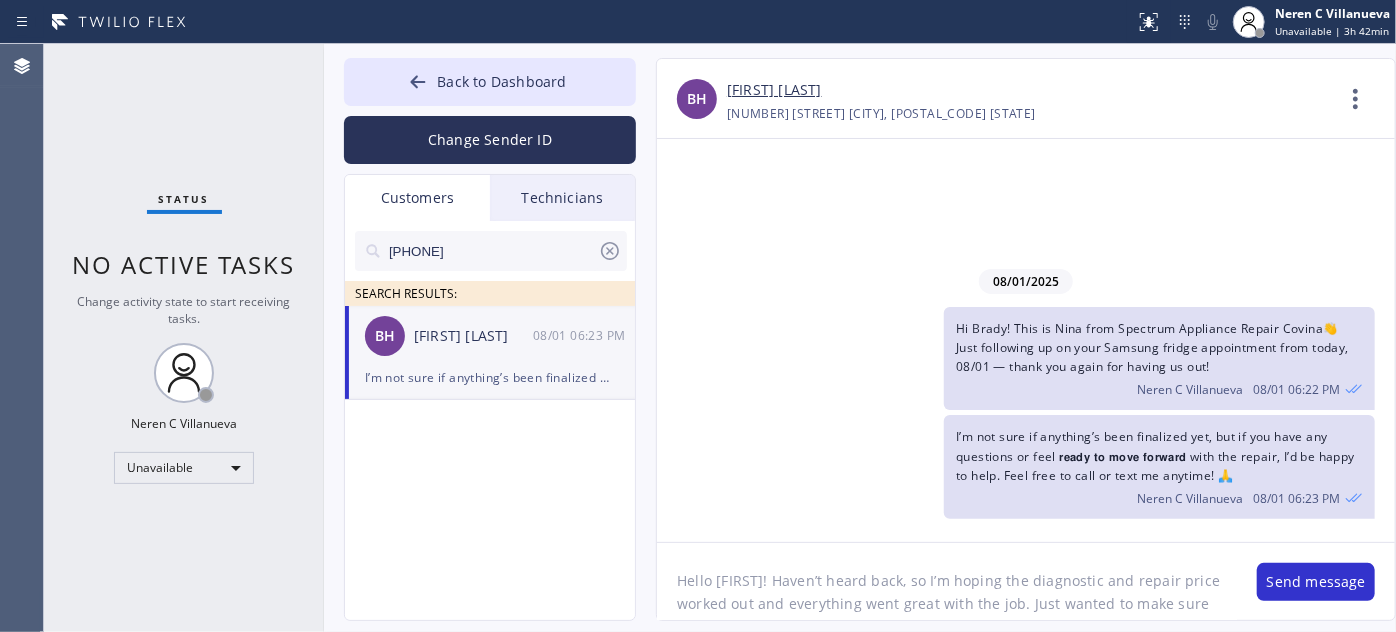 drag, startPoint x: 717, startPoint y: 580, endPoint x: 747, endPoint y: 575, distance: 30.413813 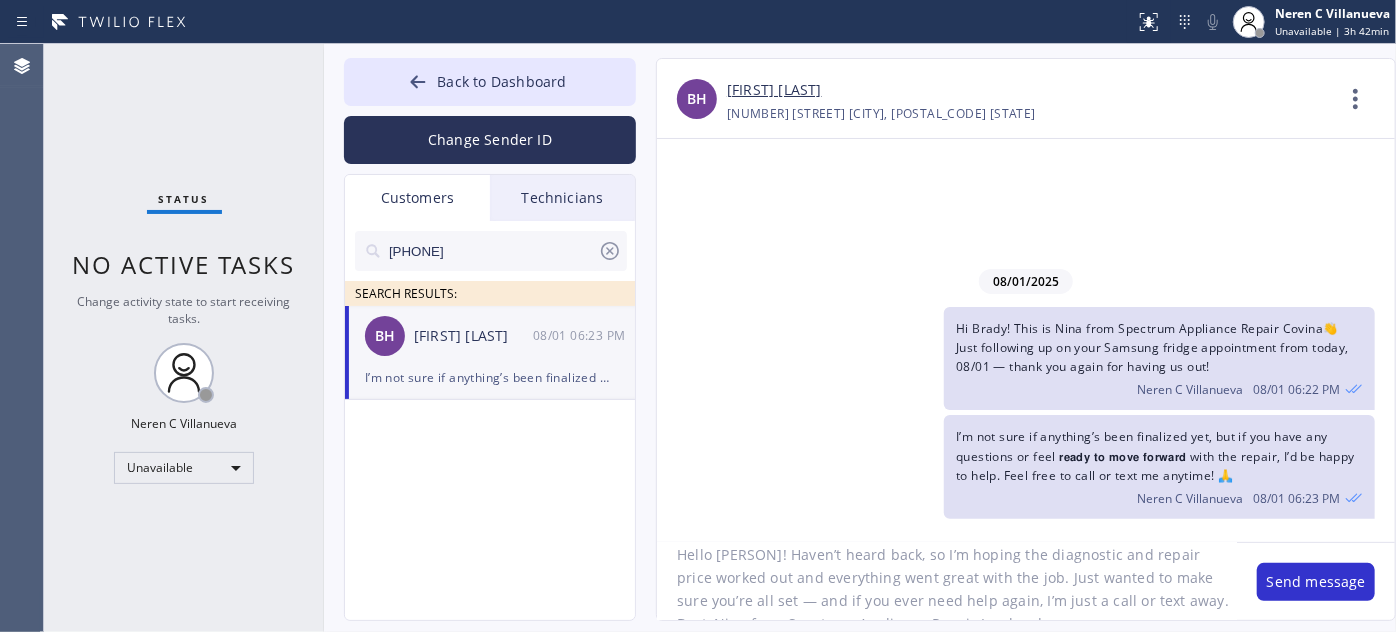 scroll, scrollTop: 36, scrollLeft: 0, axis: vertical 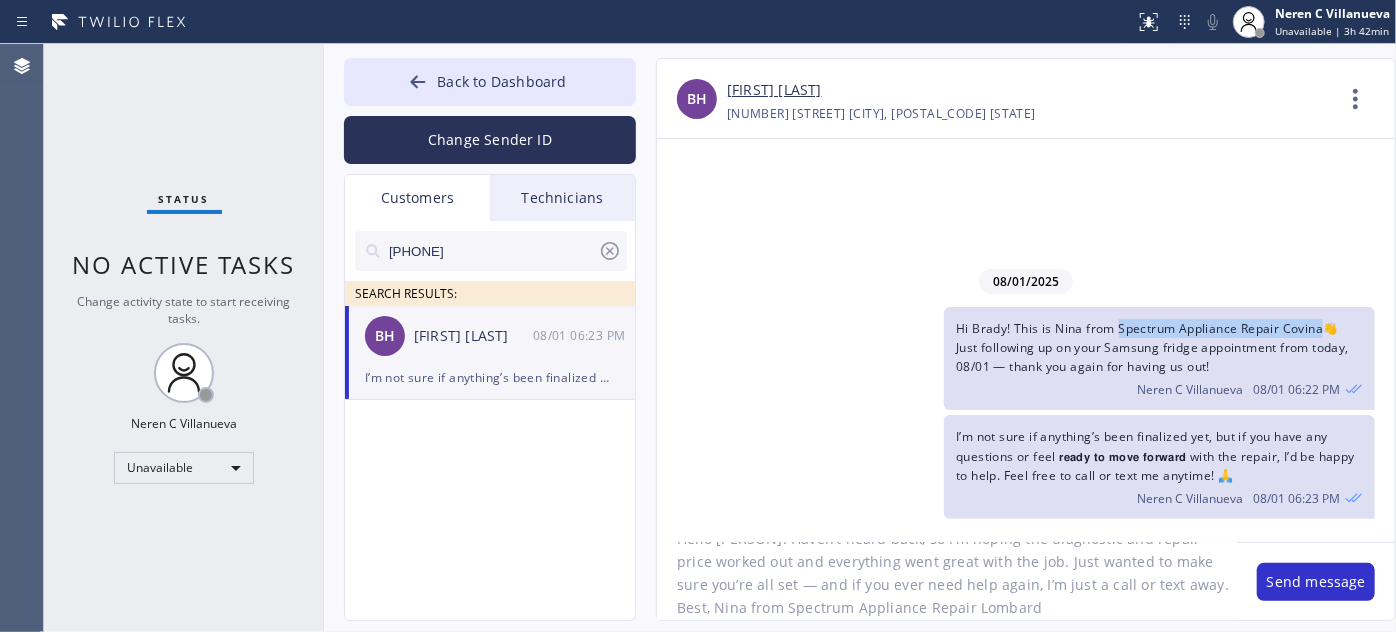 drag, startPoint x: 1118, startPoint y: 330, endPoint x: 1316, endPoint y: 330, distance: 198 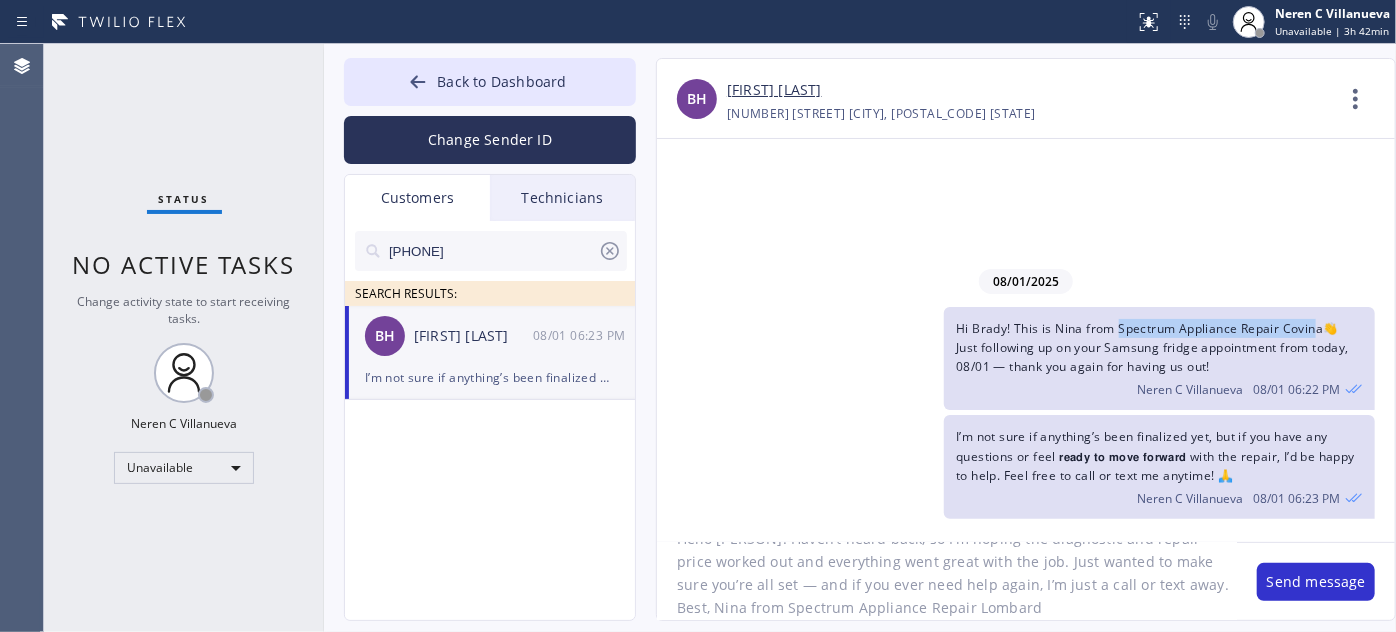 click on "Hi Brady! This is Nina from Spectrum Appliance Repair Covina👋 Just following up on your Samsung fridge appointment from today, 08/01 — thank you again for having us out!" at bounding box center (1152, 347) 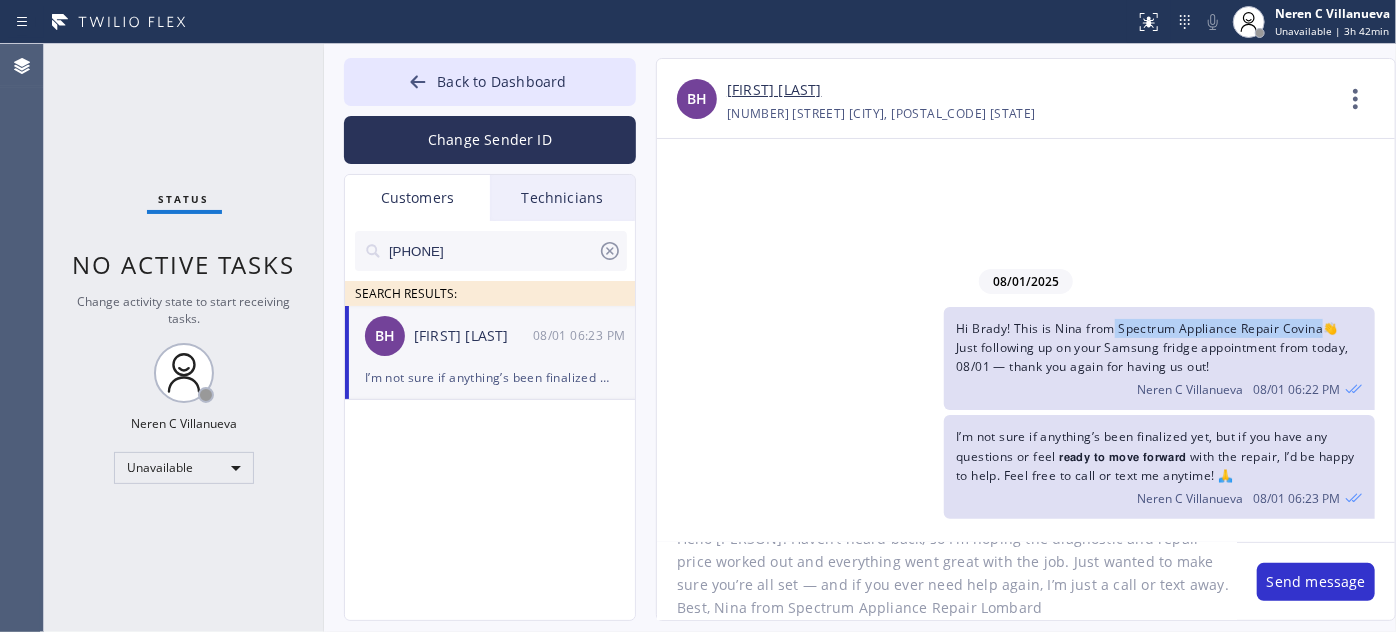 drag, startPoint x: 1114, startPoint y: 324, endPoint x: 1329, endPoint y: 326, distance: 215.00931 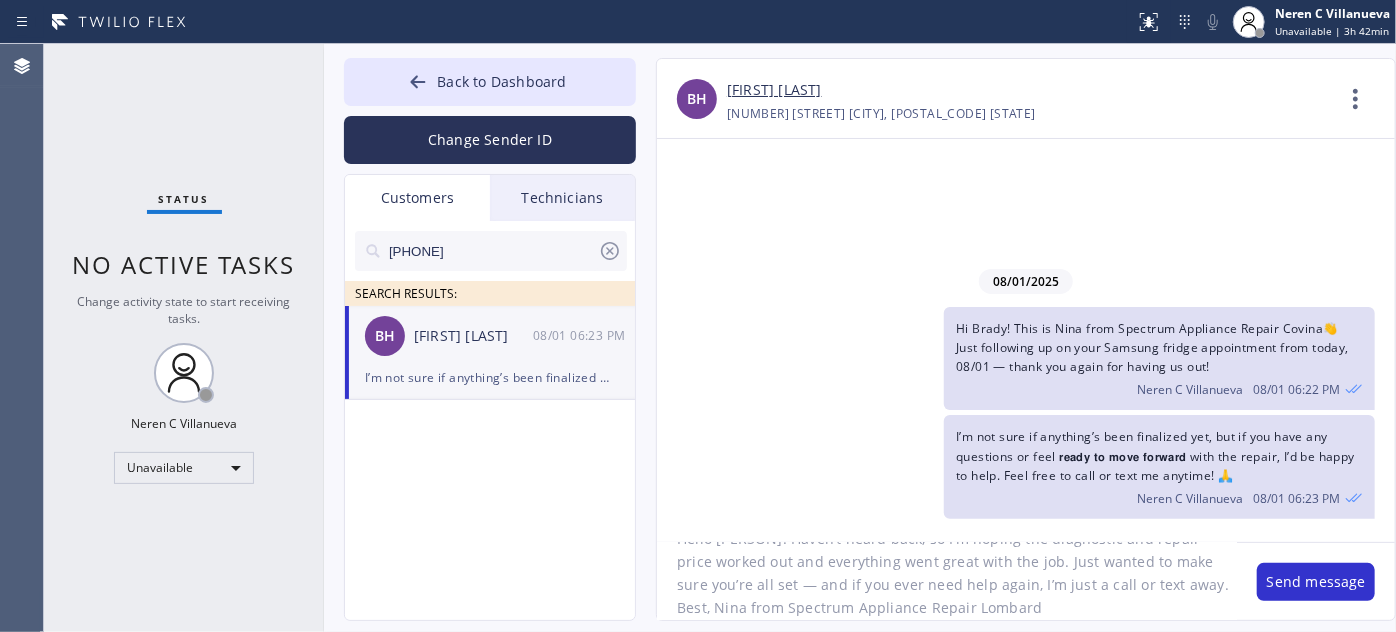 drag, startPoint x: 749, startPoint y: 584, endPoint x: 990, endPoint y: 588, distance: 241.03319 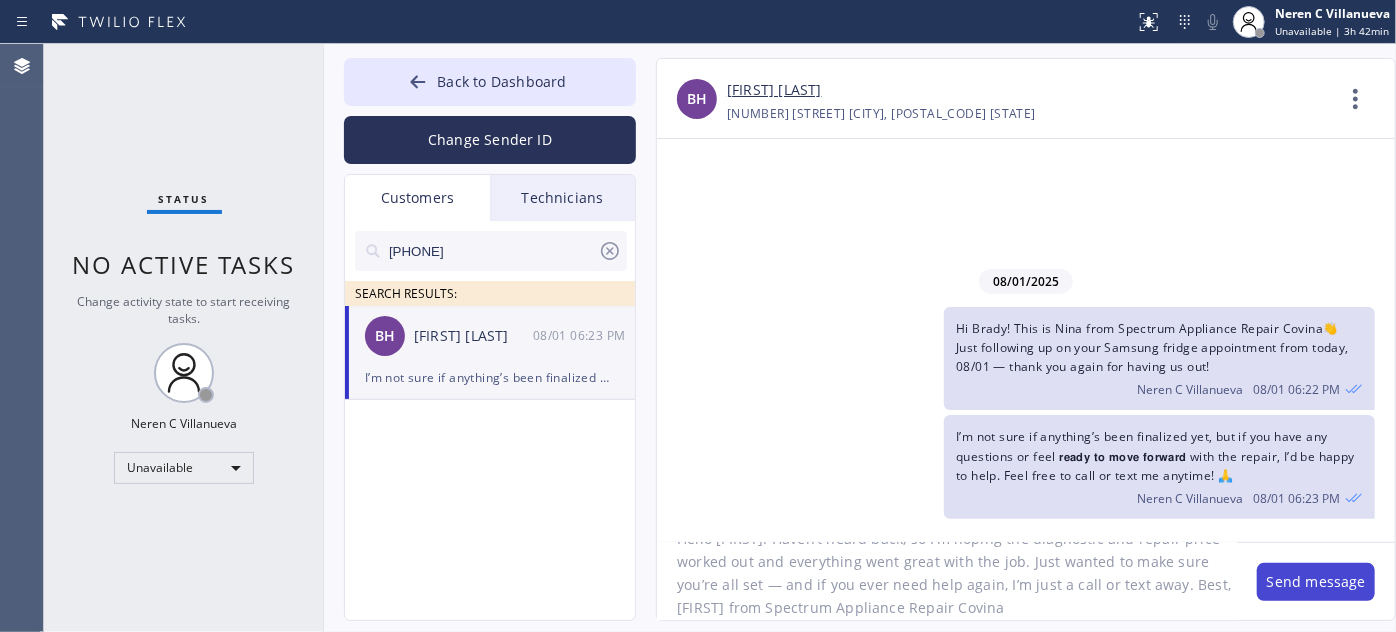 type on "Hello [FIRST]! Haven’t heard back, so I’m hoping the diagnostic and repair price worked out and everything went great with the job. Just wanted to make sure you’re all set — and if you ever need help again, I’m just a call or text away. Best, [FIRST] from Spectrum Appliance Repair Covina" 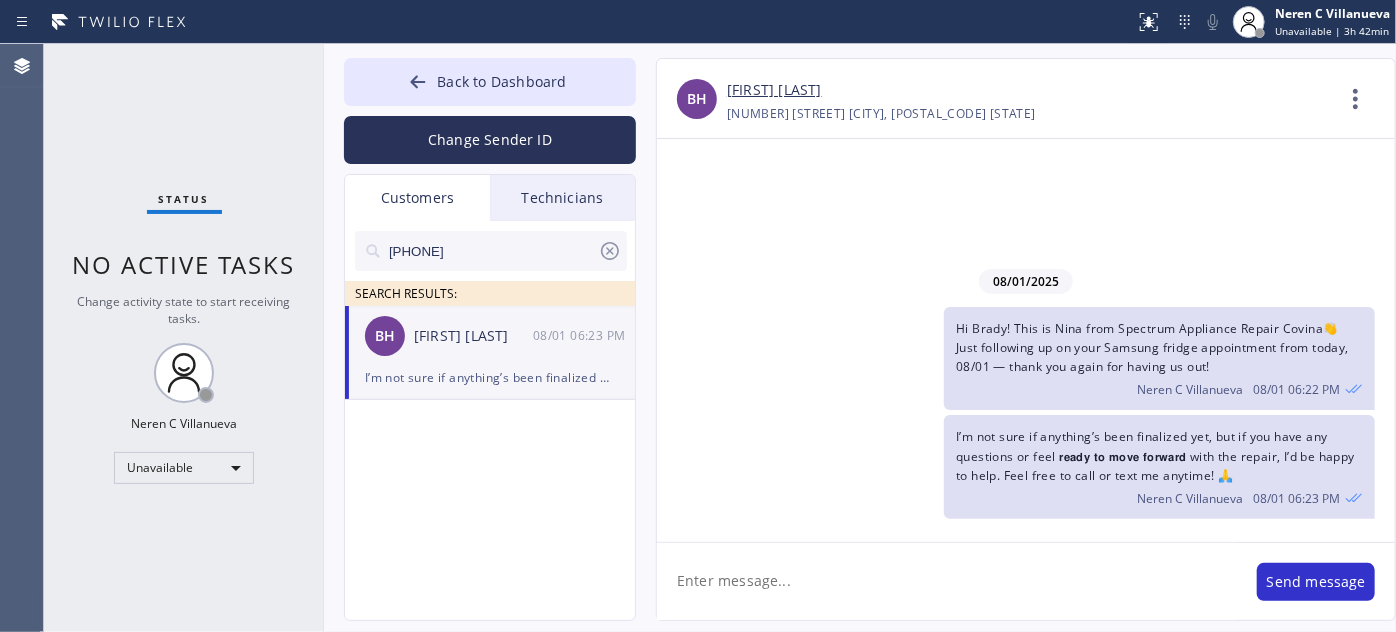 scroll, scrollTop: 0, scrollLeft: 0, axis: both 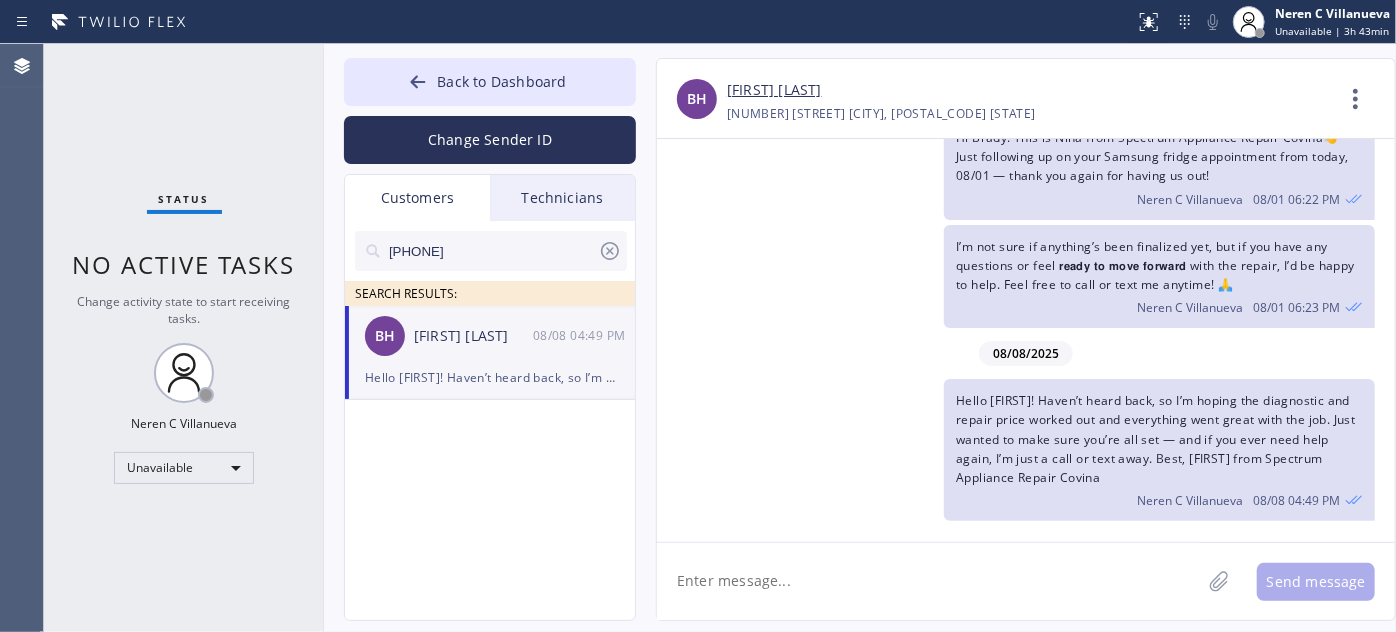paste on "Also, Just a friendly 📌 reminder—we’re here for all your future needs!🔥 We’ve got special promos this month on 𝗛𝗩𝗔𝗖, 𝗺𝗮𝗶𝗻𝘁𝗲𝗻𝗮𝗻𝗰𝗲/𝗮𝗽𝗽𝗹𝗶𝗮𝗻𝗰𝗲 𝗿𝗲𝗽𝗮𝗶𝗿, 𝗽𝗹𝘂𝗺𝗯𝗶𝗻𝗴, 𝗲𝗹𝗲𝗰𝘁𝗿𝗶𝗰𝗮𝗹 𝘄𝗼𝗿𝗸, 𝗮𝗶𝗿 𝗱𝘂𝗰𝘁, 𝗿𝗲𝗺𝗼𝘁𝗲 𝗳𝗶𝘅 𝗮𝗻𝗱 even 𝗵𝗼𝗺𝗲 𝗰𝗹𝗲𝗮𝗻𝗶𝗻𝗴. Let me know—I’d be happy to get you scheduled! ✨" 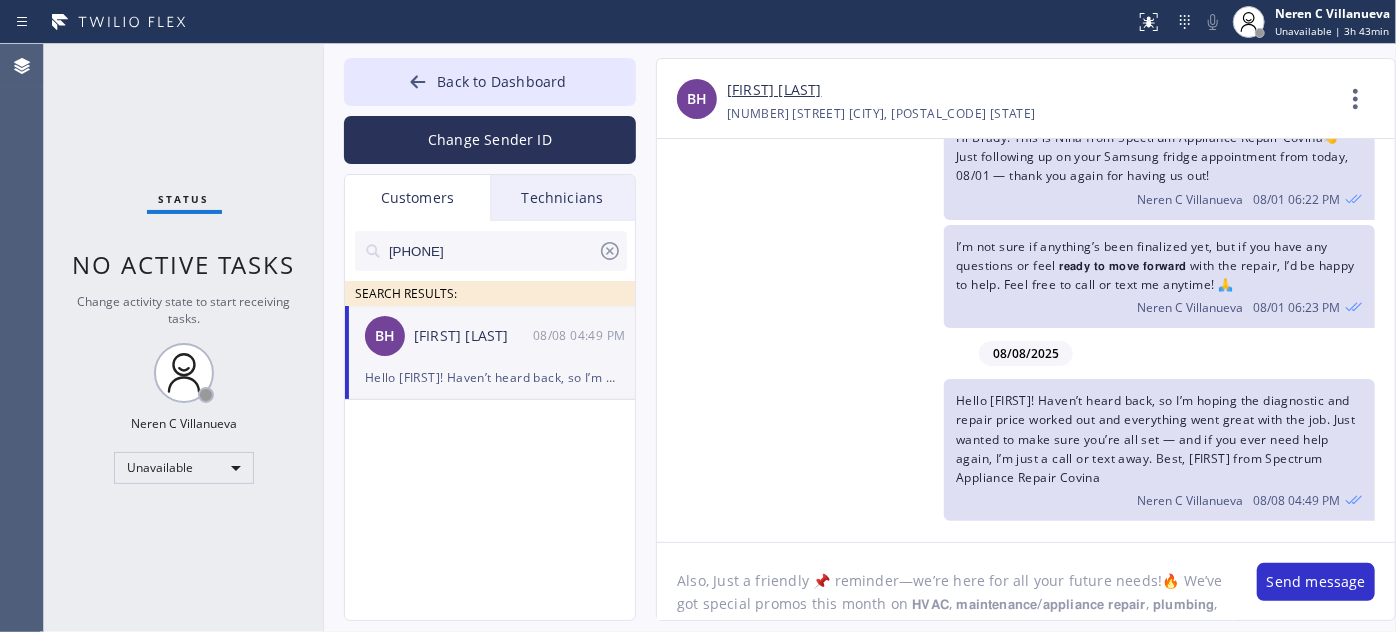 scroll, scrollTop: 62, scrollLeft: 0, axis: vertical 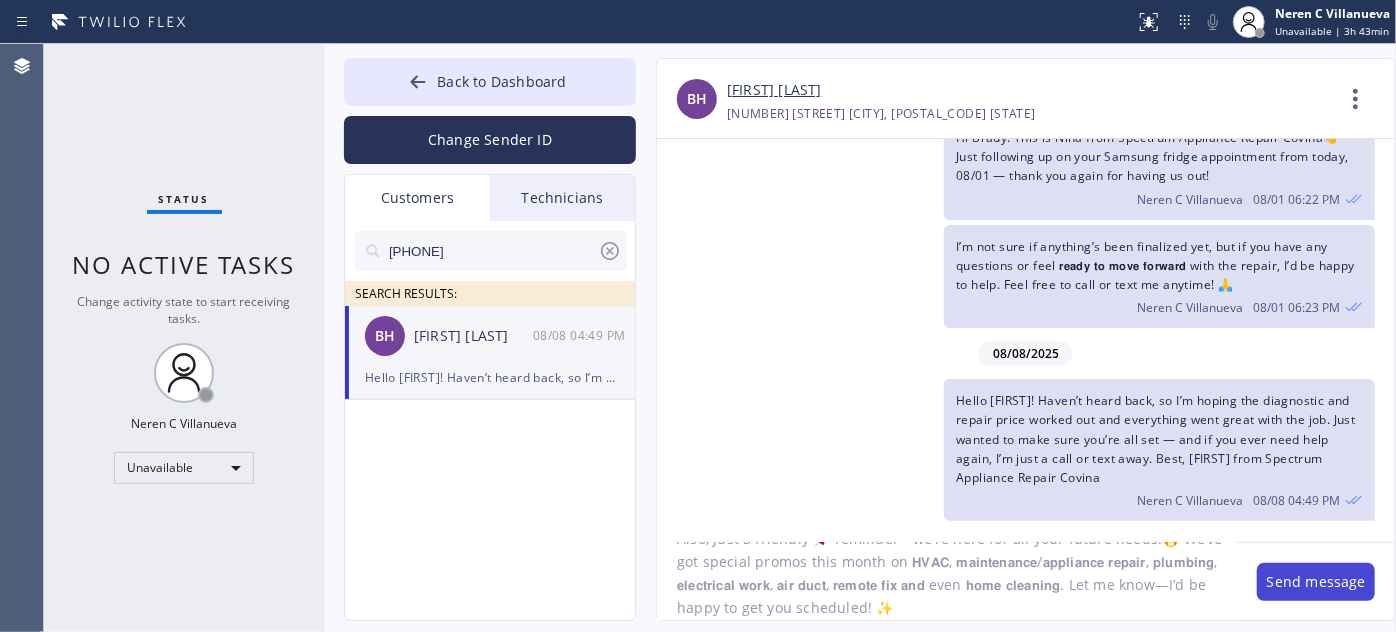 type on "Also, Just a friendly 📌 reminder—we’re here for all your future needs!🔥 We’ve got special promos this month on 𝗛𝗩𝗔𝗖, 𝗺𝗮𝗶𝗻𝘁𝗲𝗻𝗮𝗻𝗰𝗲/𝗮𝗽𝗽𝗹𝗶𝗮𝗻𝗰𝗲 𝗿𝗲𝗽𝗮𝗶𝗿, 𝗽𝗹𝘂𝗺𝗯𝗶𝗻𝗴, 𝗲𝗹𝗲𝗰𝘁𝗿𝗶𝗰𝗮𝗹 𝘄𝗼𝗿𝗸, 𝗮𝗶𝗿 𝗱𝘂𝗰𝘁, 𝗿𝗲𝗺𝗼𝘁𝗲 𝗳𝗶𝘅 𝗮𝗻𝗱 even 𝗵𝗼𝗺𝗲 𝗰𝗹𝗲𝗮𝗻𝗶𝗻𝗴. Let me know—I’d be happy to get you scheduled! ✨" 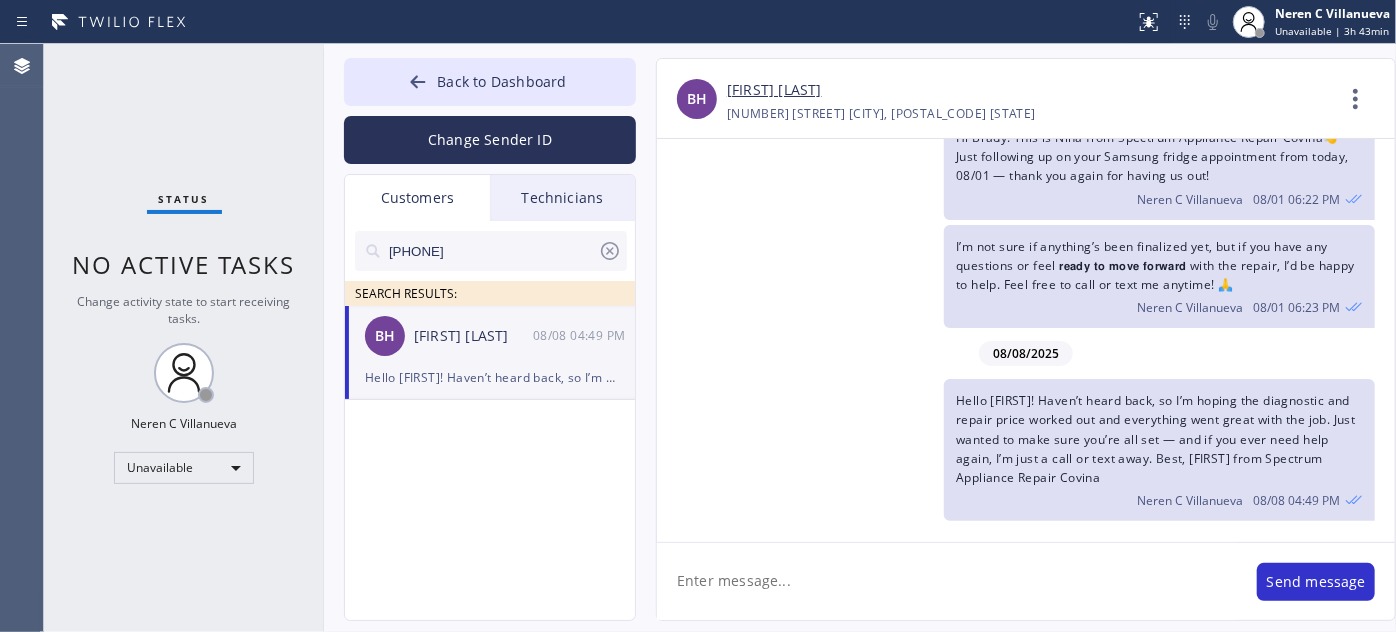 scroll, scrollTop: 0, scrollLeft: 0, axis: both 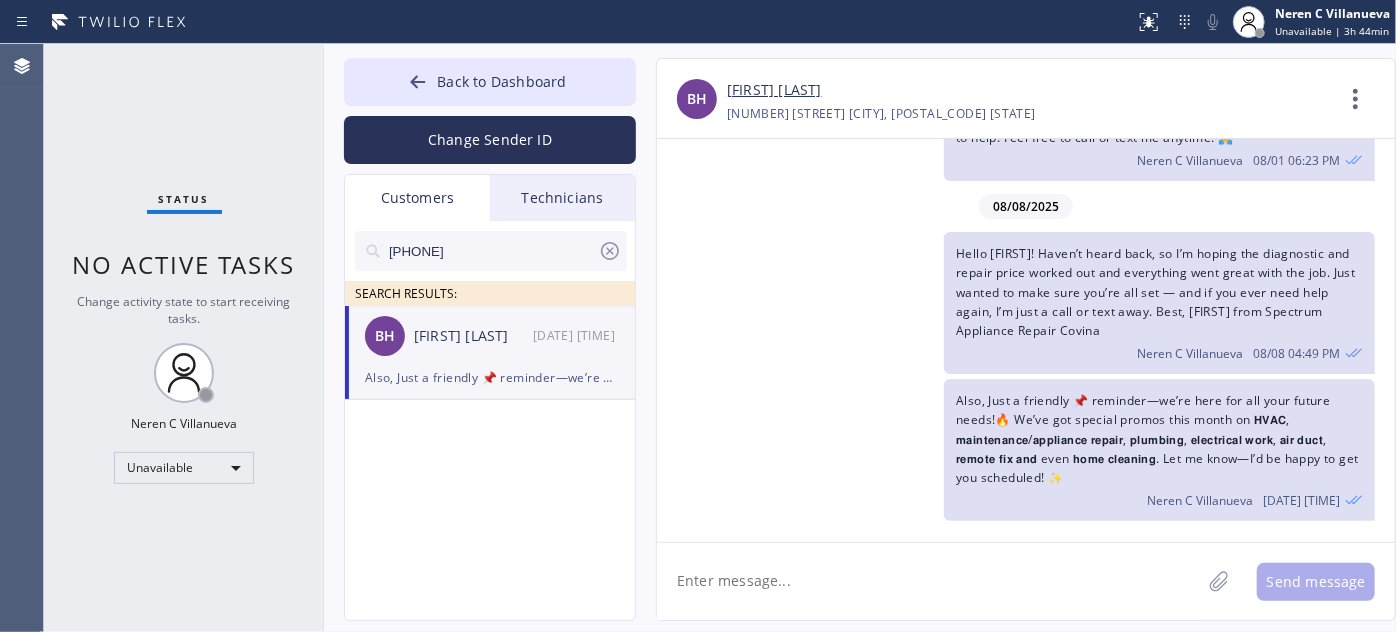 drag, startPoint x: 498, startPoint y: 250, endPoint x: 434, endPoint y: 244, distance: 64.28063 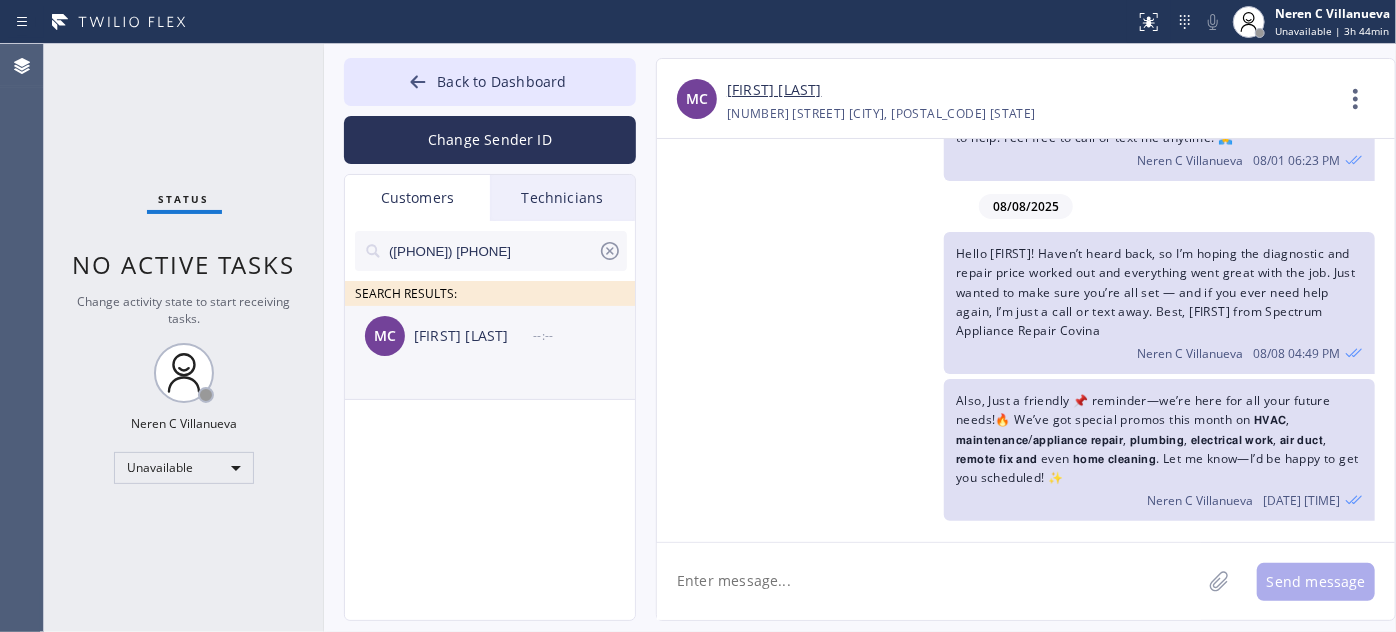 type on "([PHONE]) [PHONE]" 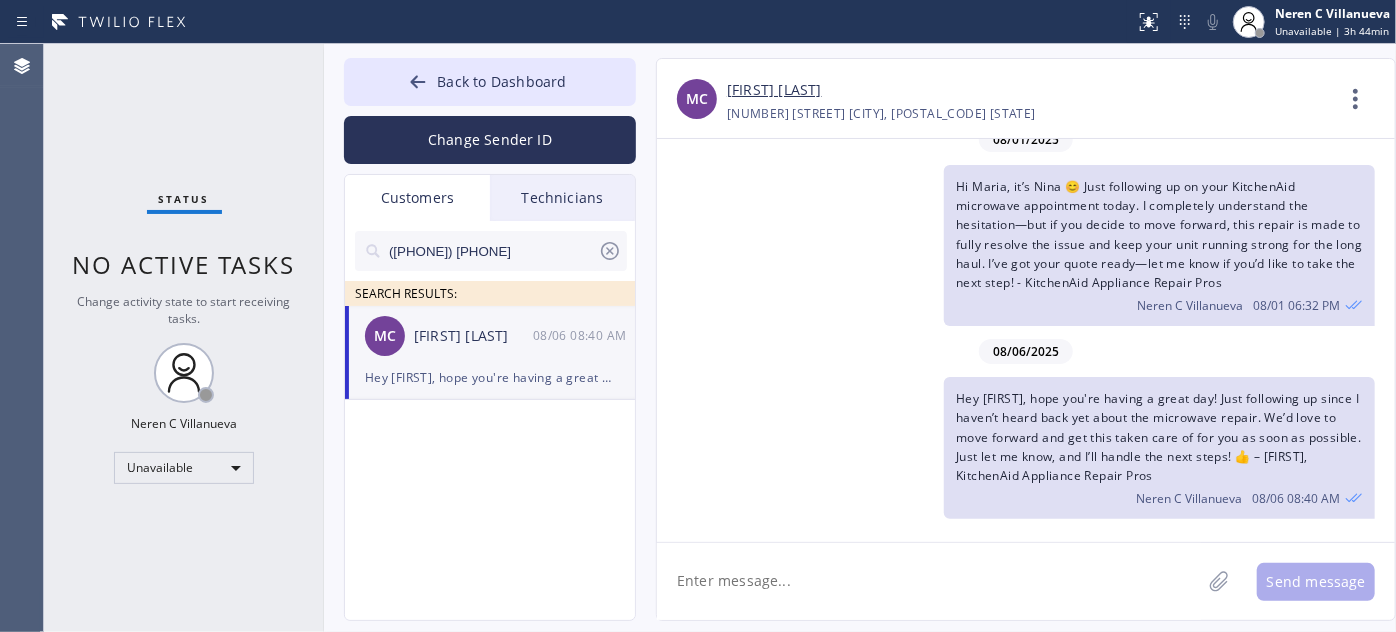 scroll, scrollTop: 18, scrollLeft: 0, axis: vertical 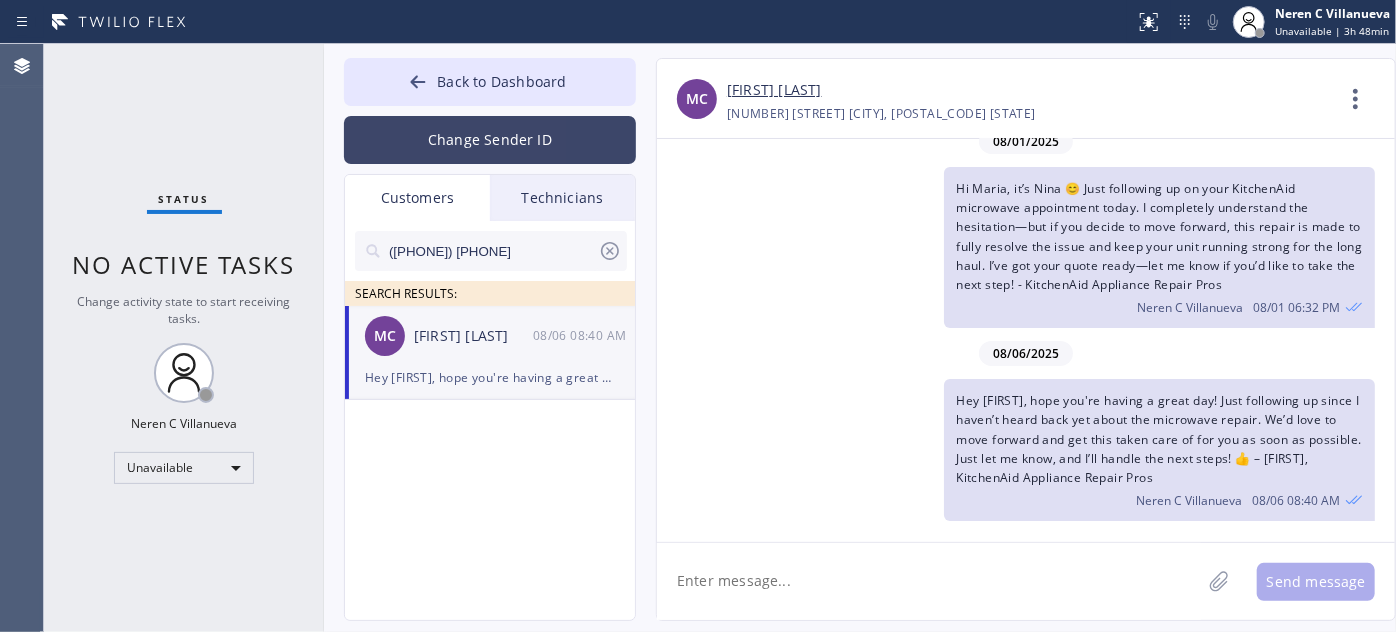 click on "Change Sender ID" at bounding box center (490, 140) 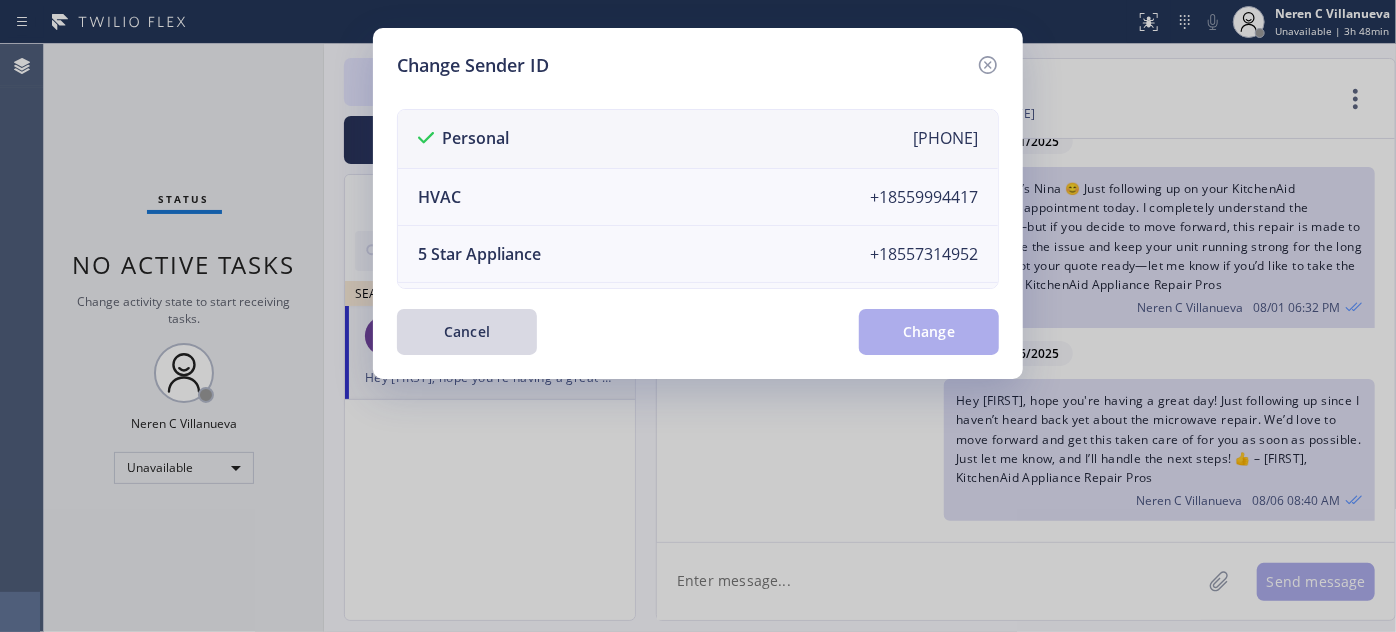 drag, startPoint x: 877, startPoint y: 142, endPoint x: 961, endPoint y: 147, distance: 84.14868 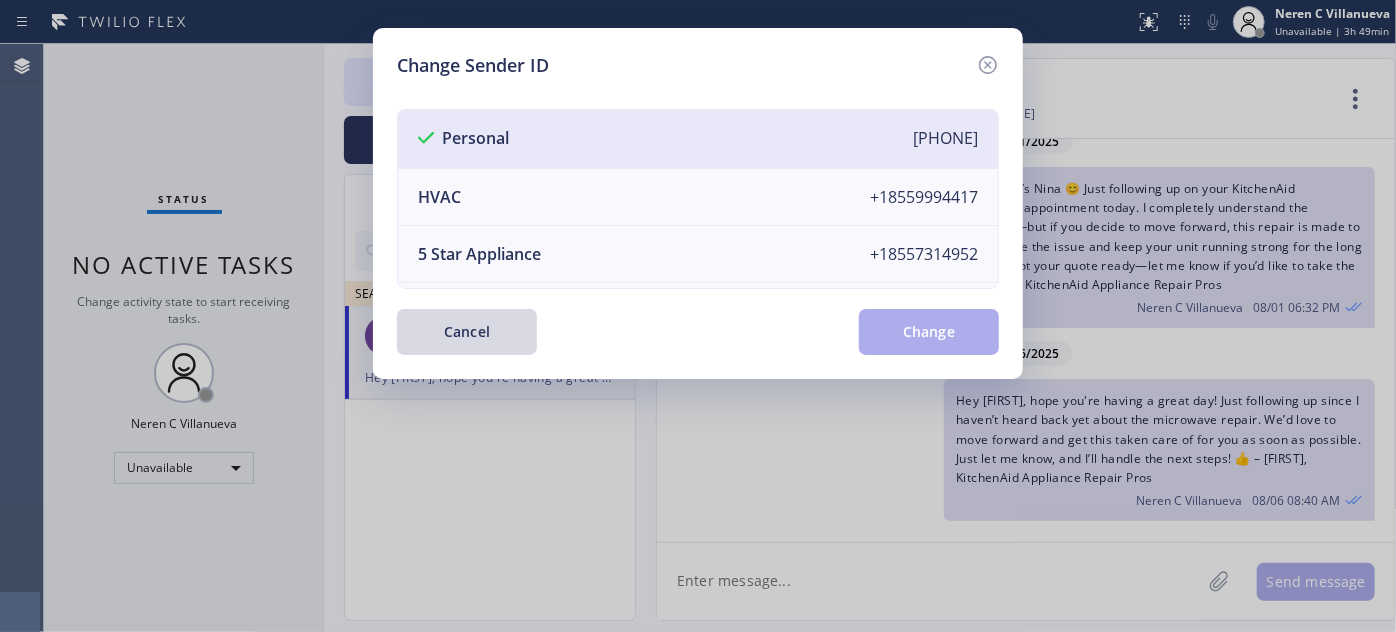 drag, startPoint x: 986, startPoint y: 71, endPoint x: 973, endPoint y: 58, distance: 18.384777 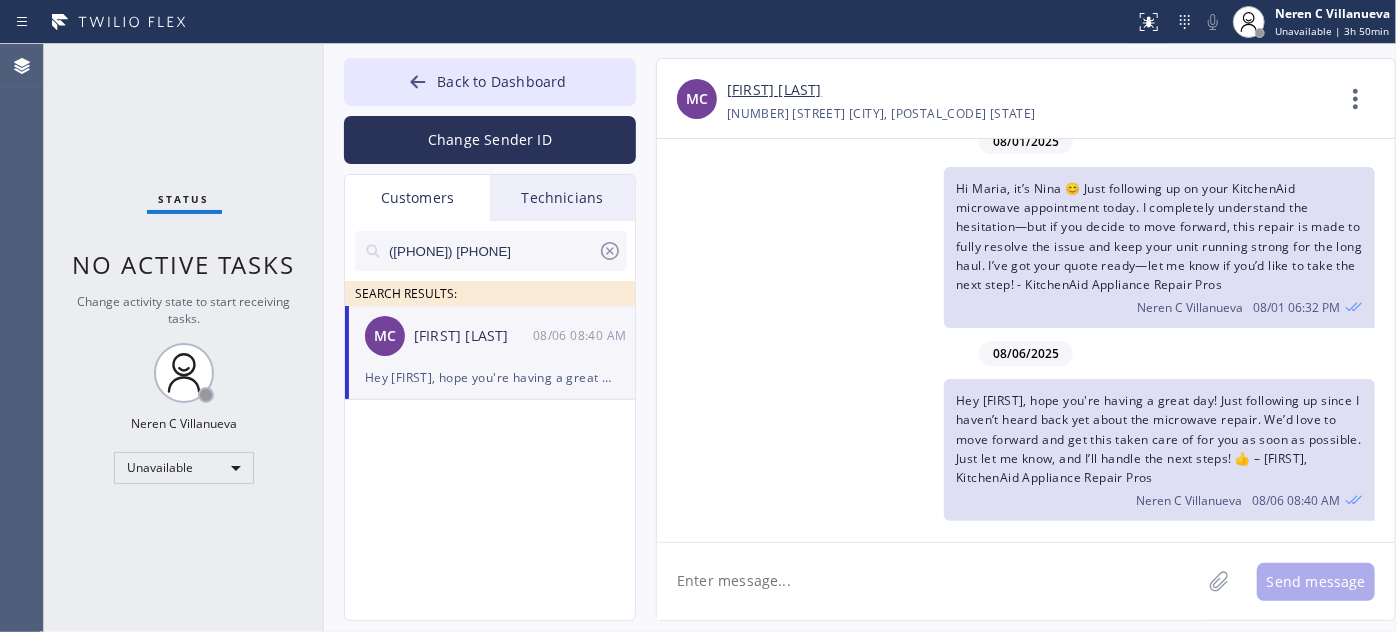 paste on "Hi [CUSTOMER NAME], just a final follow-up on your [APPLIANCE] from [DATE]. We’ve already included a discount, and I’d love to get this repair scheduled for you. If I don’t hear back soon, I’ll go ahead and close the file — just let me know either way. – [FIRST]" 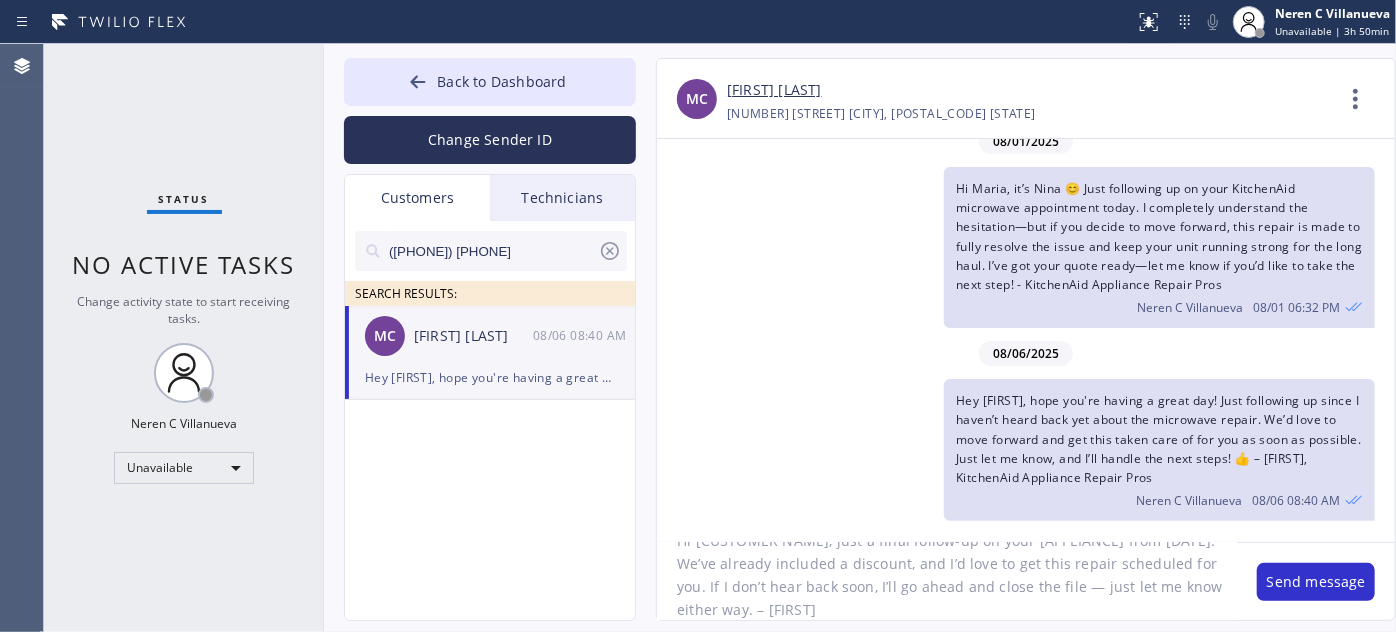 scroll, scrollTop: 0, scrollLeft: 0, axis: both 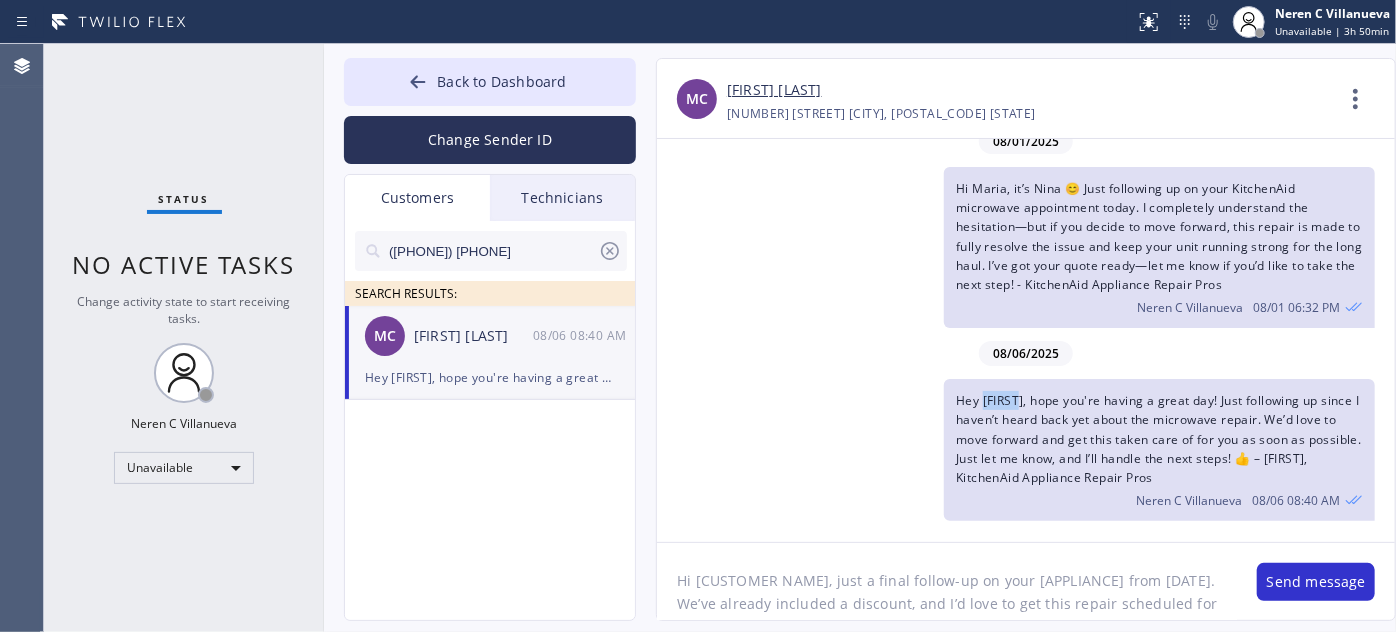 drag, startPoint x: 981, startPoint y: 397, endPoint x: 1021, endPoint y: 392, distance: 40.311287 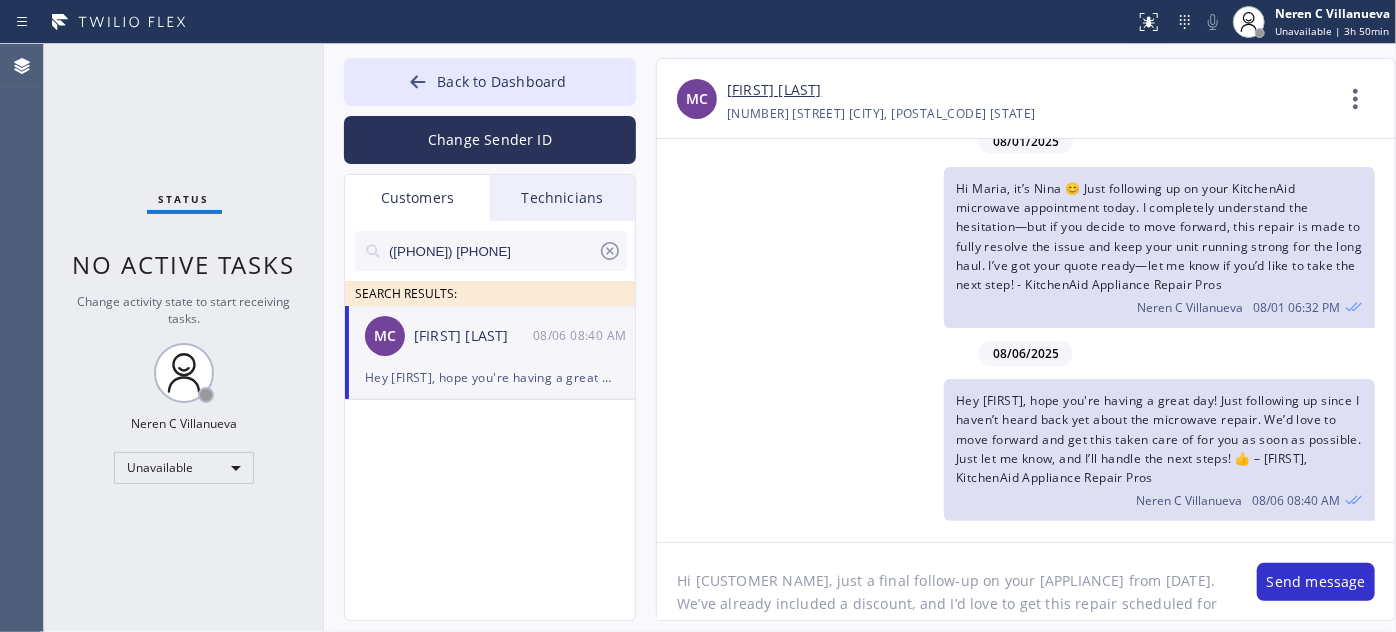 drag, startPoint x: 696, startPoint y: 578, endPoint x: 813, endPoint y: 577, distance: 117.00427 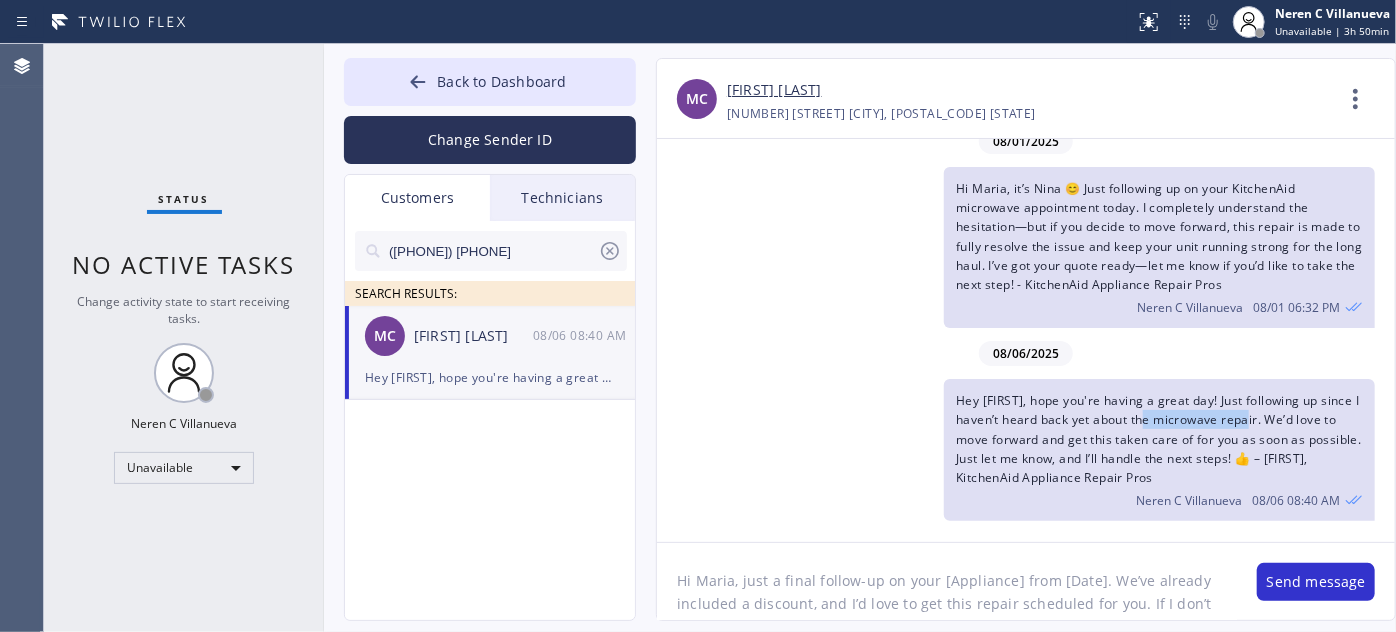 drag, startPoint x: 1157, startPoint y: 415, endPoint x: 1259, endPoint y: 410, distance: 102.122475 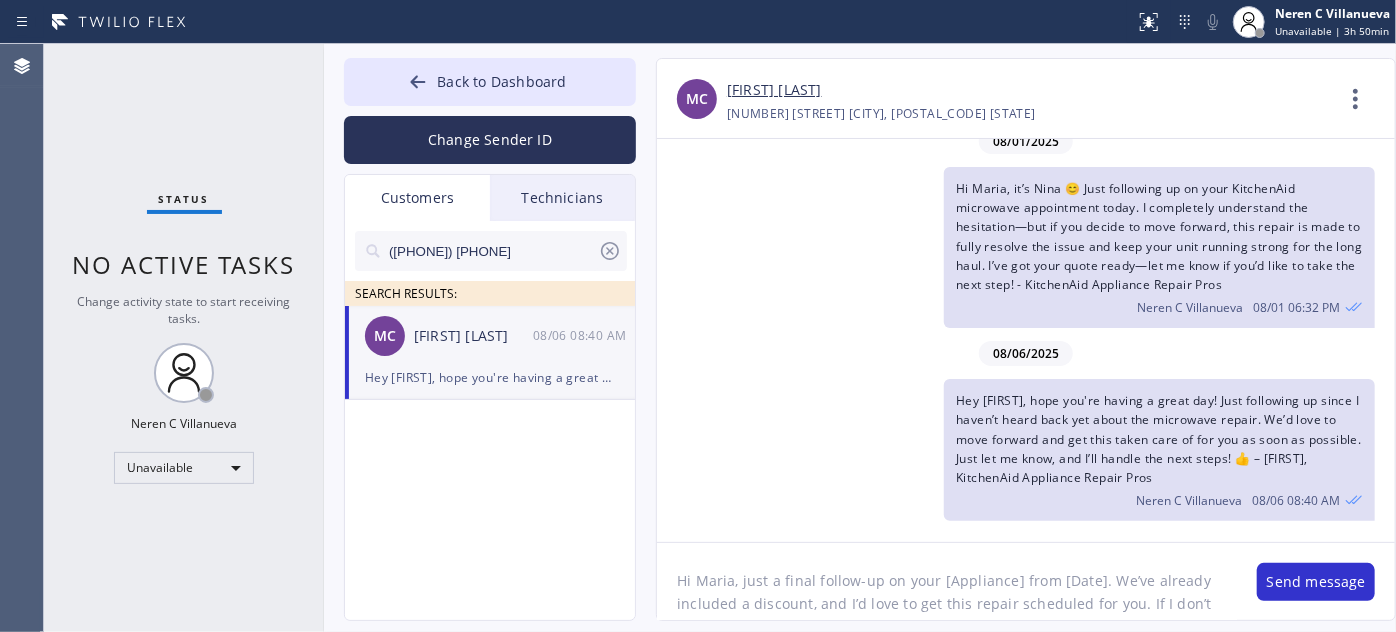 drag, startPoint x: 935, startPoint y: 579, endPoint x: 986, endPoint y: 580, distance: 51.009804 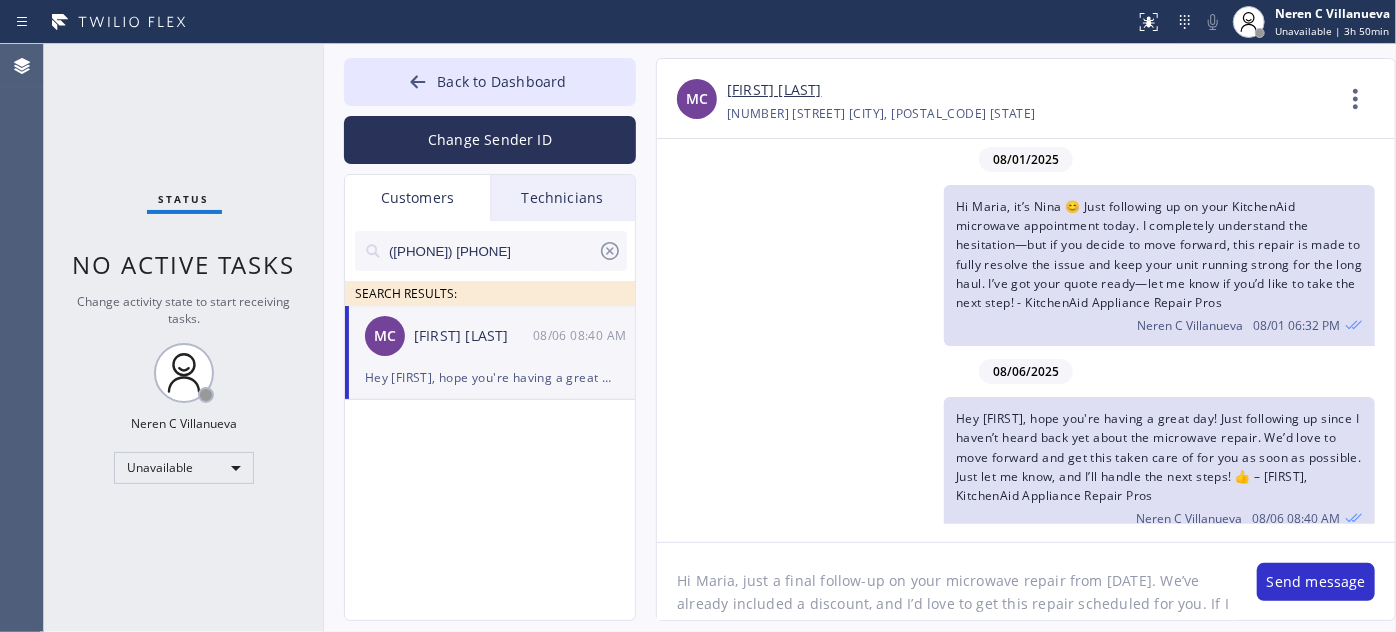 scroll, scrollTop: 18, scrollLeft: 0, axis: vertical 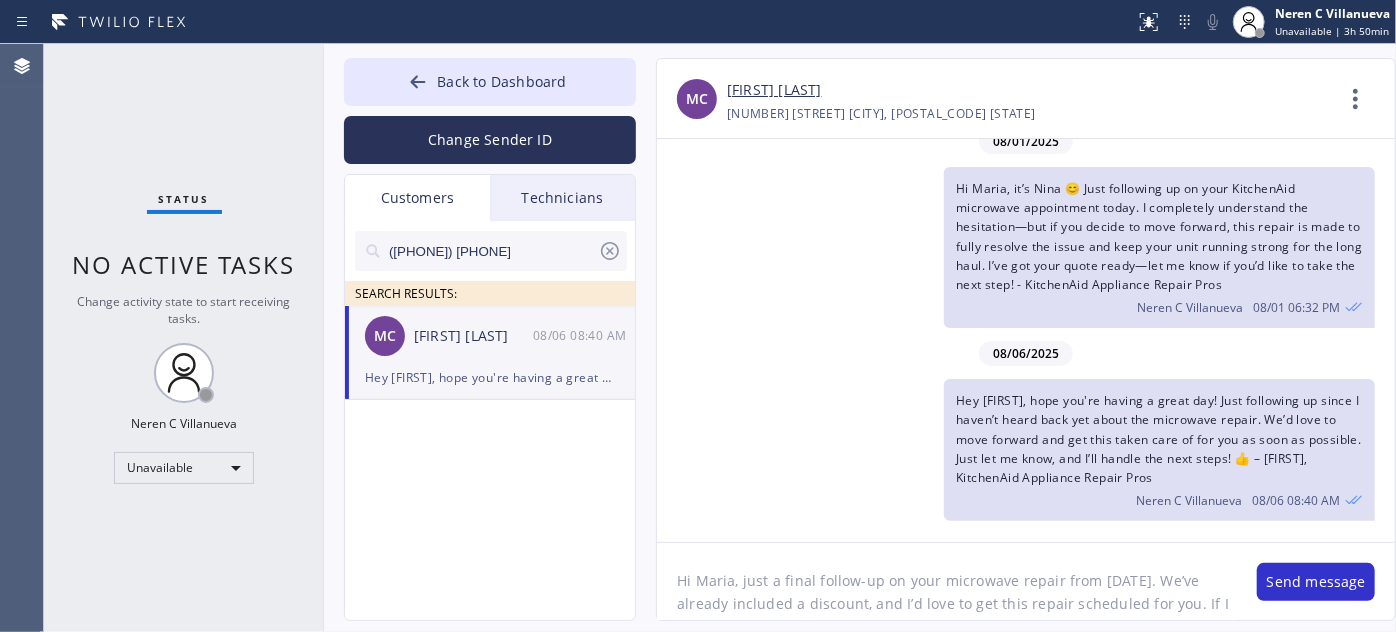 drag, startPoint x: 1135, startPoint y: 576, endPoint x: 1090, endPoint y: 573, distance: 45.099888 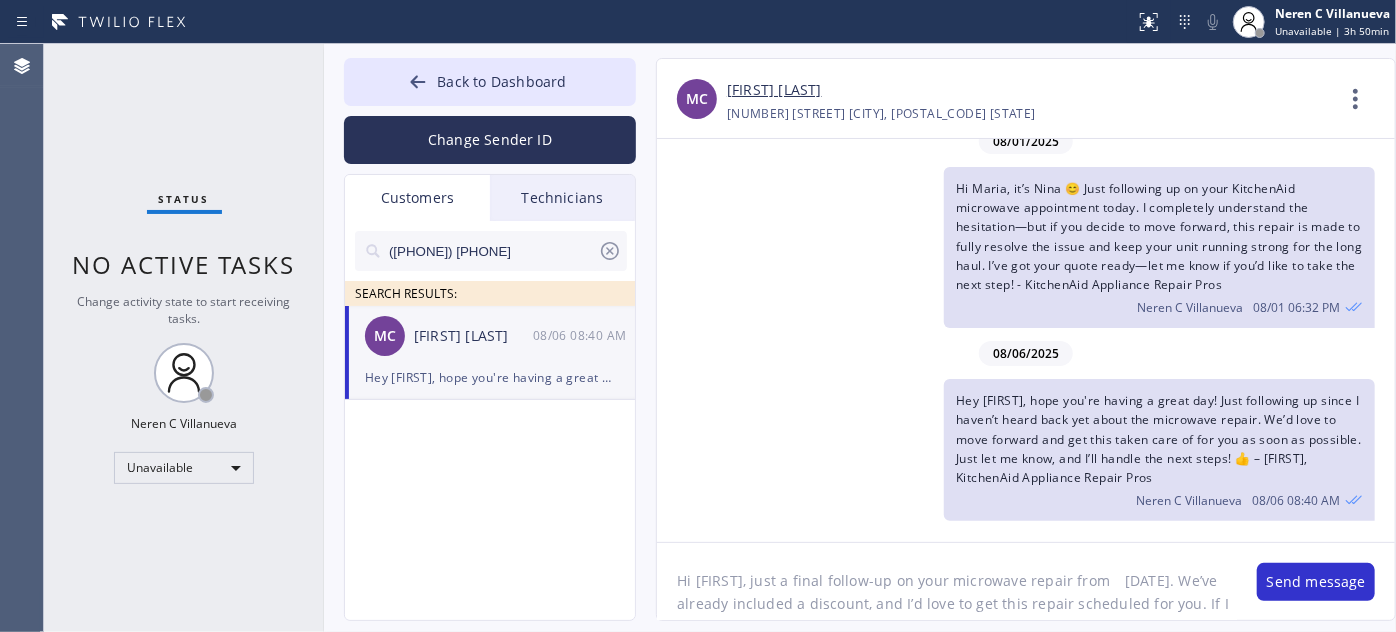 drag, startPoint x: 1119, startPoint y: 583, endPoint x: 1117, endPoint y: 601, distance: 18.110771 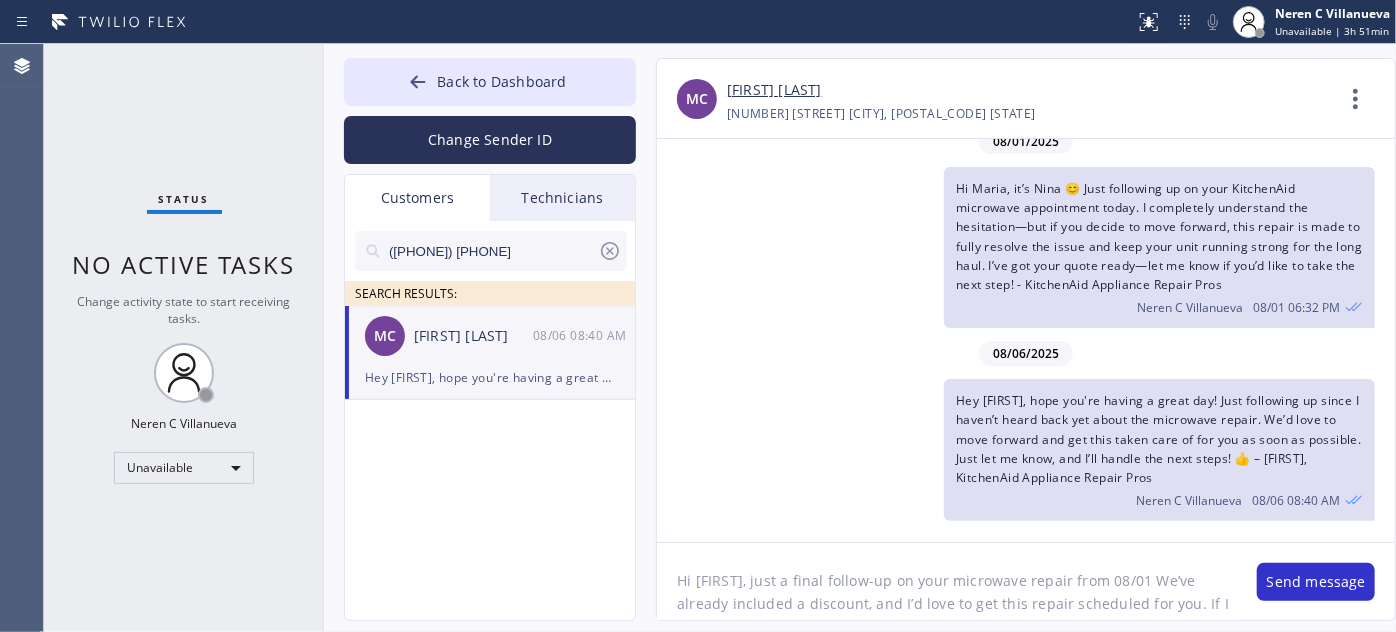 click on "Hi [FIRST], just a final follow-up on your microwave repair from 08/01 We’ve already included a discount, and I’d love to get this repair scheduled for you. If I don’t hear back soon, I’ll go ahead and close the file — just let me know either way. – Nina" 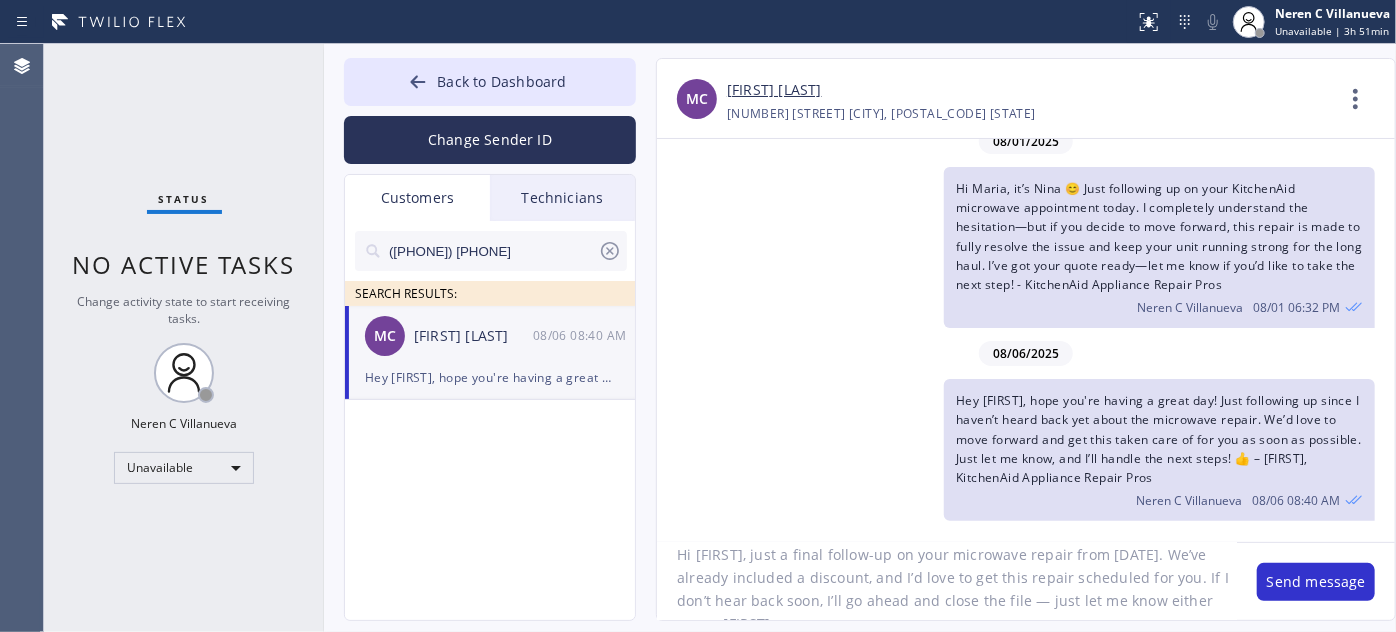 scroll, scrollTop: 41, scrollLeft: 0, axis: vertical 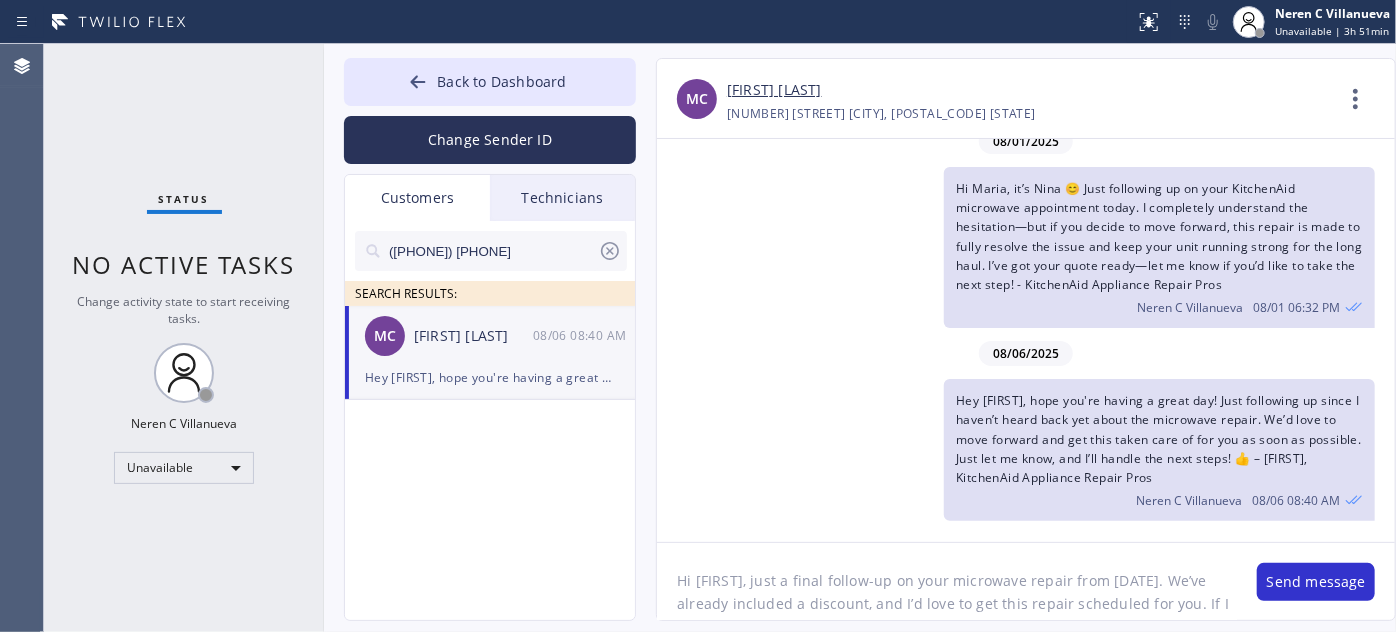 drag, startPoint x: 765, startPoint y: 605, endPoint x: 616, endPoint y: 510, distance: 176.7088 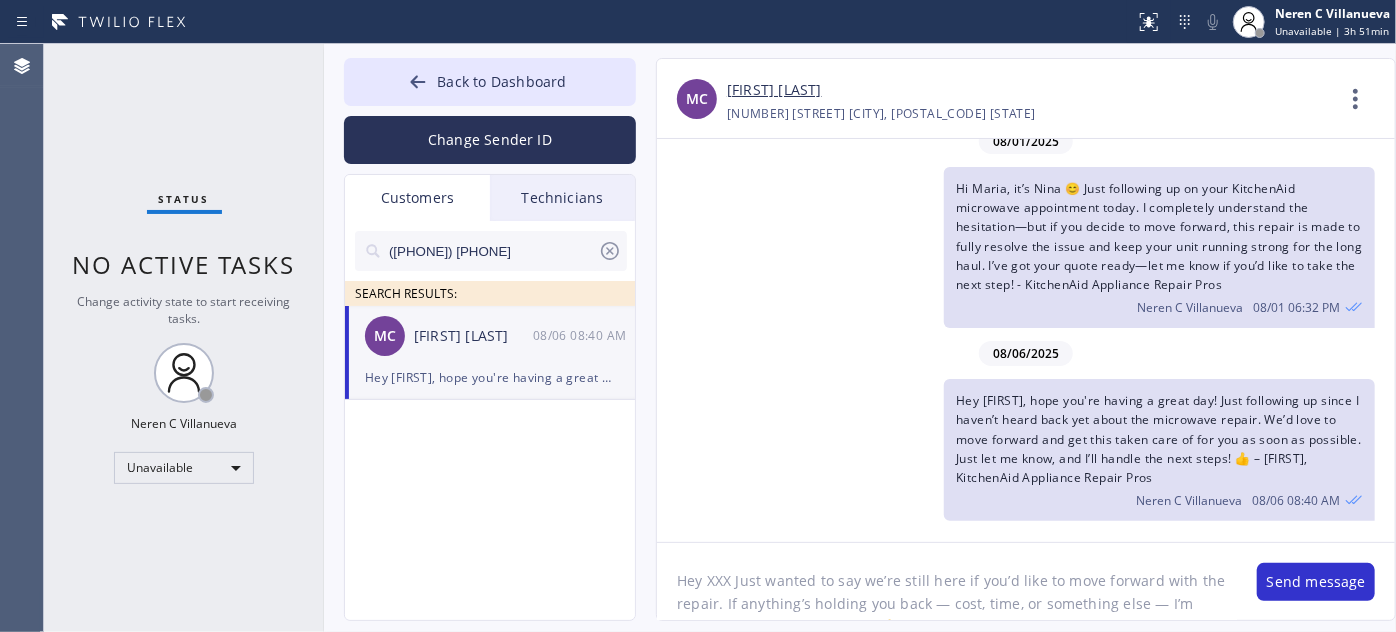 scroll, scrollTop: 16, scrollLeft: 0, axis: vertical 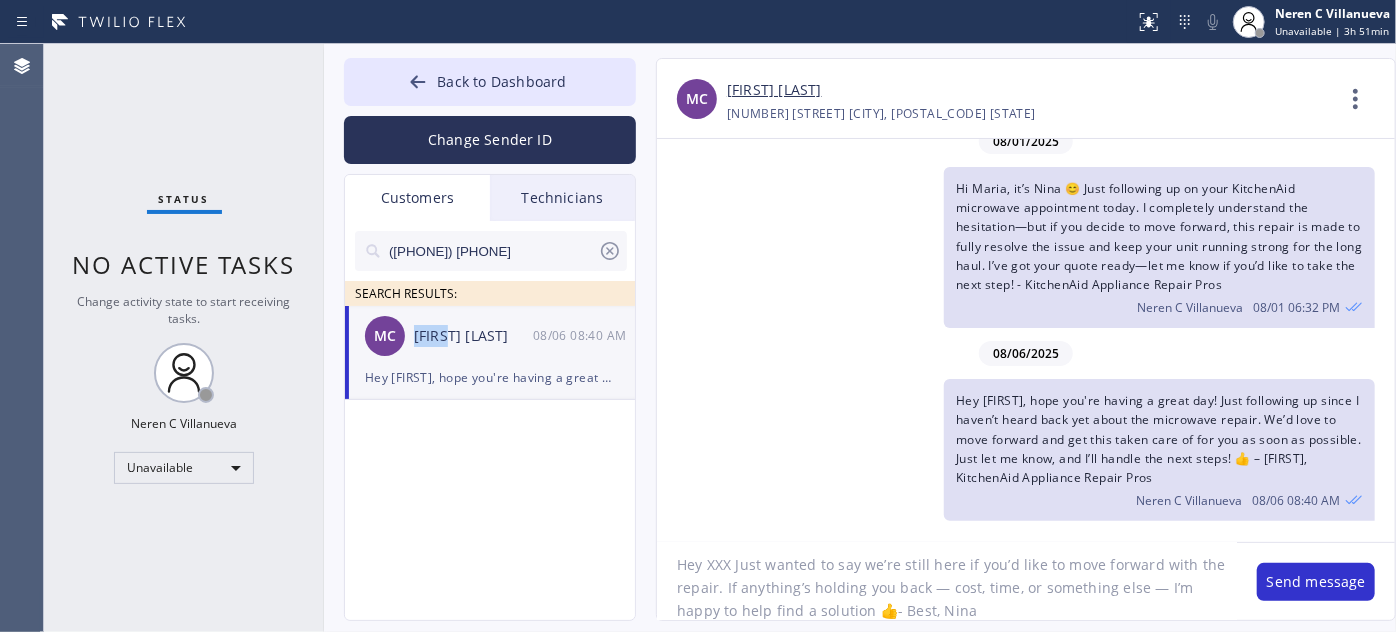 drag, startPoint x: 419, startPoint y: 340, endPoint x: 452, endPoint y: 352, distance: 35.1141 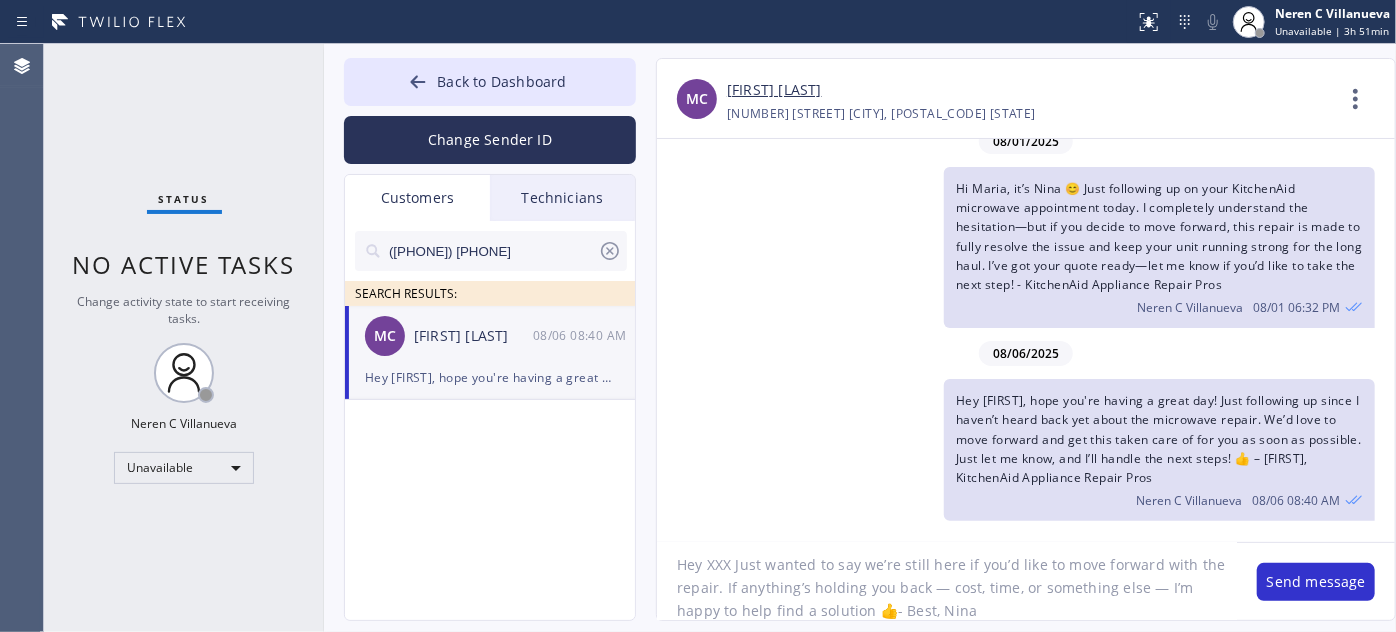 drag, startPoint x: 706, startPoint y: 567, endPoint x: 728, endPoint y: 560, distance: 23.086792 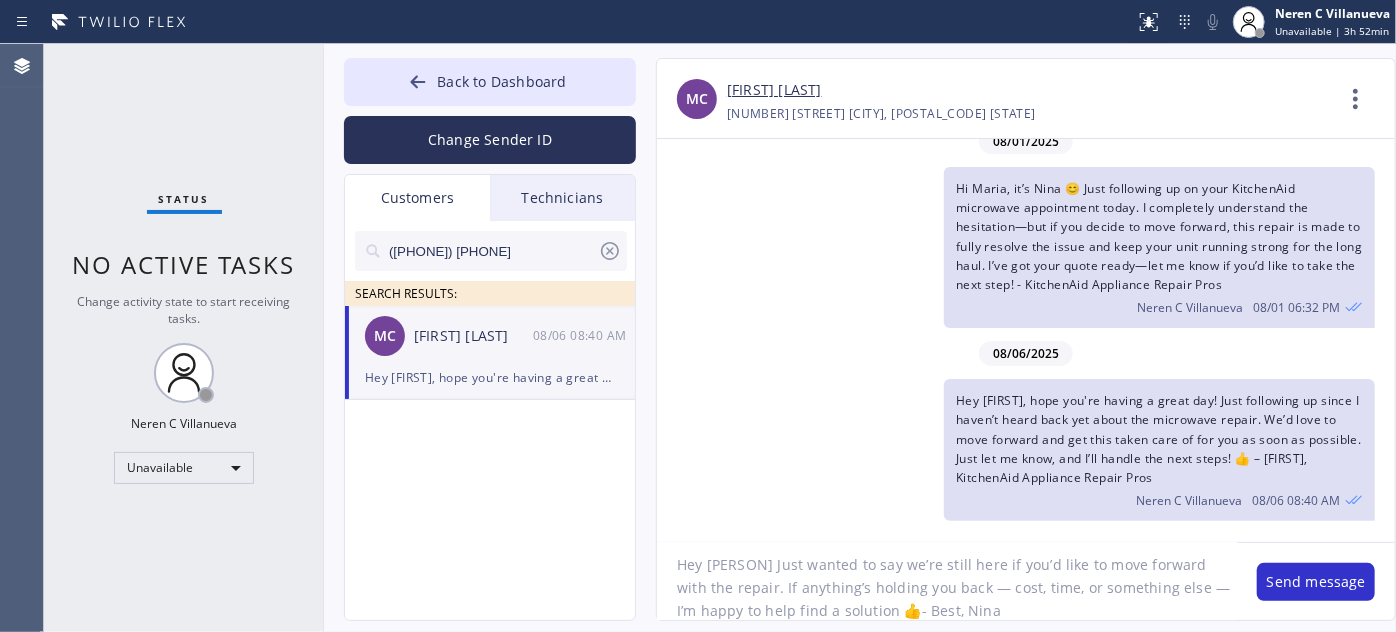 scroll, scrollTop: 18, scrollLeft: 0, axis: vertical 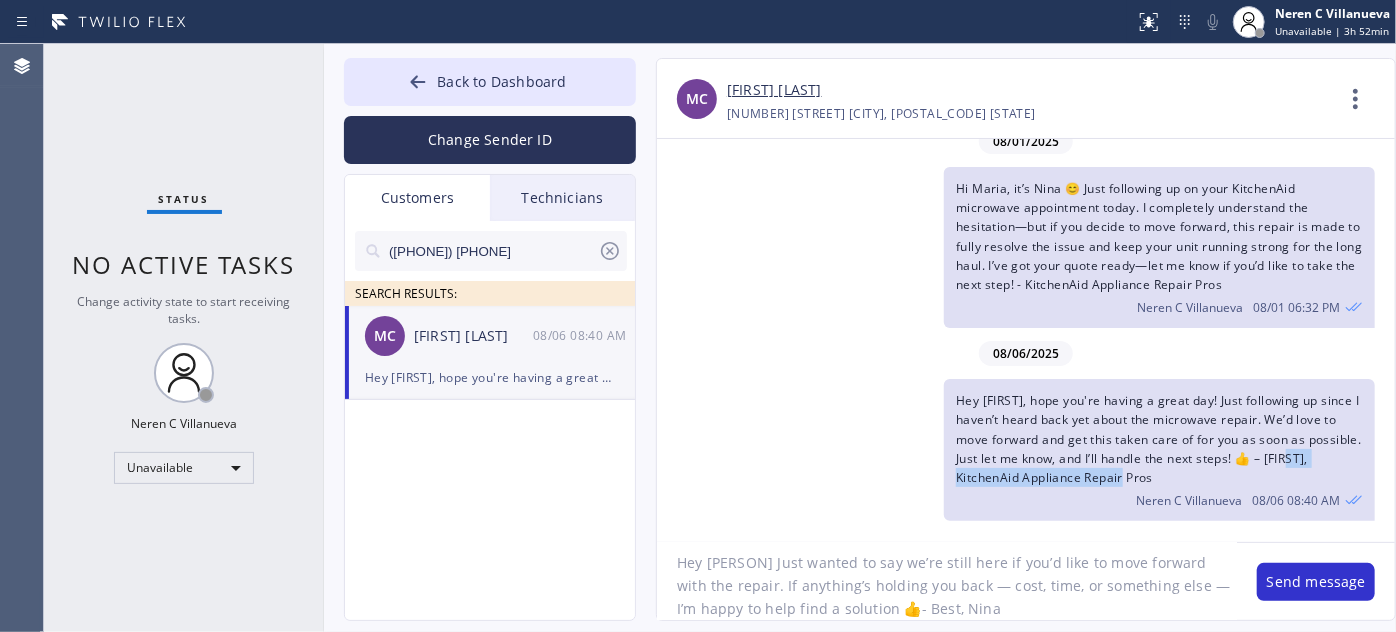 drag, startPoint x: 955, startPoint y: 476, endPoint x: 1184, endPoint y: 475, distance: 229.00218 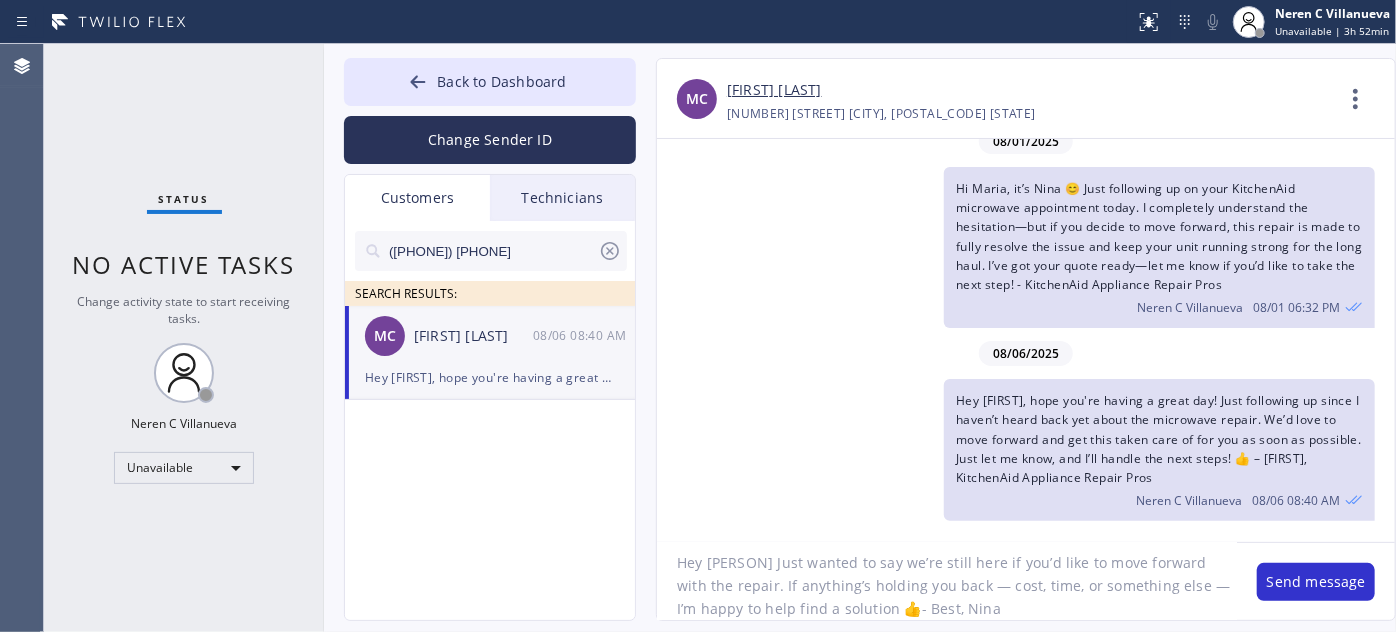 click on "Hey [PERSON] Just wanted to say we’re still here if you’d like to move forward with the repair. If anything’s holding you back — cost, time, or something else — I’m happy to help find a solution 👍- Best, Nina" 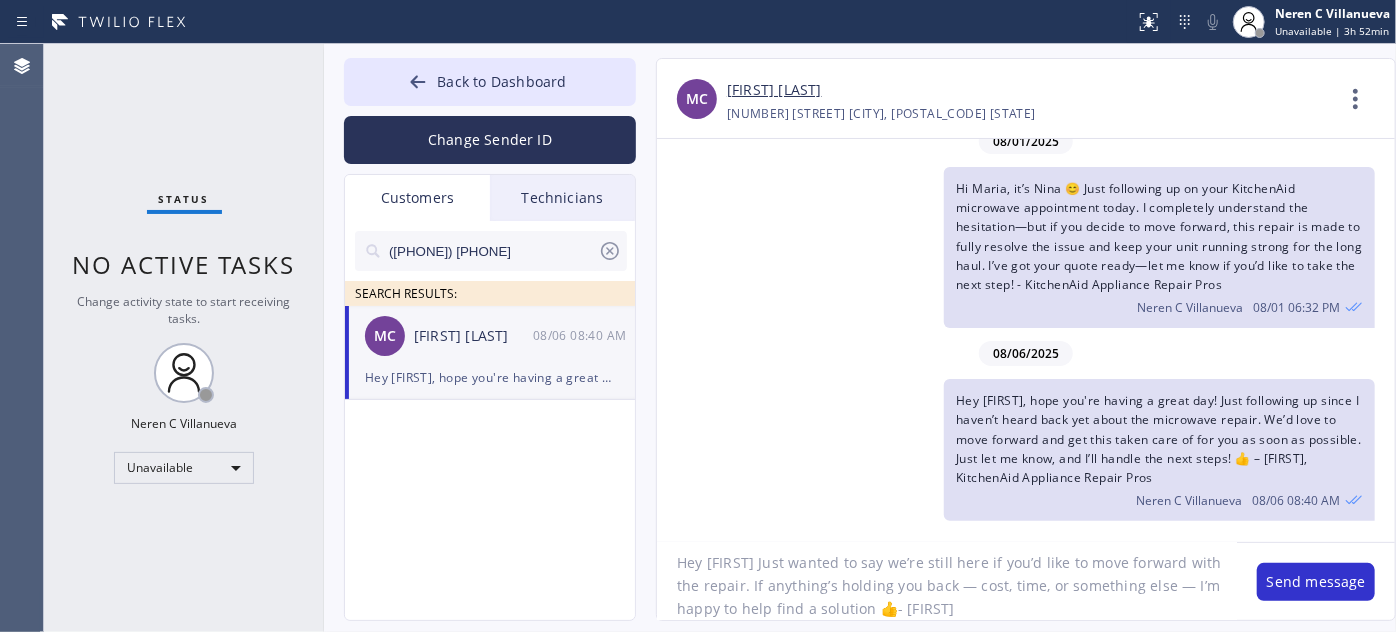 click on "Hey [FIRST] Just wanted to say we’re still here if you’d like to move forward with the repair. If anything’s holding you back — cost, time, or something else — I’m happy to help find a solution 👍- [FIRST]" 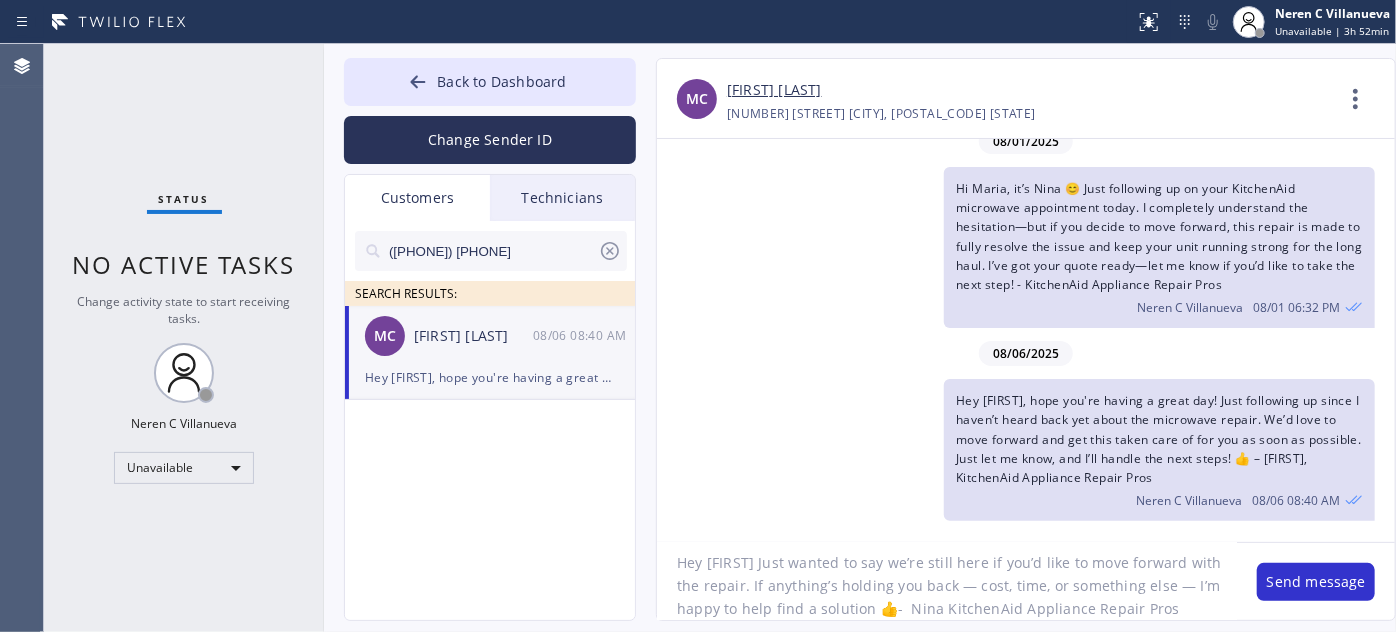 drag, startPoint x: 897, startPoint y: 605, endPoint x: 897, endPoint y: 621, distance: 16 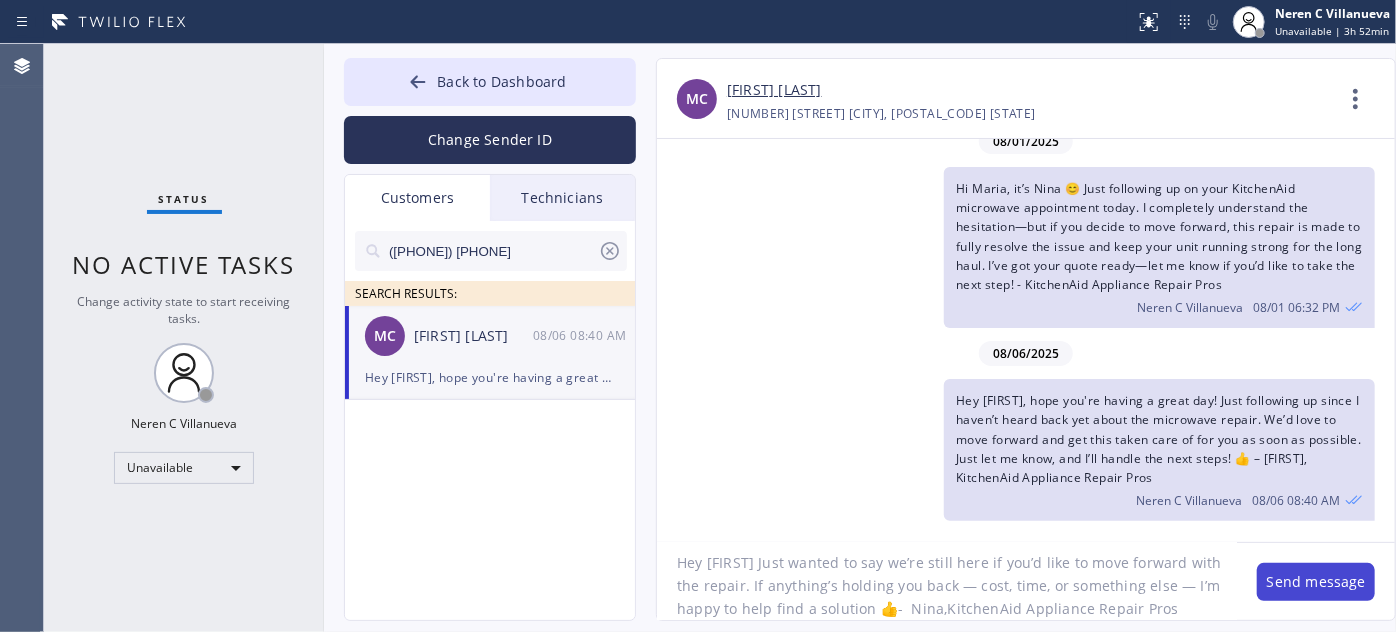 type on "Hey [FIRST] Just wanted to say we’re still here if you’d like to move forward with the repair. If anything’s holding you back — cost, time, or something else — I’m happy to help find a solution 👍-  Nina,KitchenAid Appliance Repair Pros" 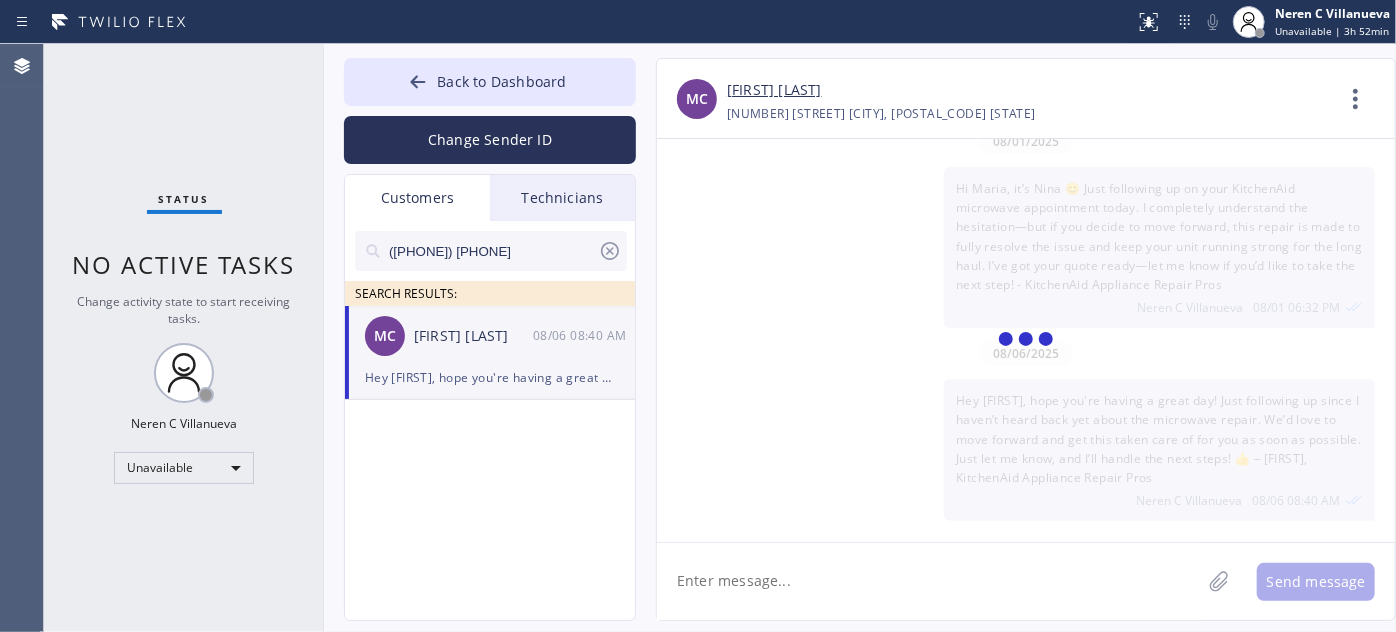 scroll, scrollTop: 0, scrollLeft: 0, axis: both 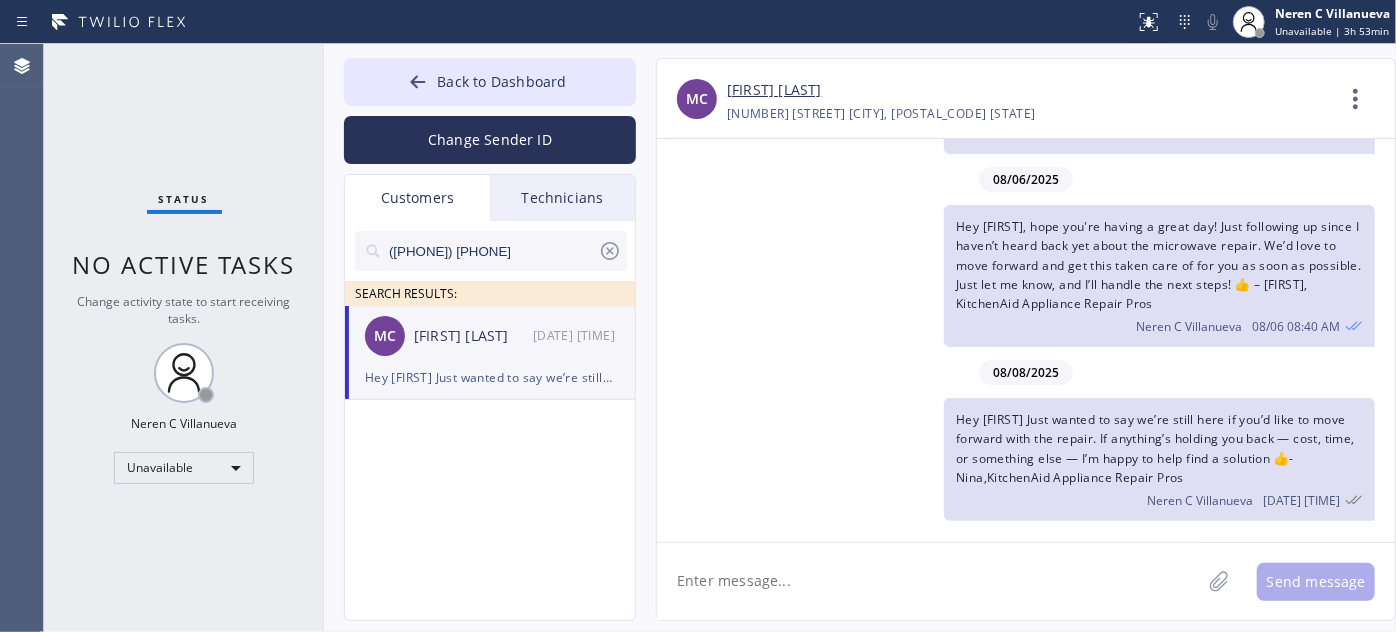 drag, startPoint x: 503, startPoint y: 247, endPoint x: 301, endPoint y: 242, distance: 202.06187 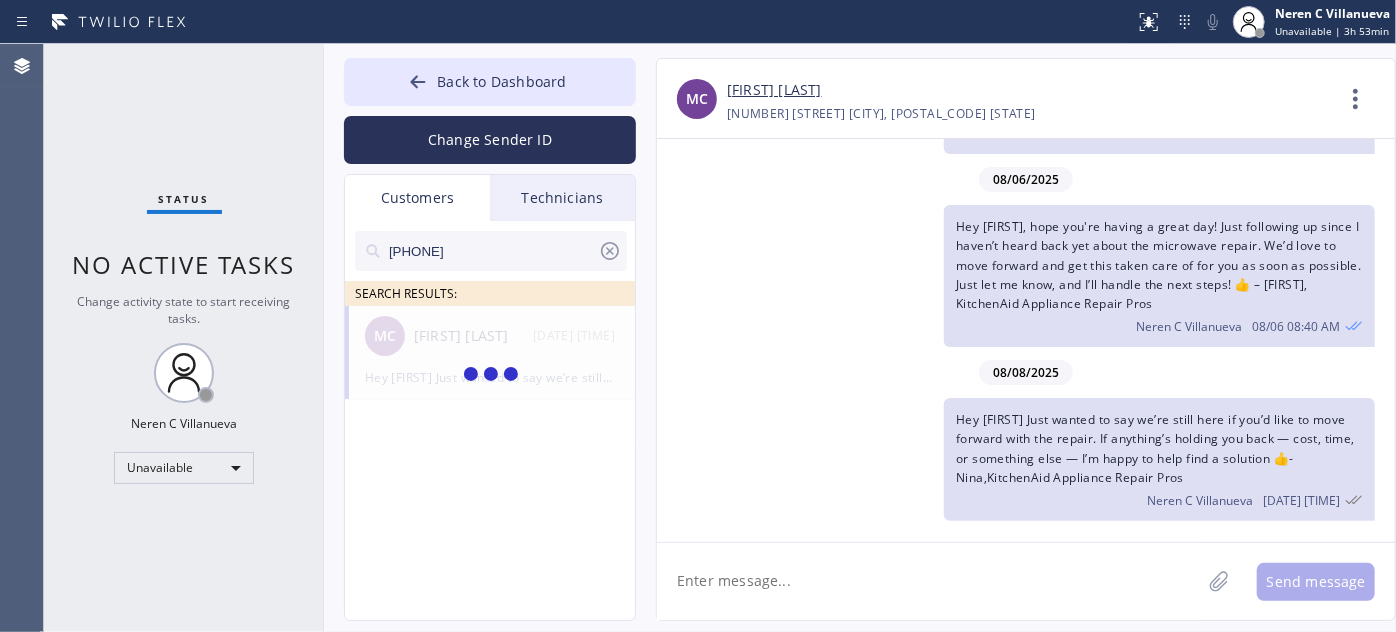 type on "[PHONE]" 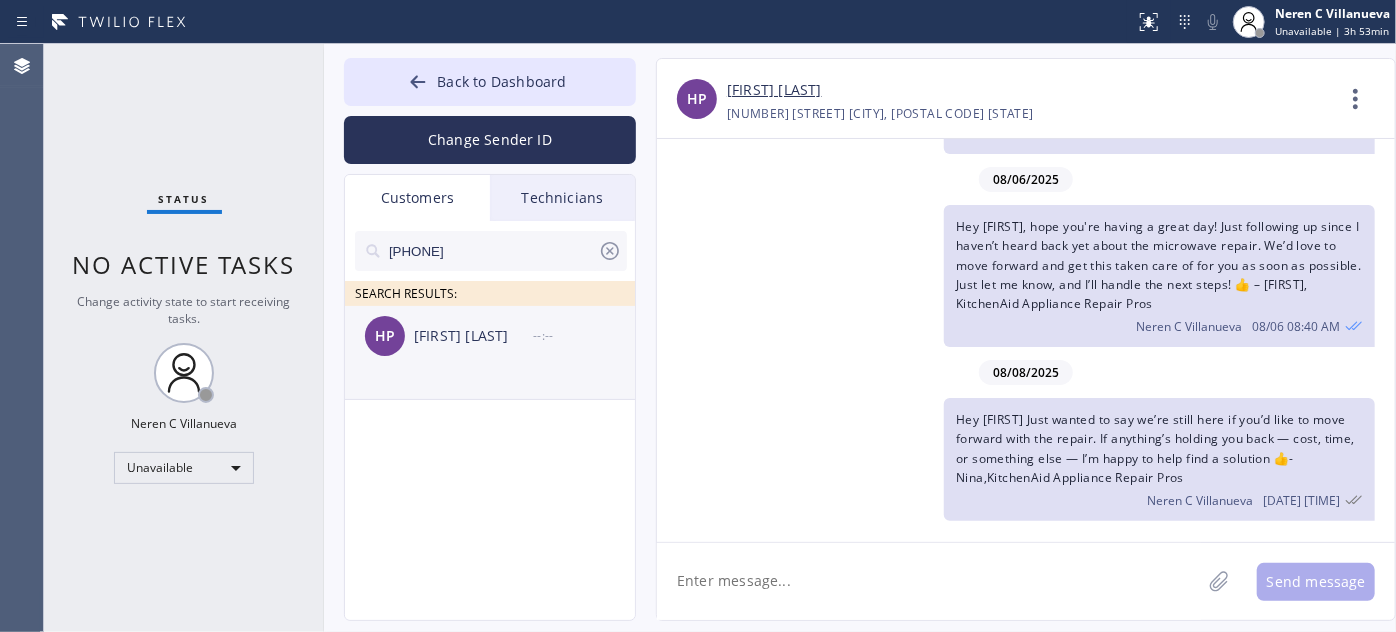 click on "[FIRST] [LAST] --:--" at bounding box center [491, 336] 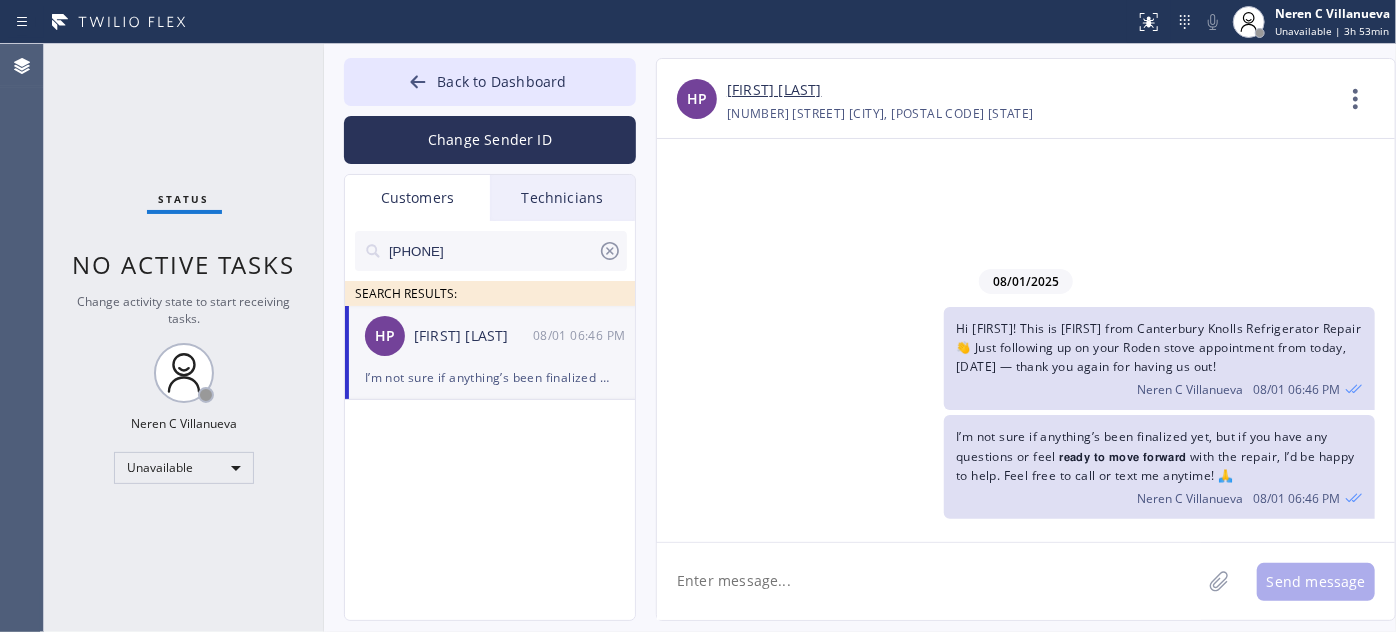 scroll, scrollTop: 0, scrollLeft: 0, axis: both 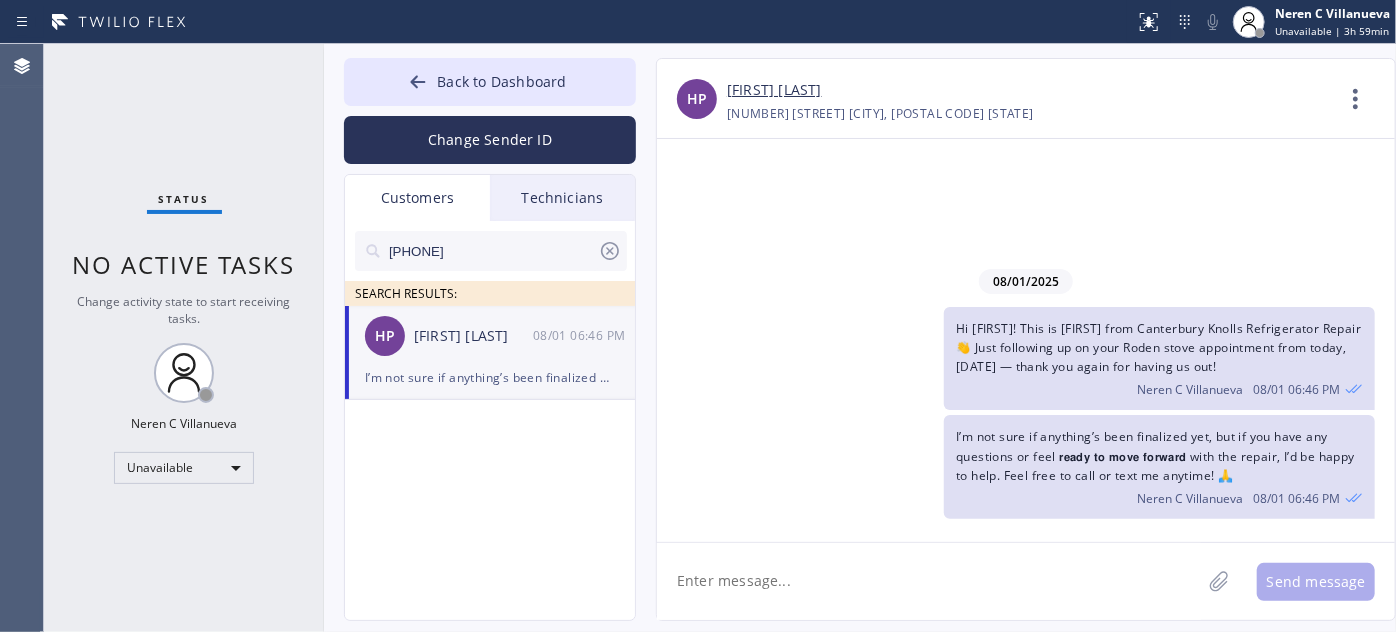 paste on "Hey [FIRST], hope you're having a great day! Just following up since I haven’t heard back yet about the xxxx repair. We’d love to move forward and get this taken care of for you as soon as possible. Just let me know, and I’ll handle the next steps! 👍 – [FIRST]," 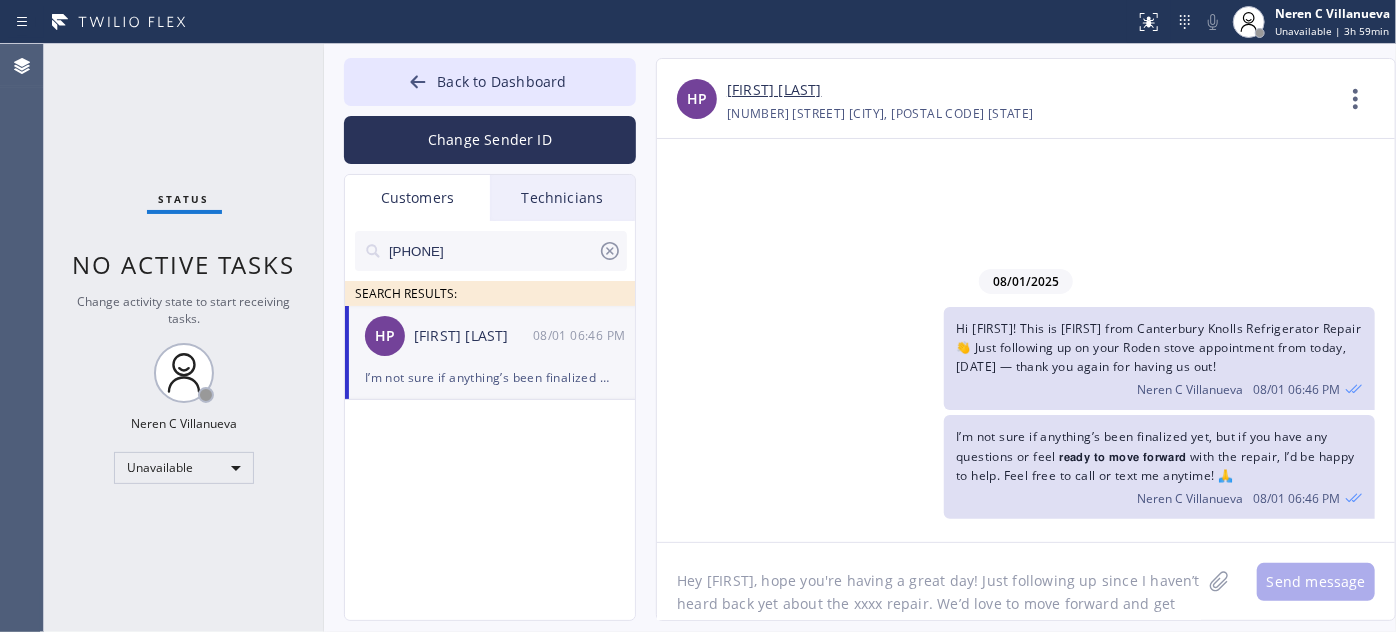 scroll, scrollTop: 40, scrollLeft: 0, axis: vertical 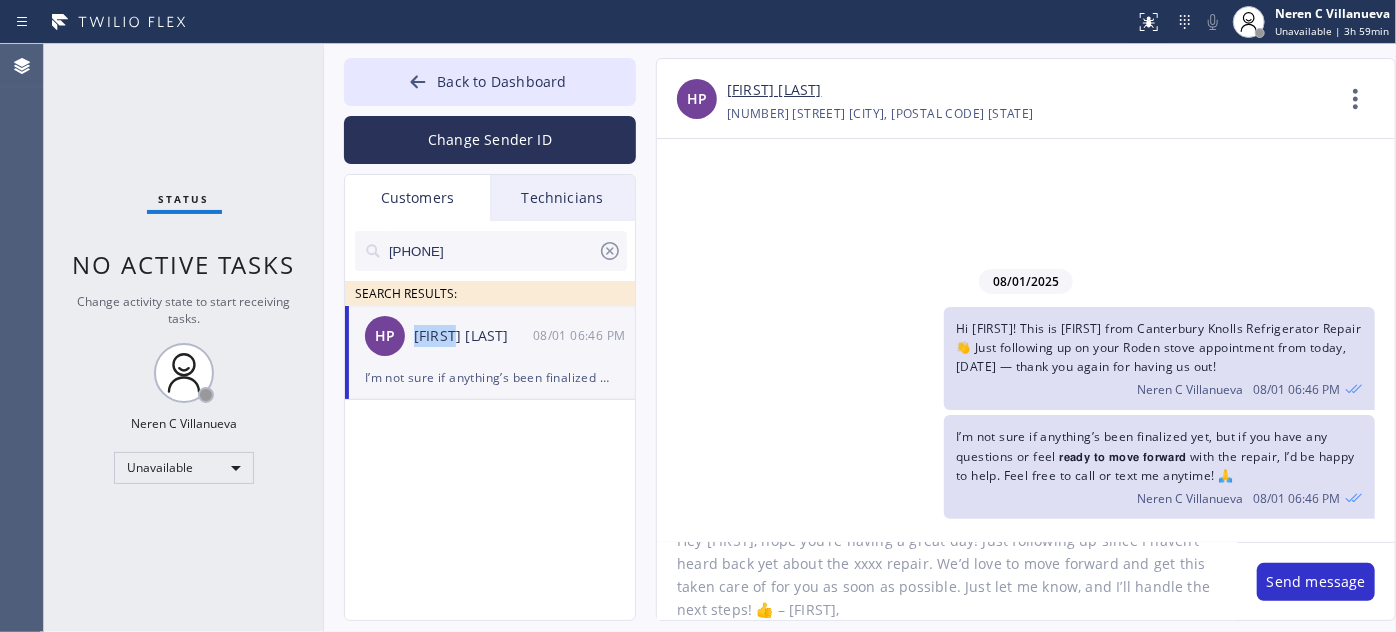 drag, startPoint x: 417, startPoint y: 342, endPoint x: 459, endPoint y: 348, distance: 42.426407 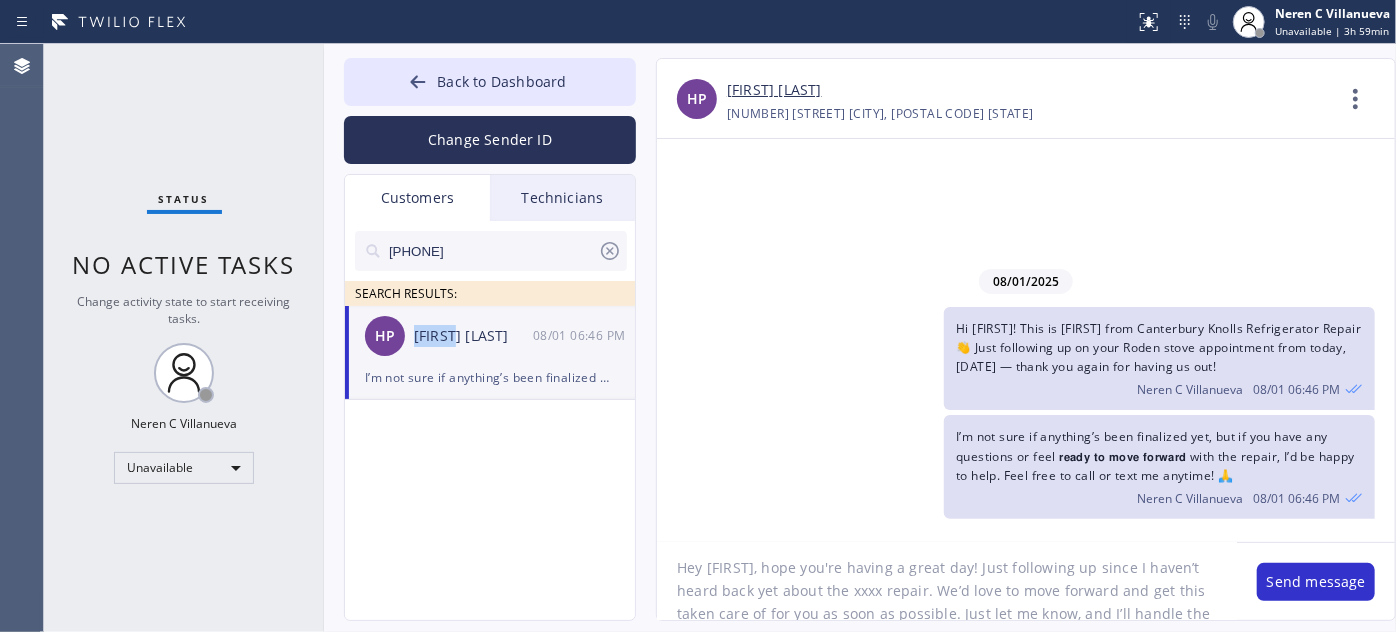 scroll, scrollTop: 0, scrollLeft: 0, axis: both 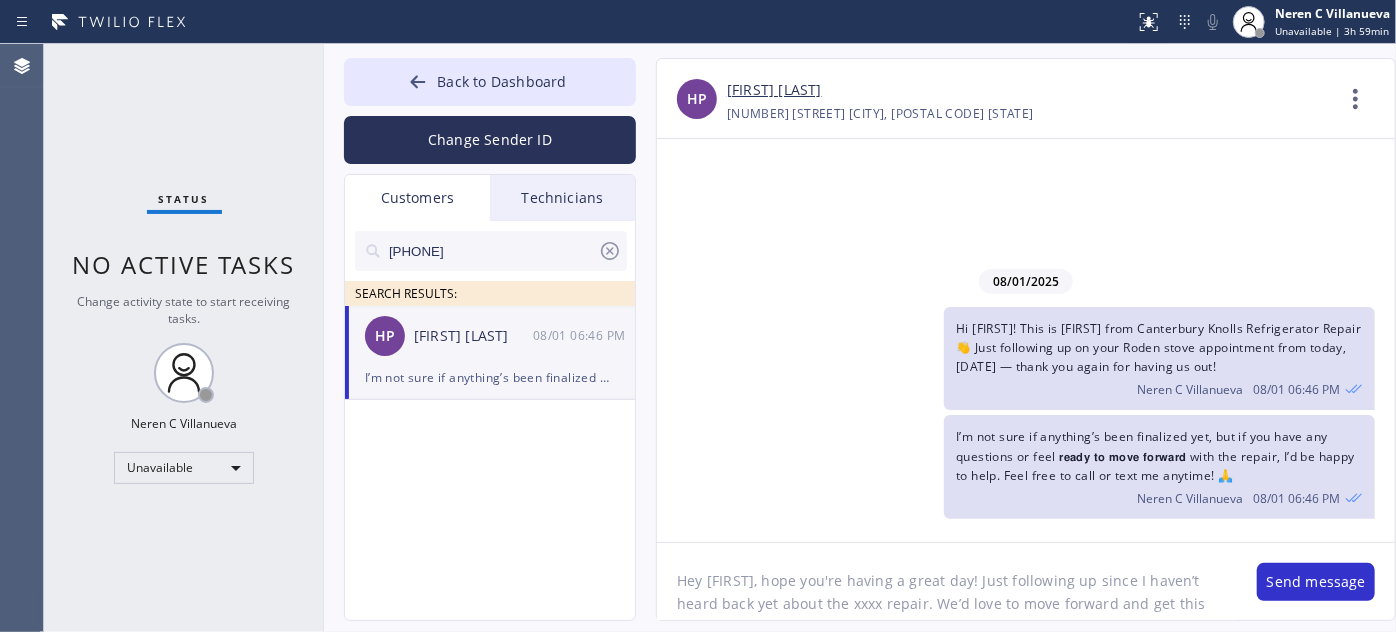 drag, startPoint x: 709, startPoint y: 576, endPoint x: 741, endPoint y: 574, distance: 32.06244 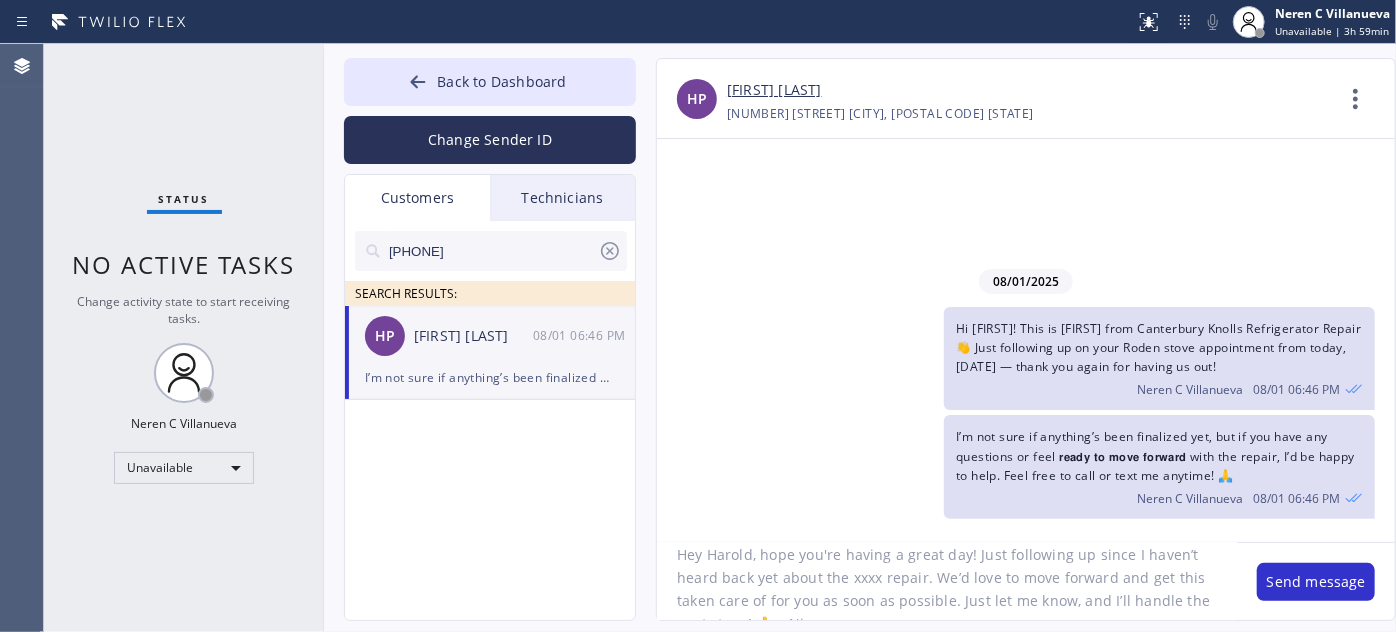 scroll, scrollTop: 41, scrollLeft: 0, axis: vertical 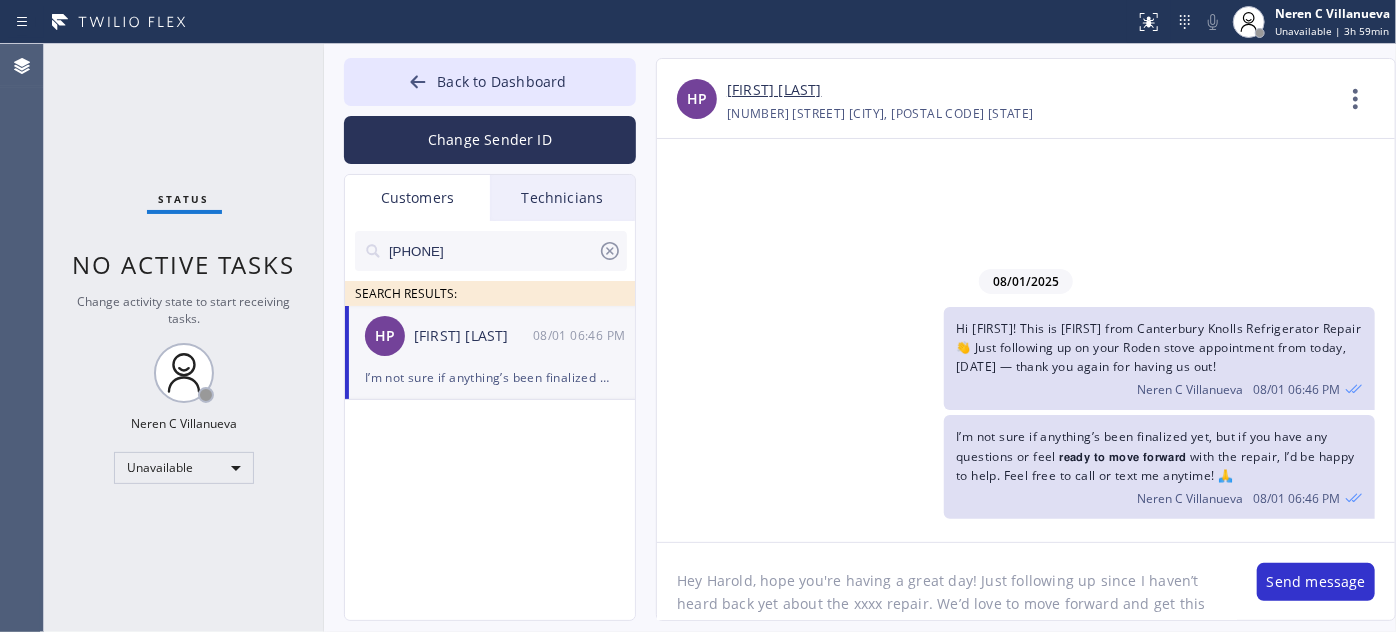 drag, startPoint x: 824, startPoint y: 609, endPoint x: 618, endPoint y: 495, distance: 235.44002 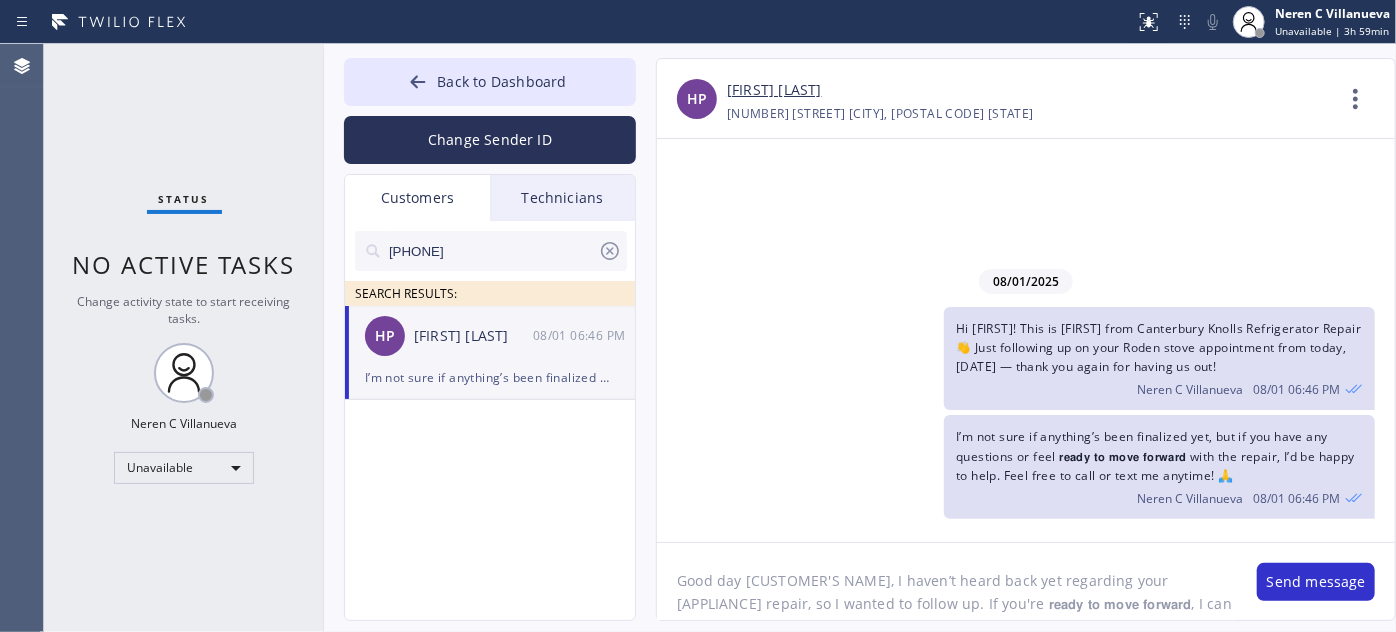 scroll, scrollTop: 40, scrollLeft: 0, axis: vertical 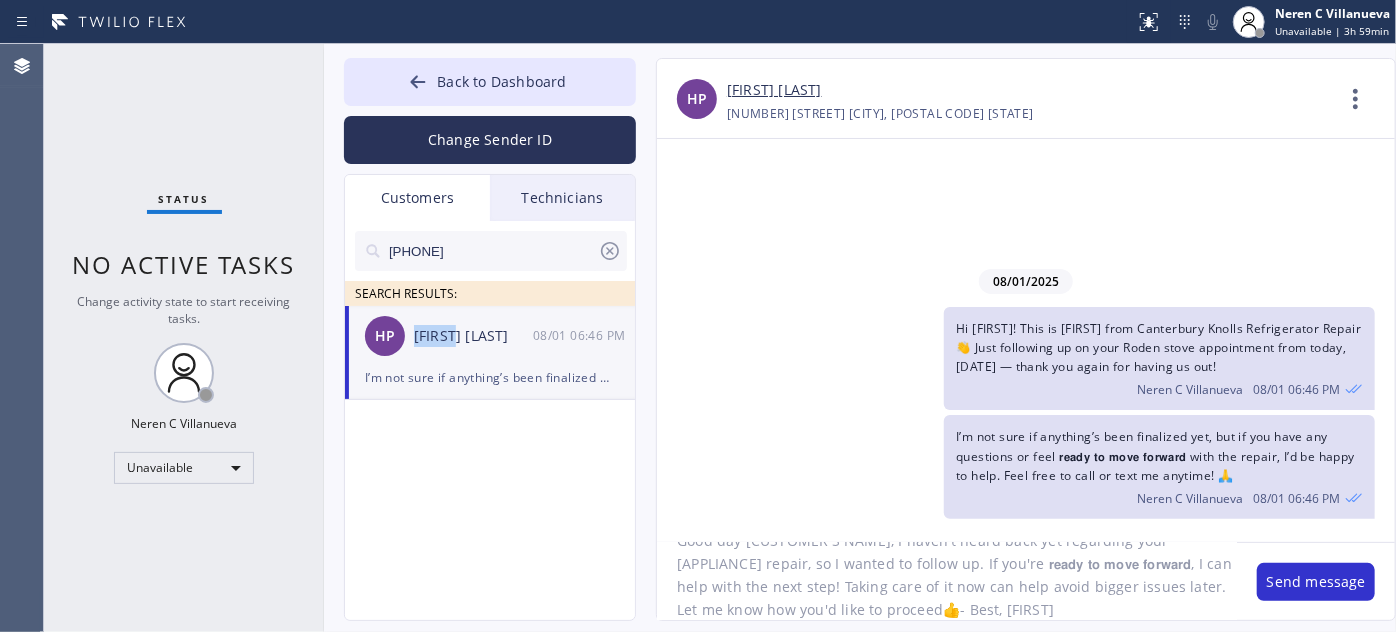 drag, startPoint x: 418, startPoint y: 342, endPoint x: 456, endPoint y: 346, distance: 38.209946 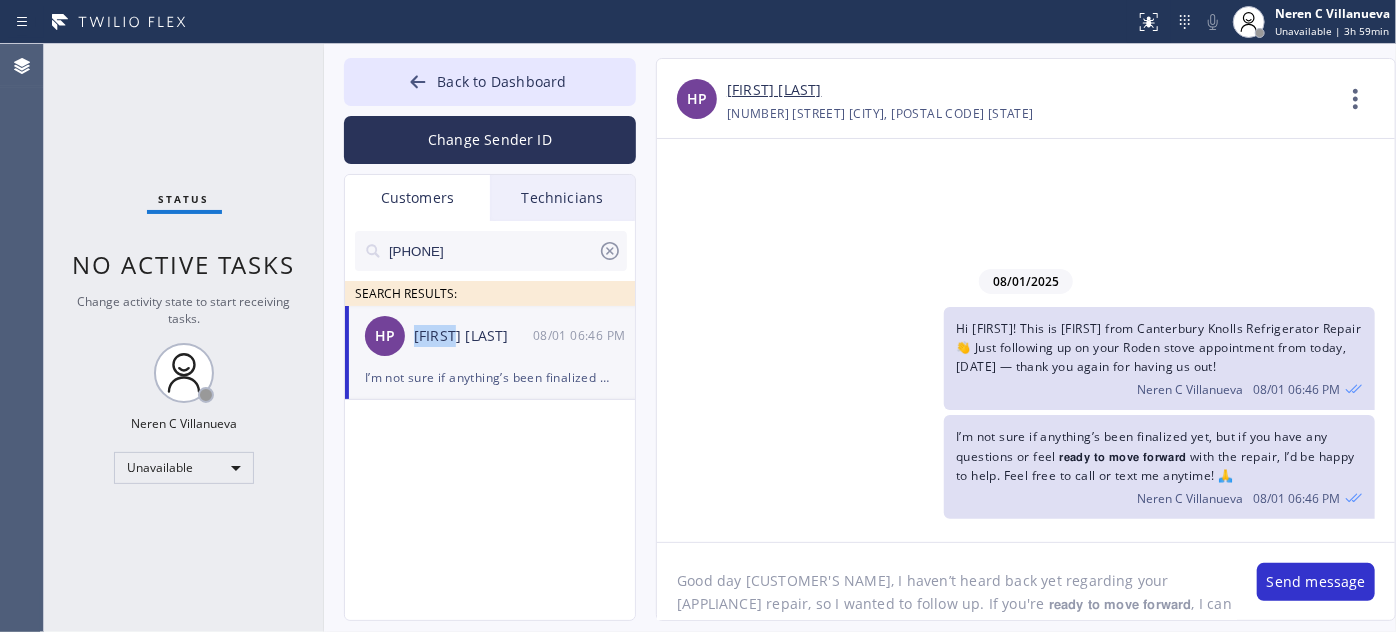 scroll, scrollTop: 0, scrollLeft: 0, axis: both 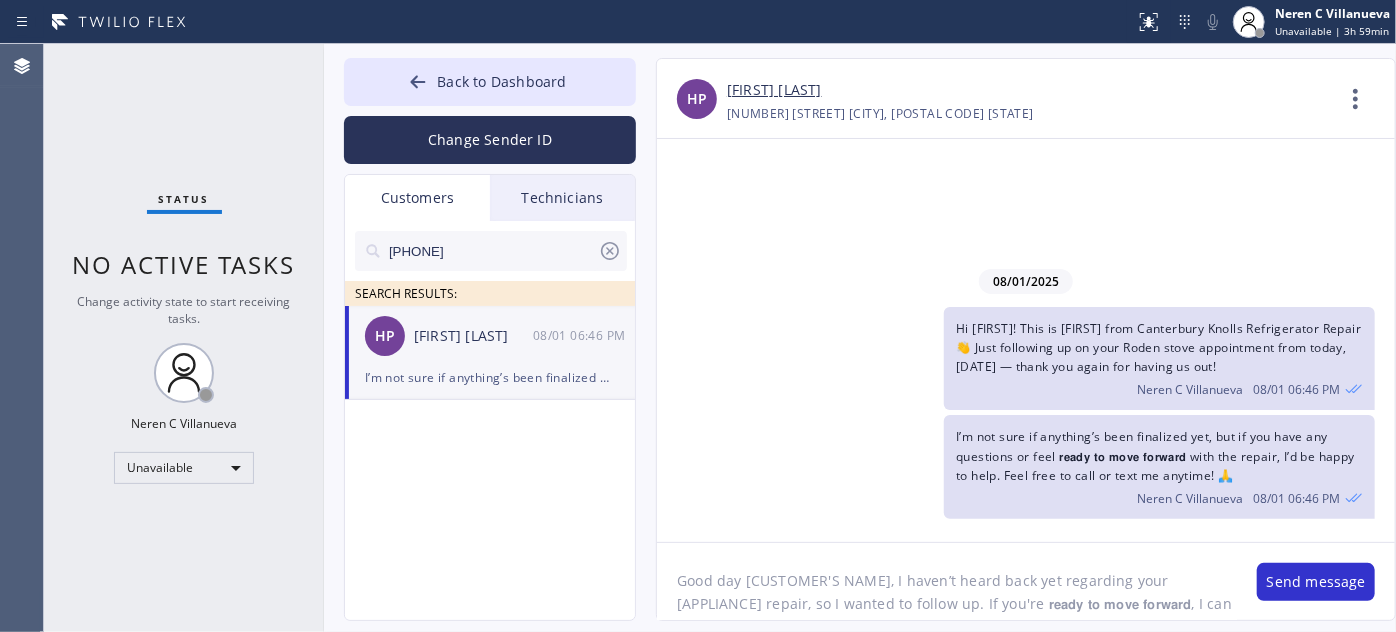 drag, startPoint x: 746, startPoint y: 580, endPoint x: 874, endPoint y: 575, distance: 128.09763 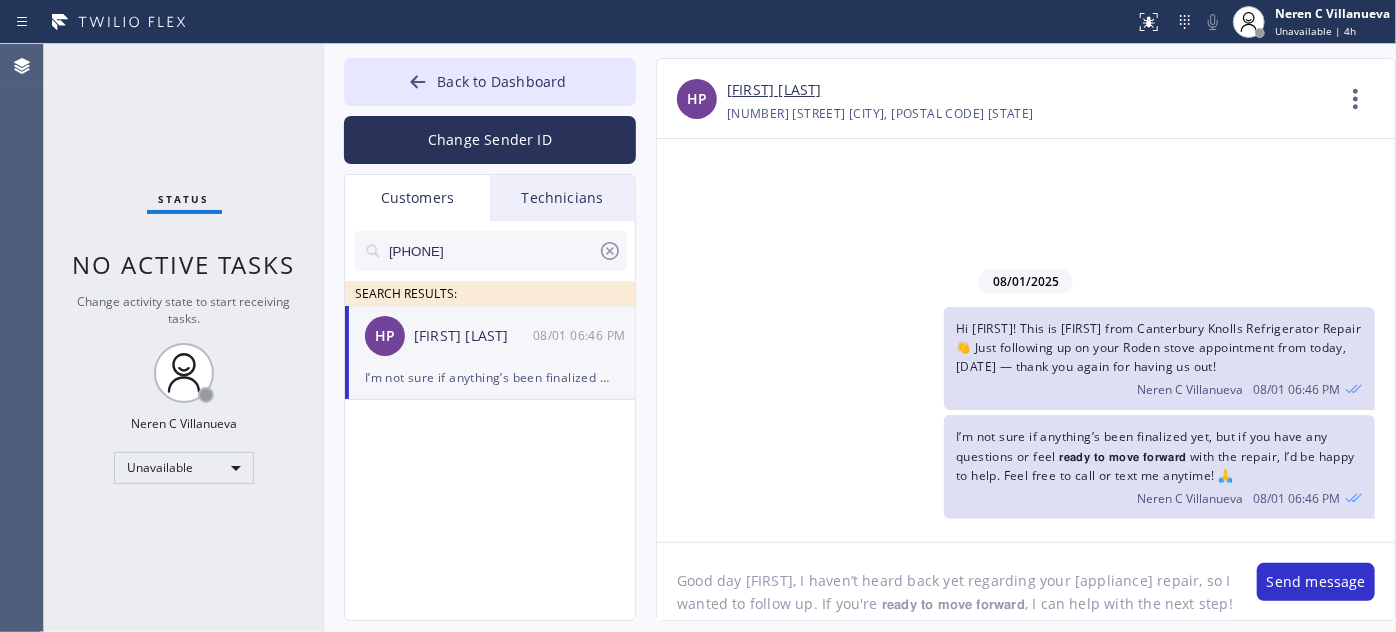 drag, startPoint x: 1063, startPoint y: 581, endPoint x: 1136, endPoint y: 583, distance: 73.02739 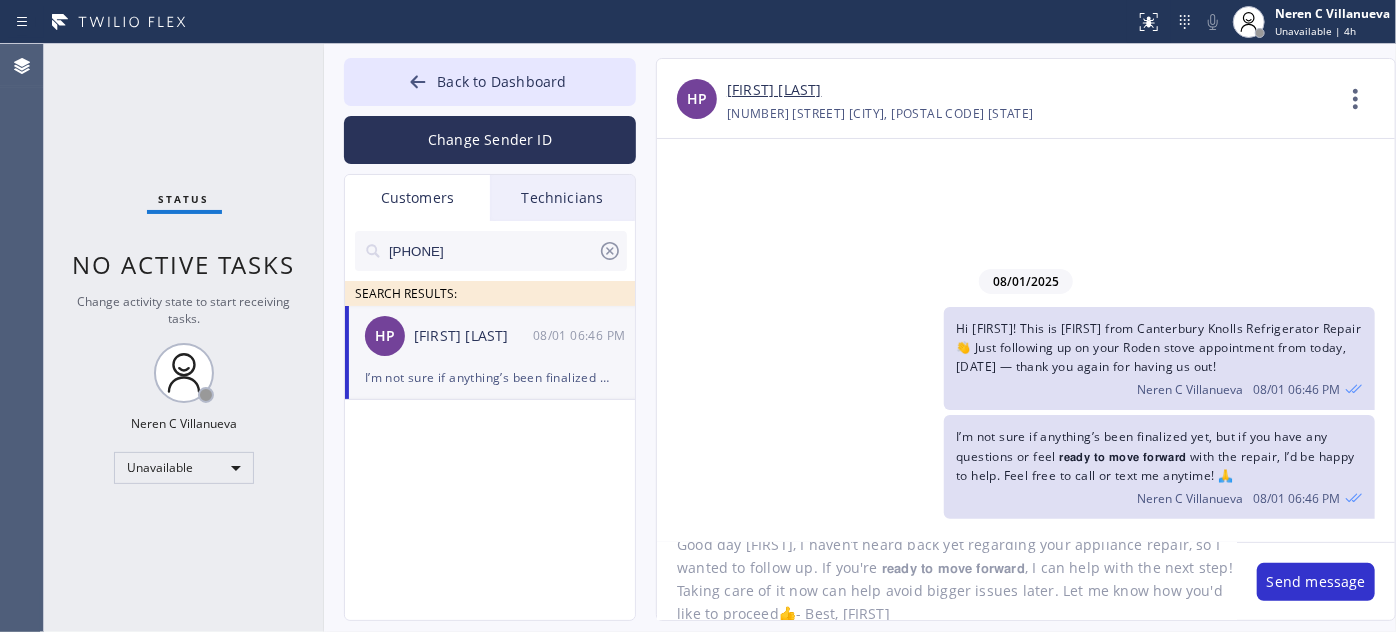 scroll, scrollTop: 41, scrollLeft: 0, axis: vertical 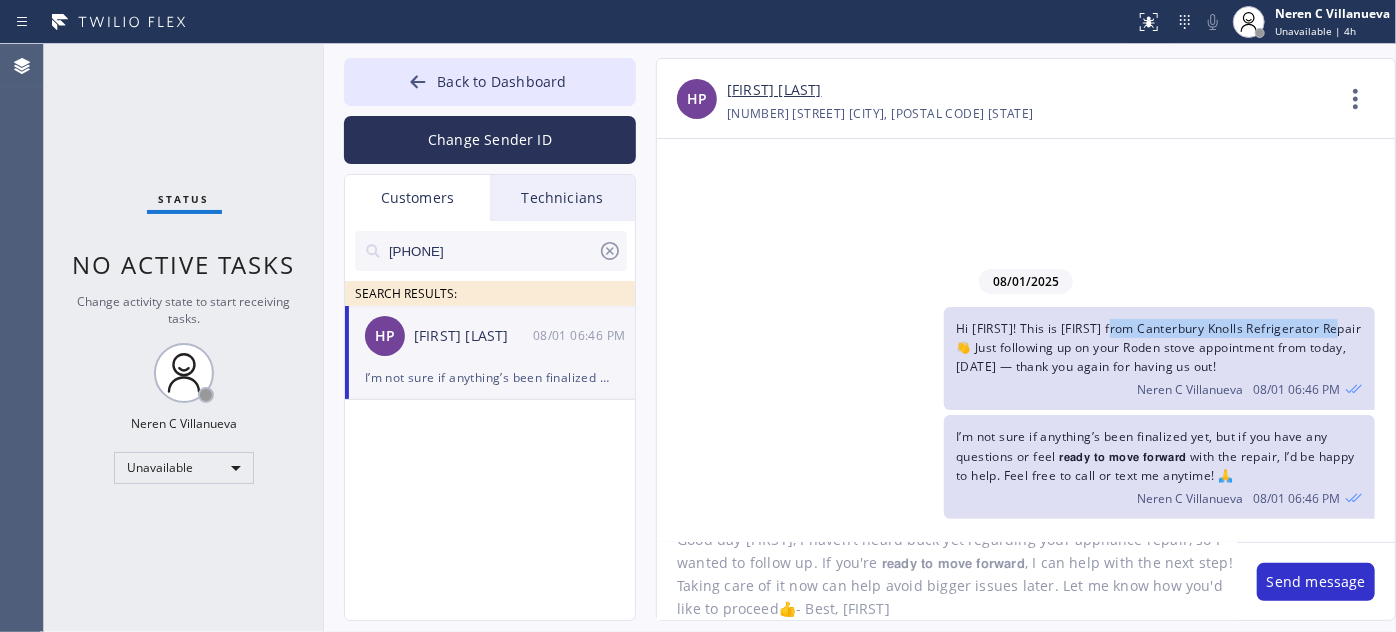 drag, startPoint x: 1122, startPoint y: 327, endPoint x: 1360, endPoint y: 323, distance: 238.03362 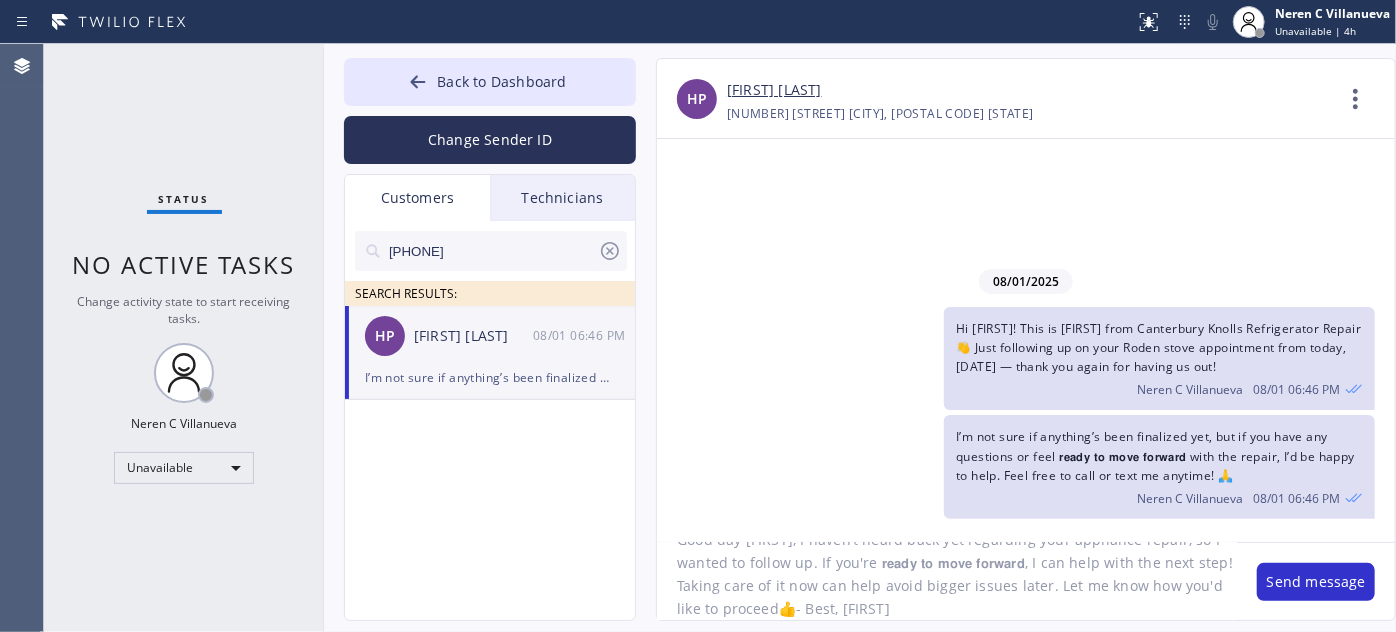 drag, startPoint x: 882, startPoint y: 612, endPoint x: 844, endPoint y: 605, distance: 38.63936 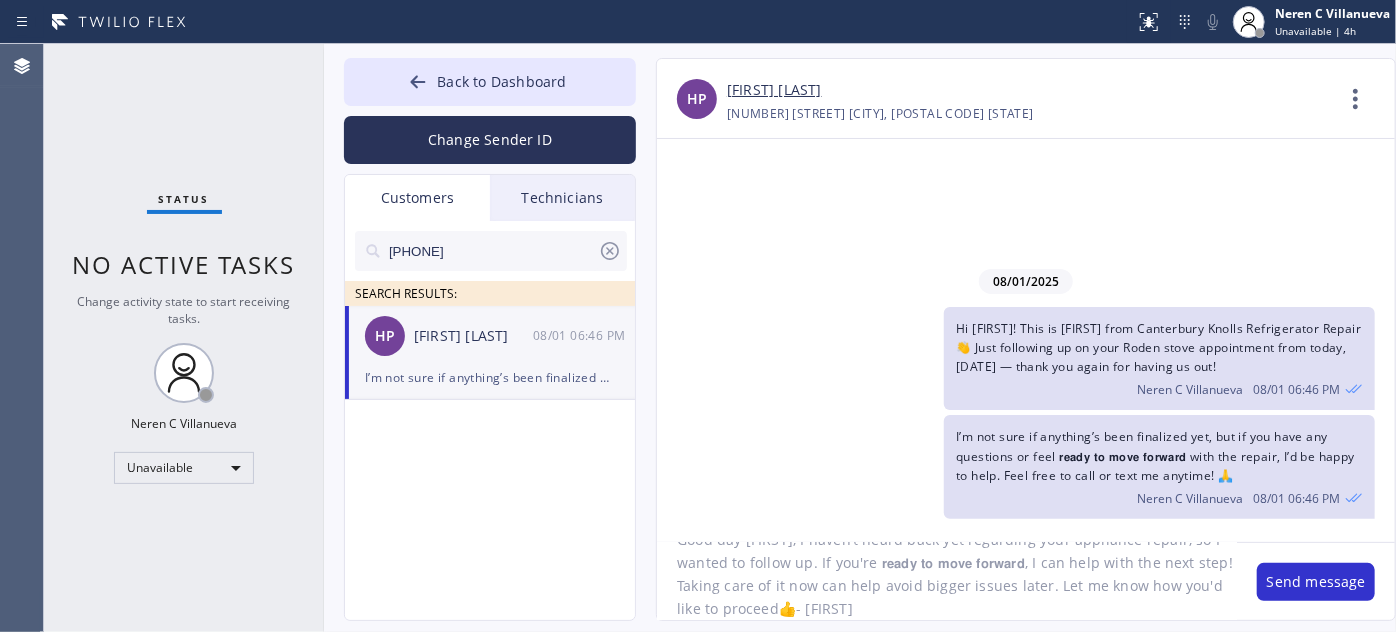 click on "Good day [FIRST], I haven’t heard back yet regarding your appliance repair, so I wanted to follow up. If you're 𝗿𝗲𝗮𝗱𝘆 𝘁𝗼 𝗺𝗼𝘃𝗲 𝗳𝗼𝗿𝘄𝗮𝗿𝗱, I can help with the next step! Taking care of it now can help avoid bigger issues later. Let me know how you'd like to proceed👍- [FIRST]" 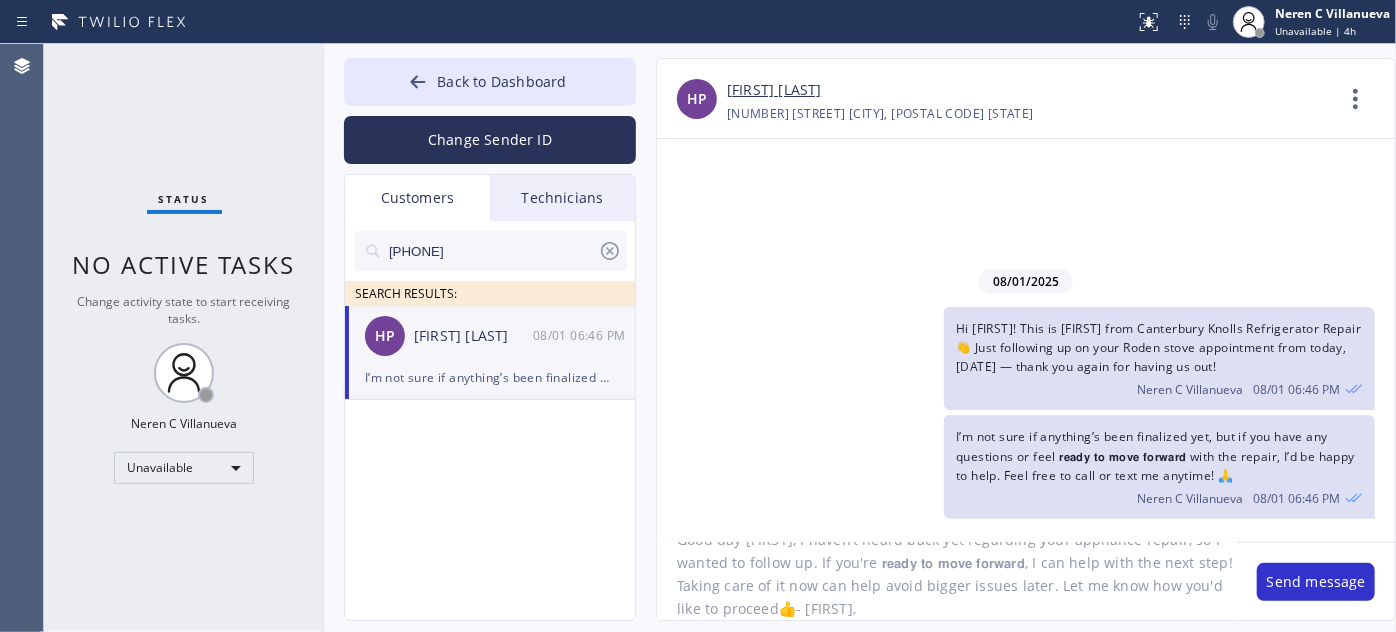 paste on "Canterbury Knolls Refrigerator Repair" 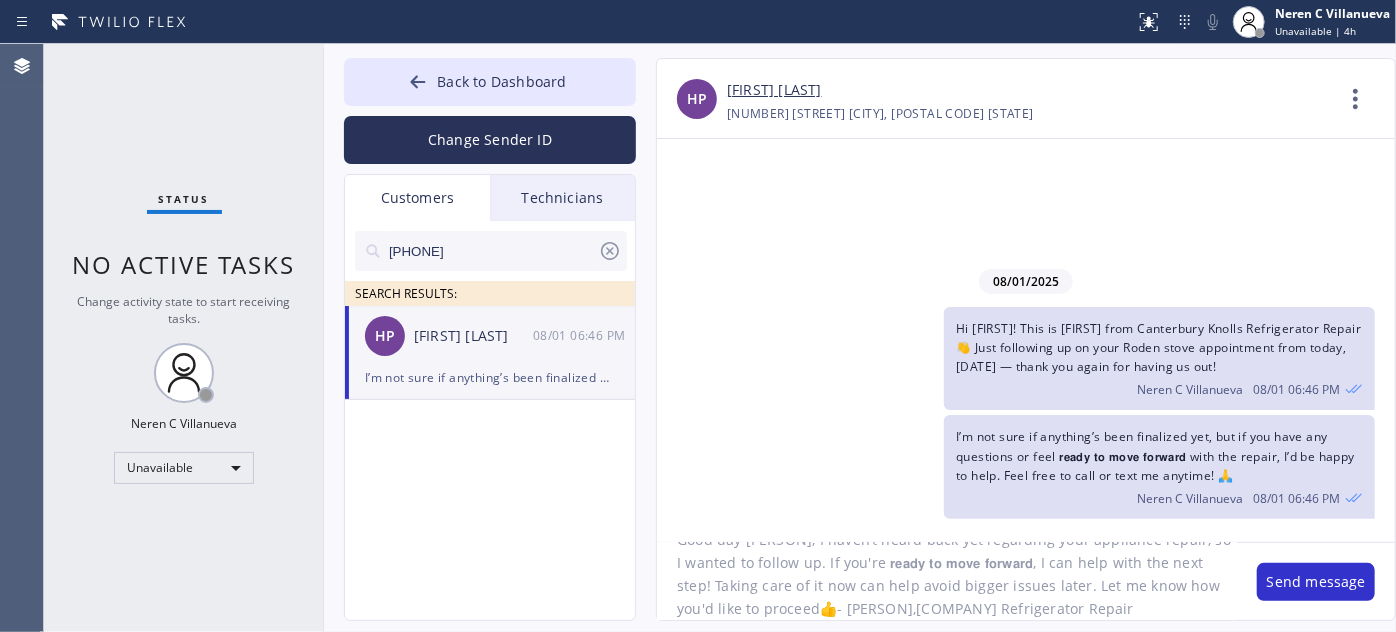 click on "Good day [PERSON], I haven’t heard back yet regarding your appliance repair, so I wanted to follow up. If you're 𝗿𝗲𝗮𝗱𝘆 𝘁𝗼 𝗺𝗼𝘃𝗲 𝗳𝗼𝗿𝘄𝗮𝗿𝗱, I can help with the next step! Taking care of it now can help avoid bigger issues later. Let me know how you'd like to proceed👍- [PERSON],[COMPANY] Refrigerator Repair" 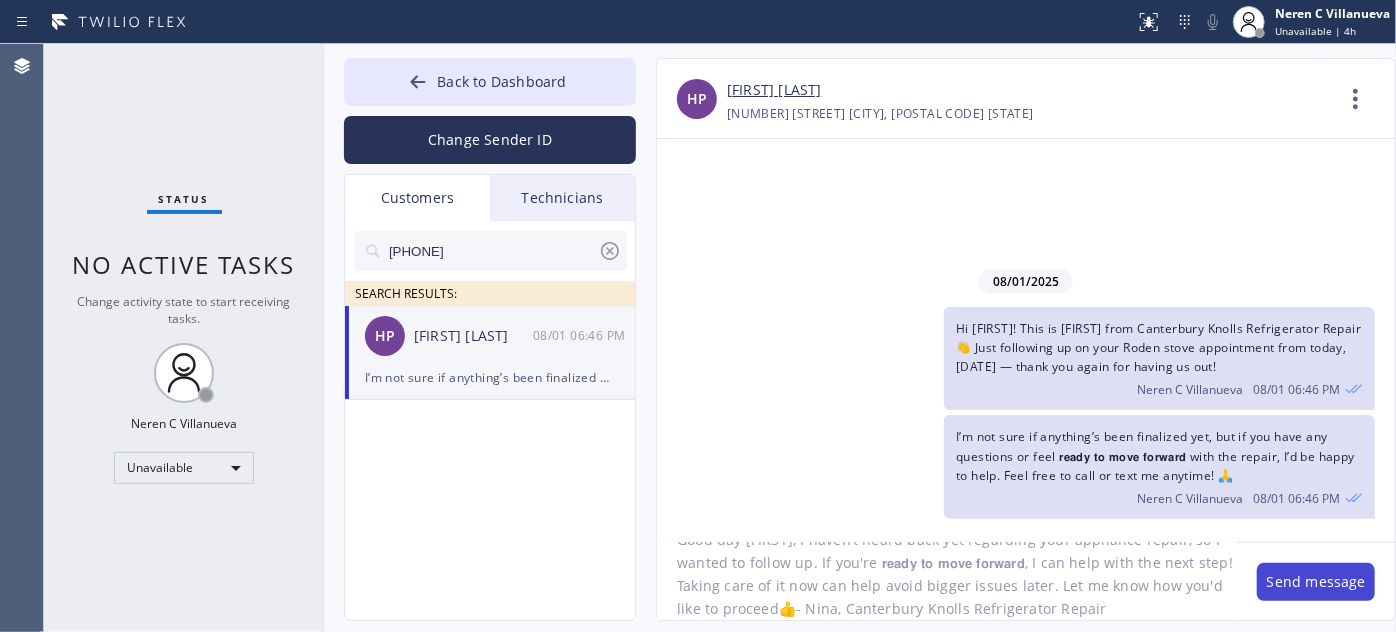 type on "Good day [FIRST], I haven’t heard back yet regarding your appliance repair, so I wanted to follow up. If you're 𝗿𝗲𝗮𝗱𝘆 𝘁𝗼 𝗺𝗼𝘃𝗲 𝗳𝗼𝗿𝘄𝗮𝗿𝗱, I can help with the next step! Taking care of it now can help avoid bigger issues later. Let me know how you'd like to proceed👍- Nina, Canterbury Knolls Refrigerator Repair" 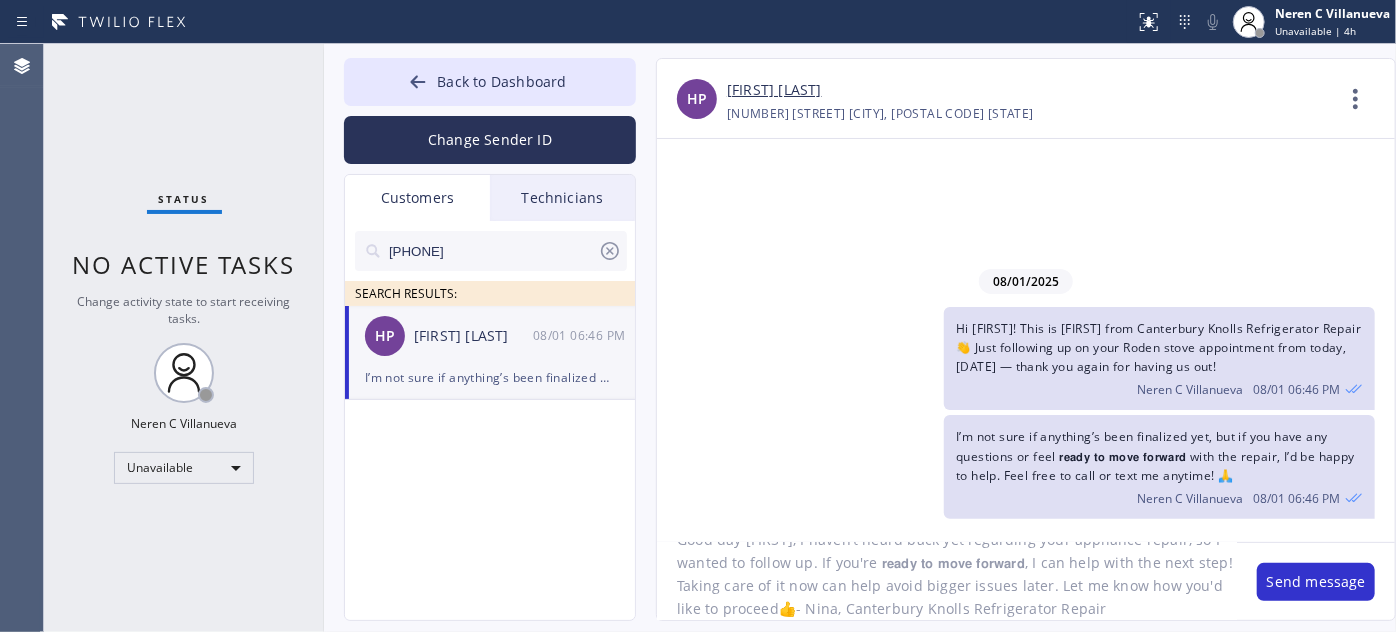 drag, startPoint x: 1289, startPoint y: 578, endPoint x: 1180, endPoint y: 544, distance: 114.17968 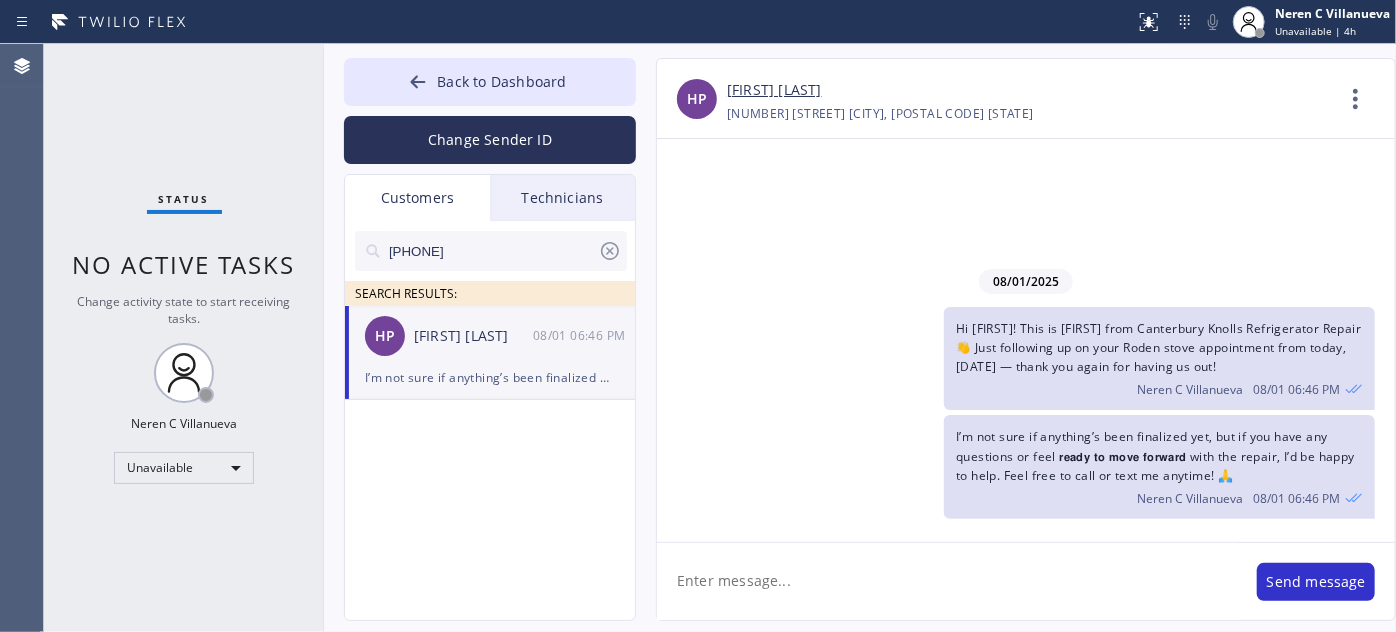 scroll, scrollTop: 0, scrollLeft: 0, axis: both 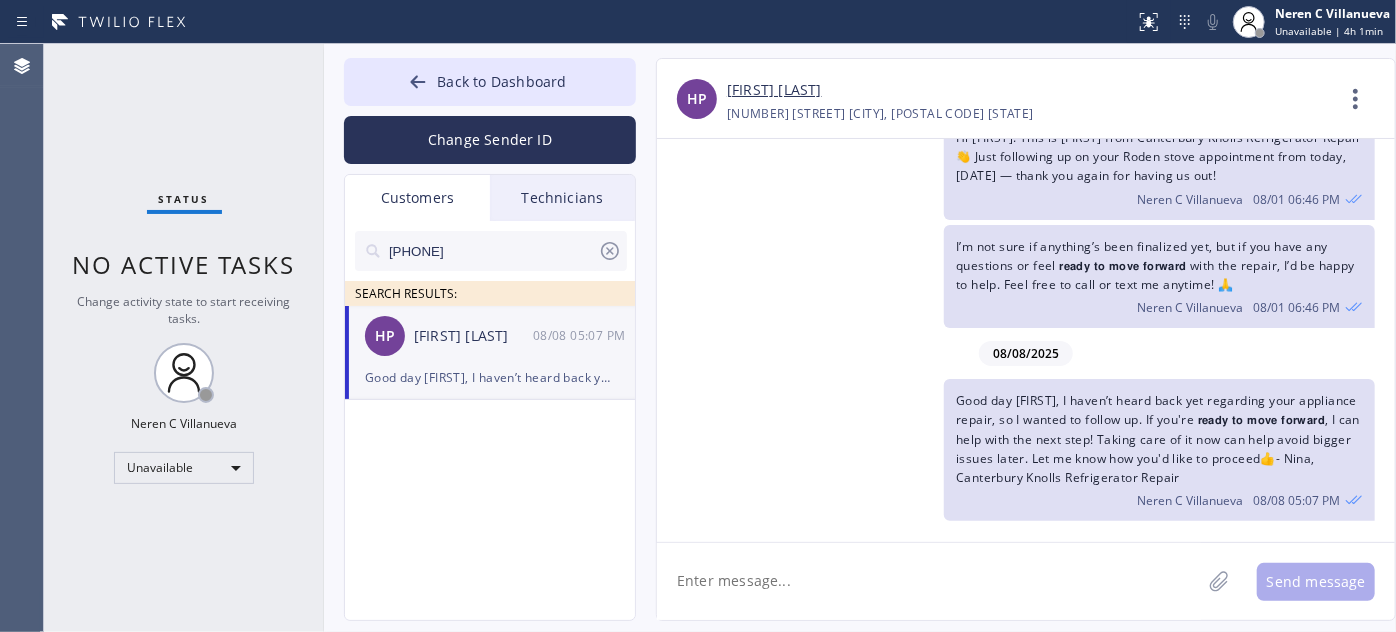 drag, startPoint x: 484, startPoint y: 250, endPoint x: 462, endPoint y: 251, distance: 22.022715 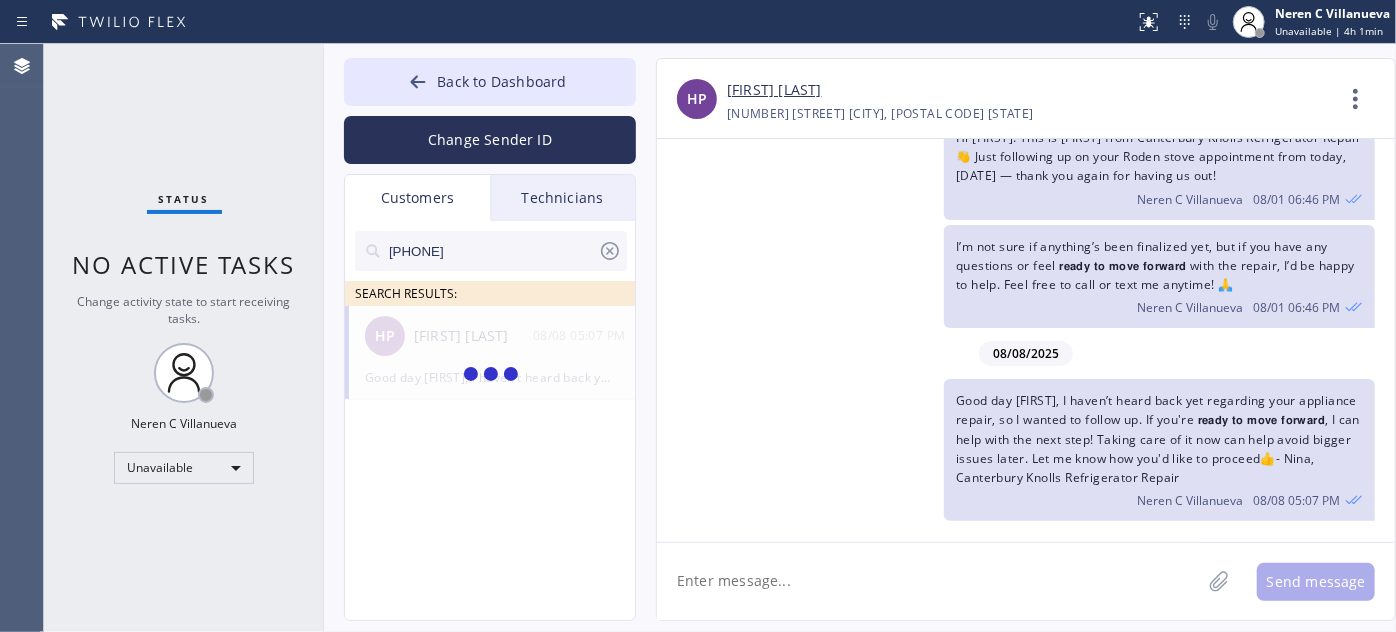 type on "[PHONE]" 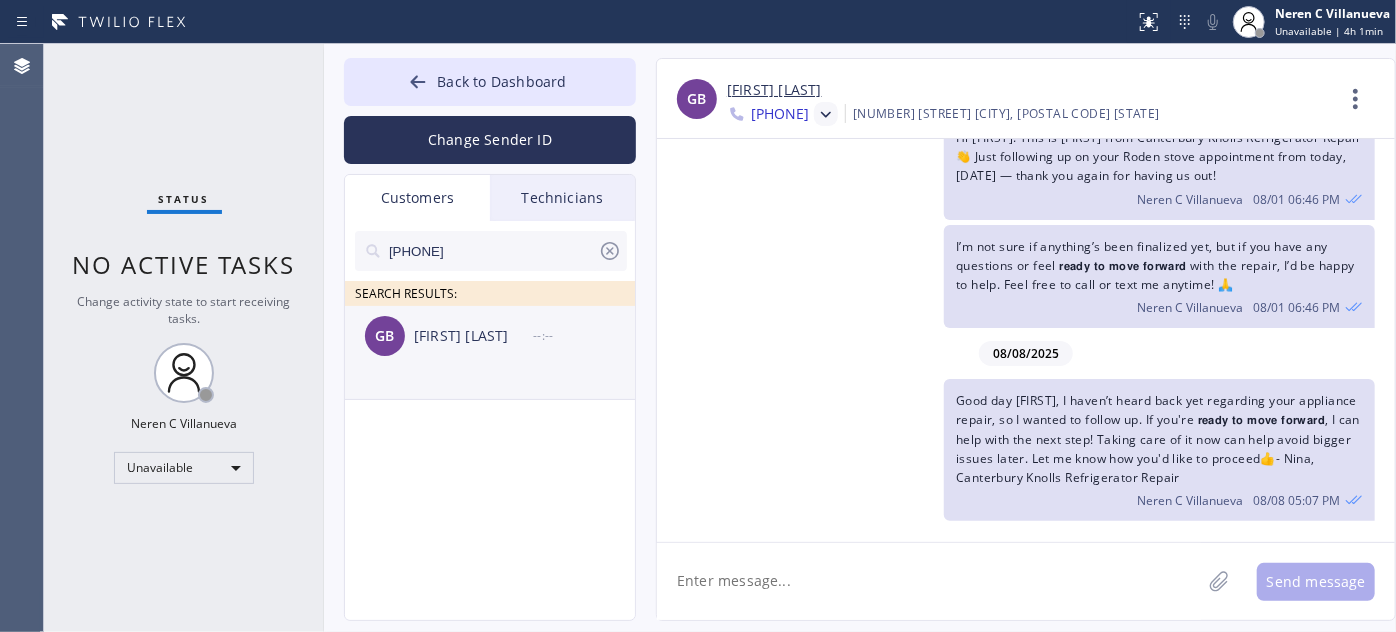click on "GB [FIRST] [LAST] --:--" at bounding box center (491, 336) 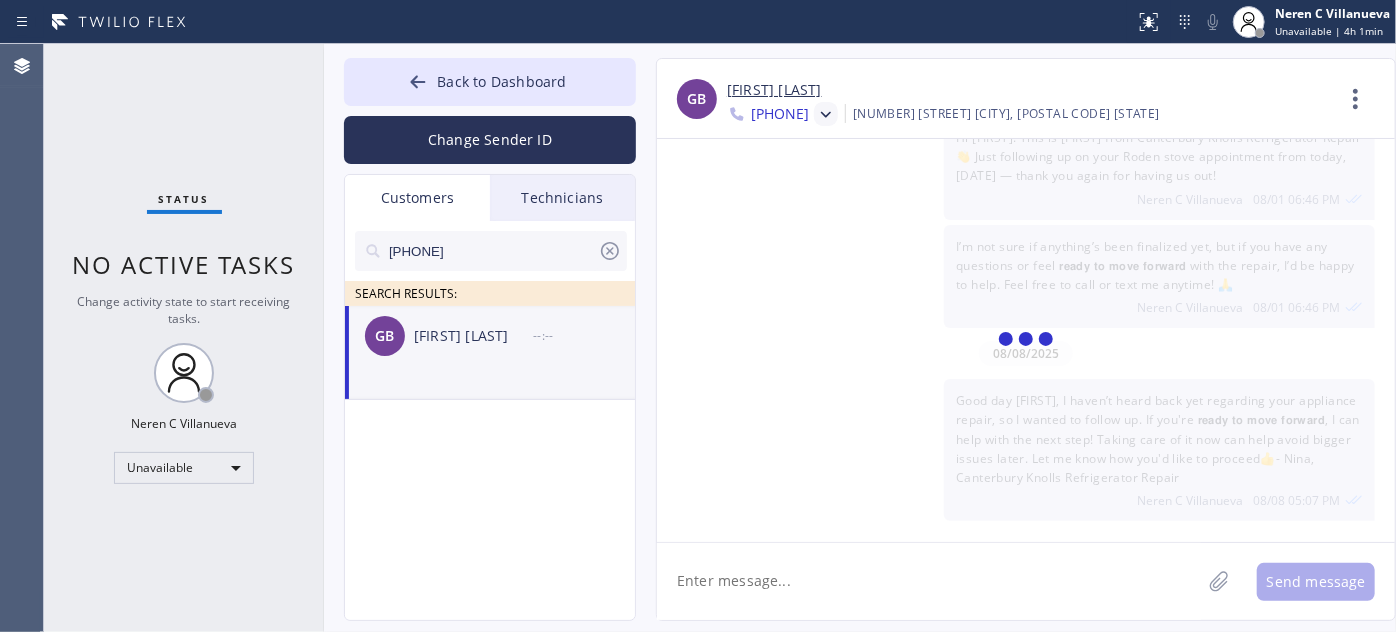 scroll, scrollTop: 0, scrollLeft: 0, axis: both 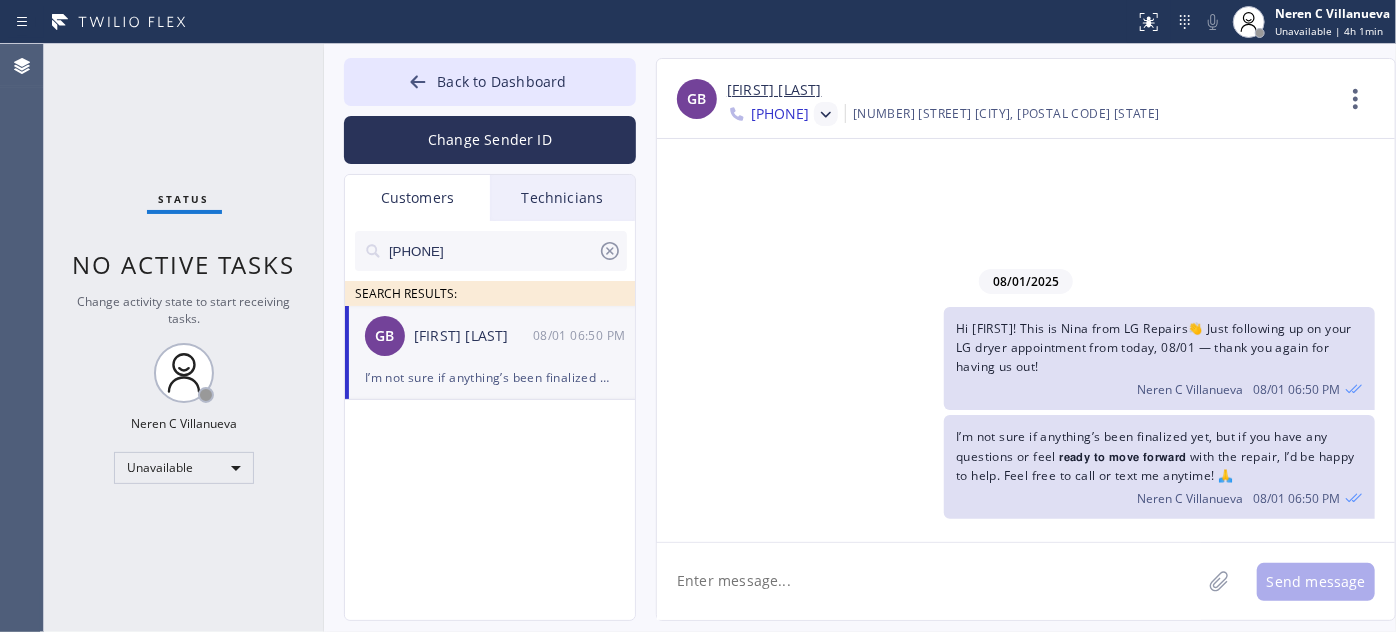 click 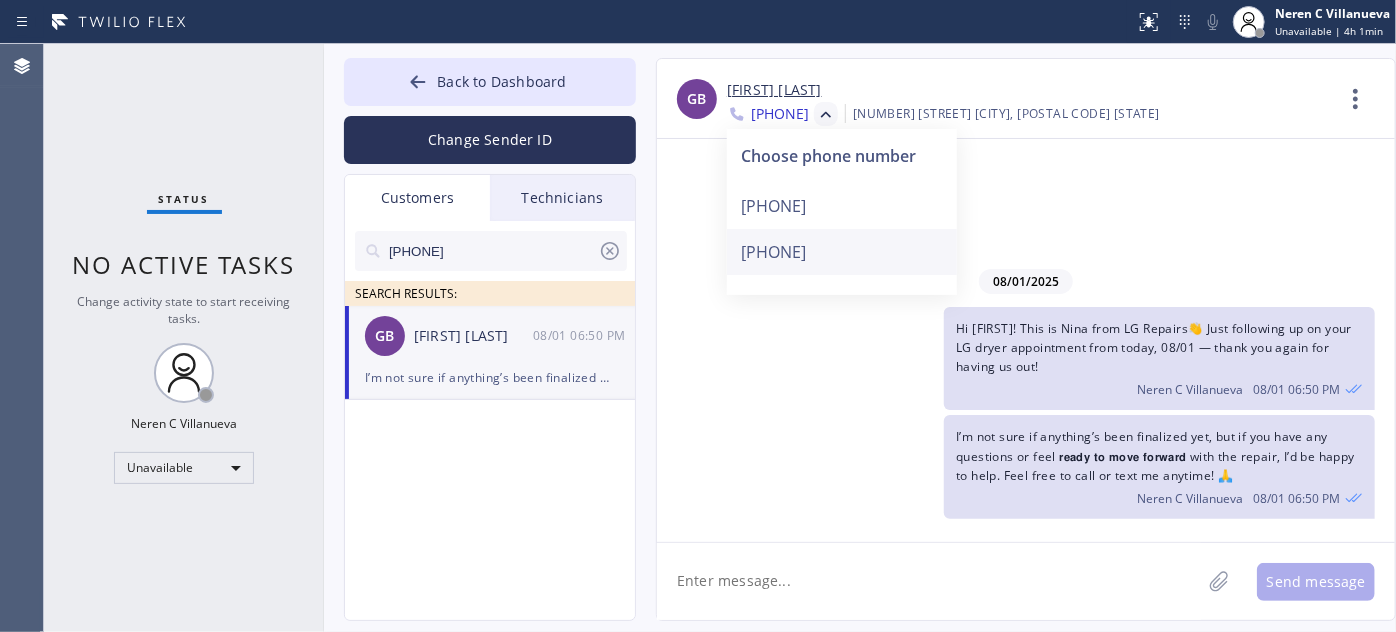 click on "[PHONE]" at bounding box center [842, 252] 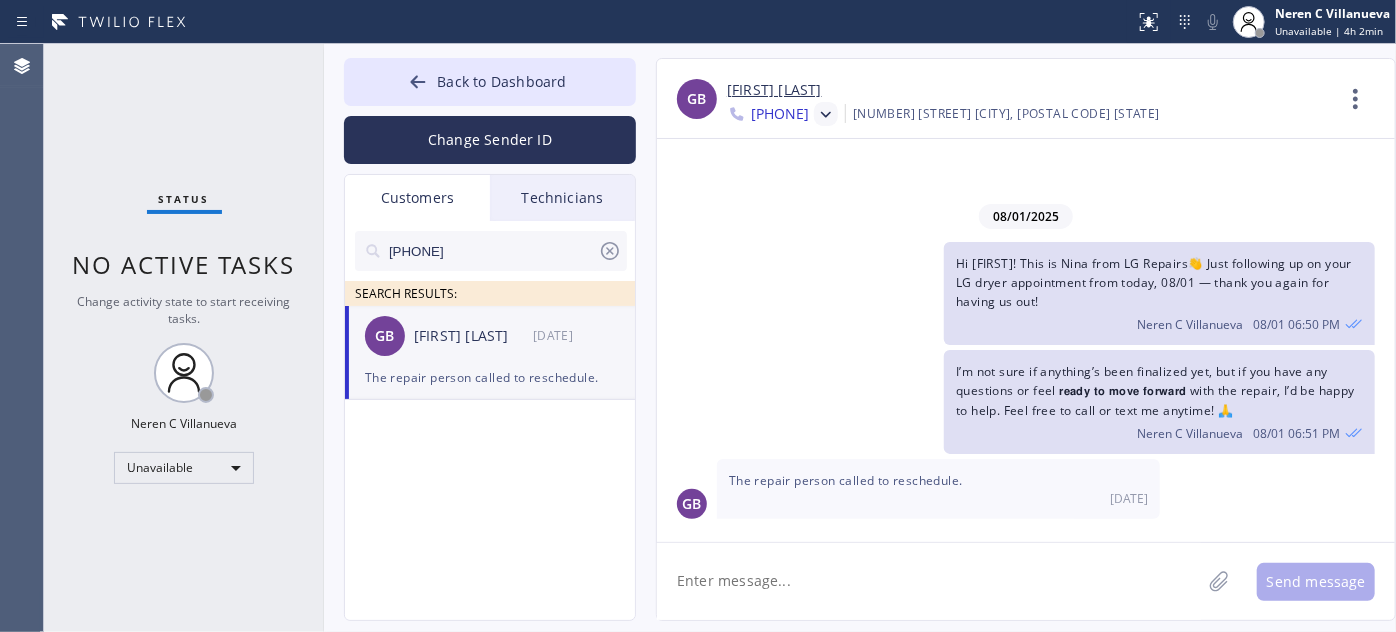paste on "Hello [FIRST]! Haven’t heard back, so I’m hoping the diagnostic and repair price worked out and everything went great with the job. Just wanted to make sure you’re all set — and if you ever need help again, I’m just a call or text away. Best, Nina from Spectrum Appliance Repair Lombard" 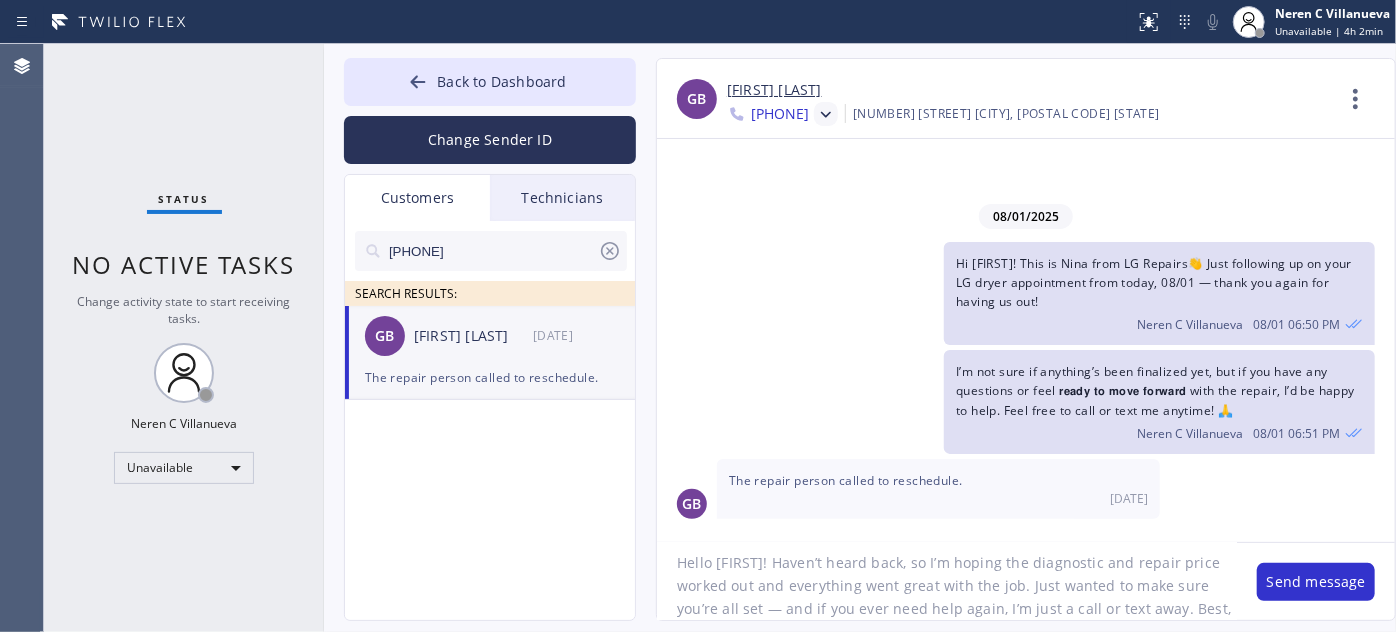 scroll, scrollTop: 0, scrollLeft: 0, axis: both 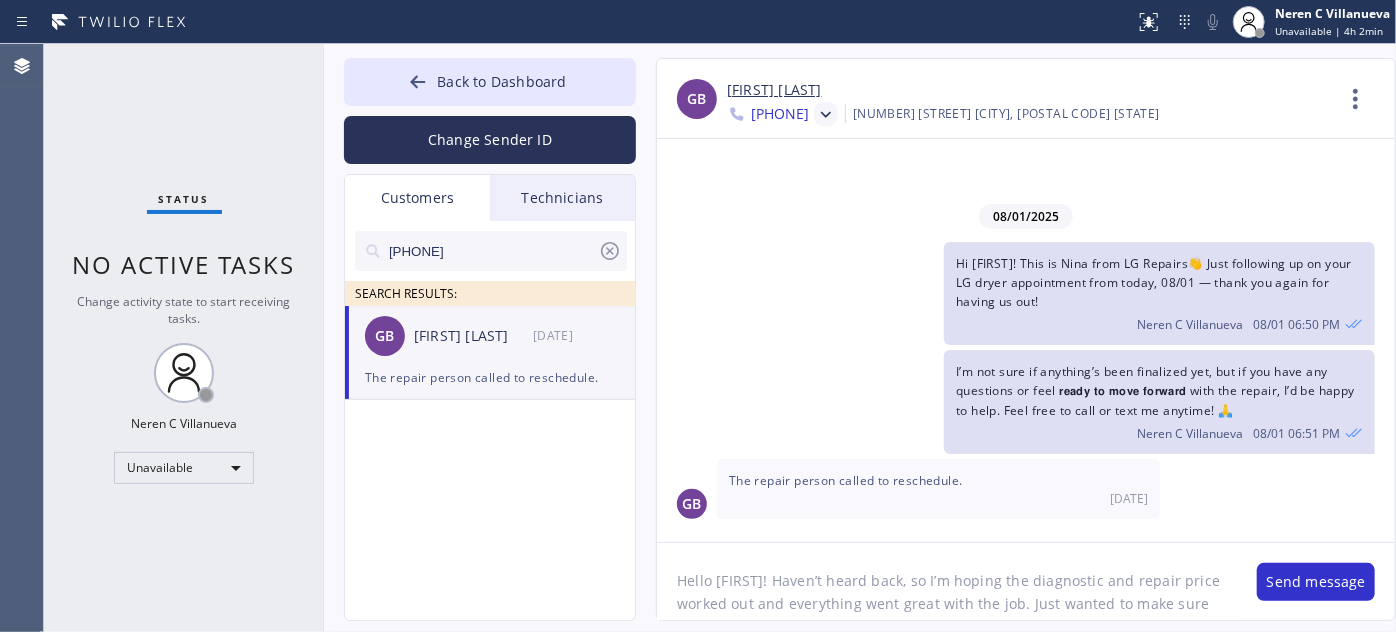 click on "Hello [FIRST]! Haven’t heard back, so I’m hoping the diagnostic and repair price worked out and everything went great with the job. Just wanted to make sure you’re all set — and if you ever need help again, I’m just a call or text away. Best, Nina from Spectrum Appliance Repair Lombard" 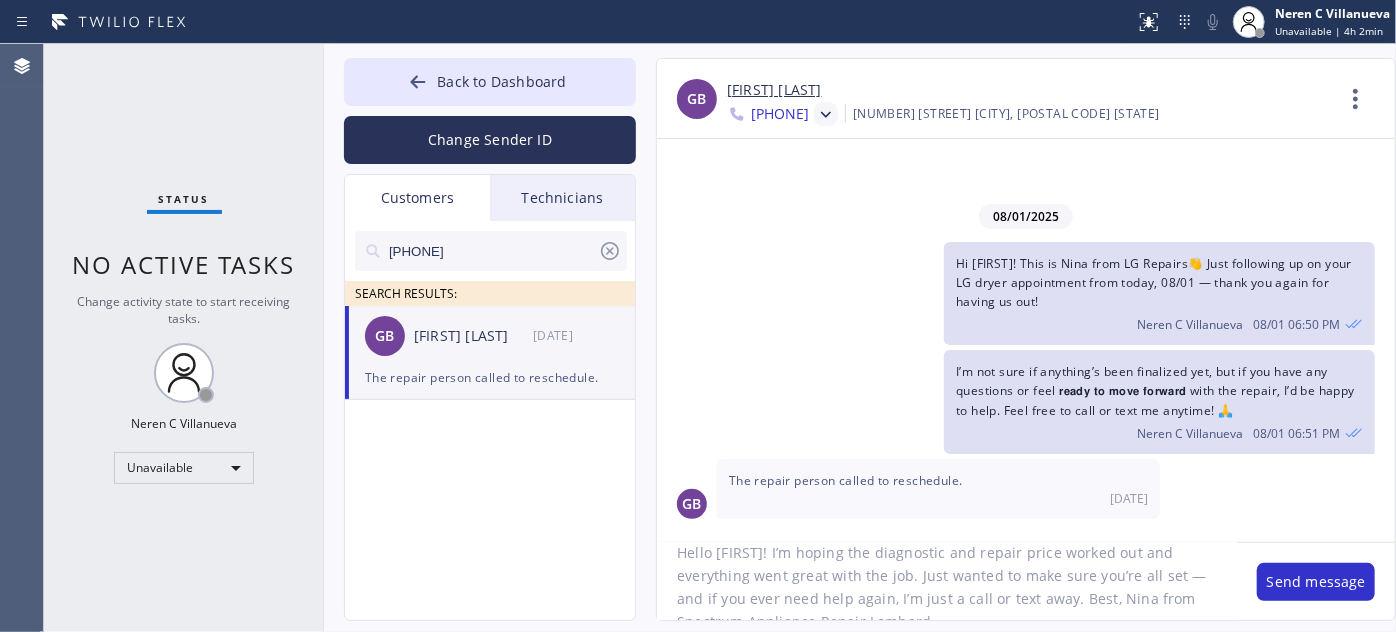 scroll, scrollTop: 41, scrollLeft: 0, axis: vertical 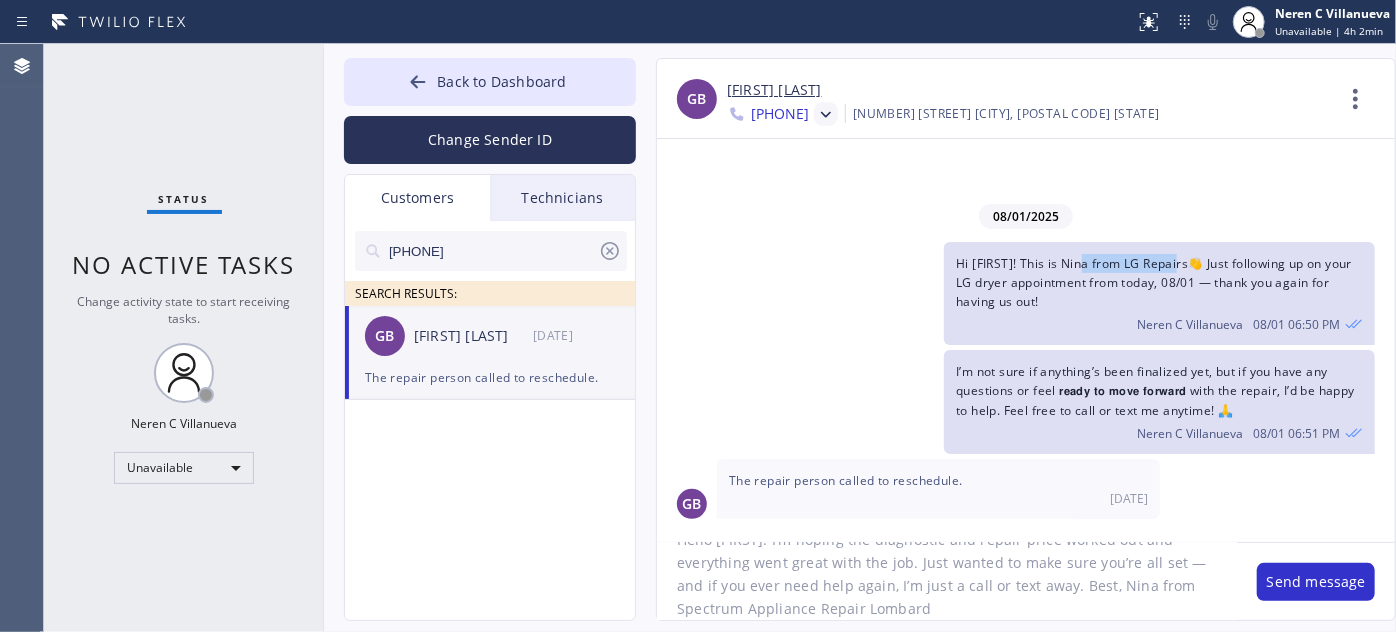drag, startPoint x: 1088, startPoint y: 263, endPoint x: 1184, endPoint y: 259, distance: 96.0833 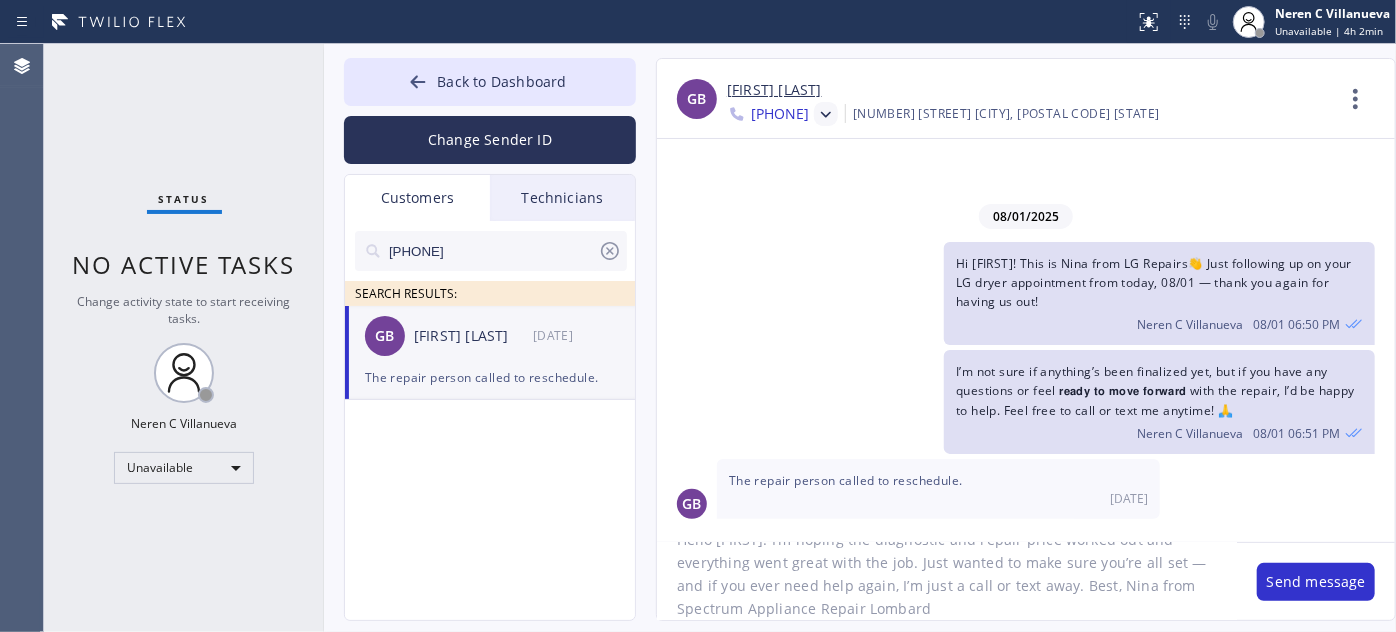 drag, startPoint x: 1157, startPoint y: 586, endPoint x: 1203, endPoint y: 620, distance: 57.201397 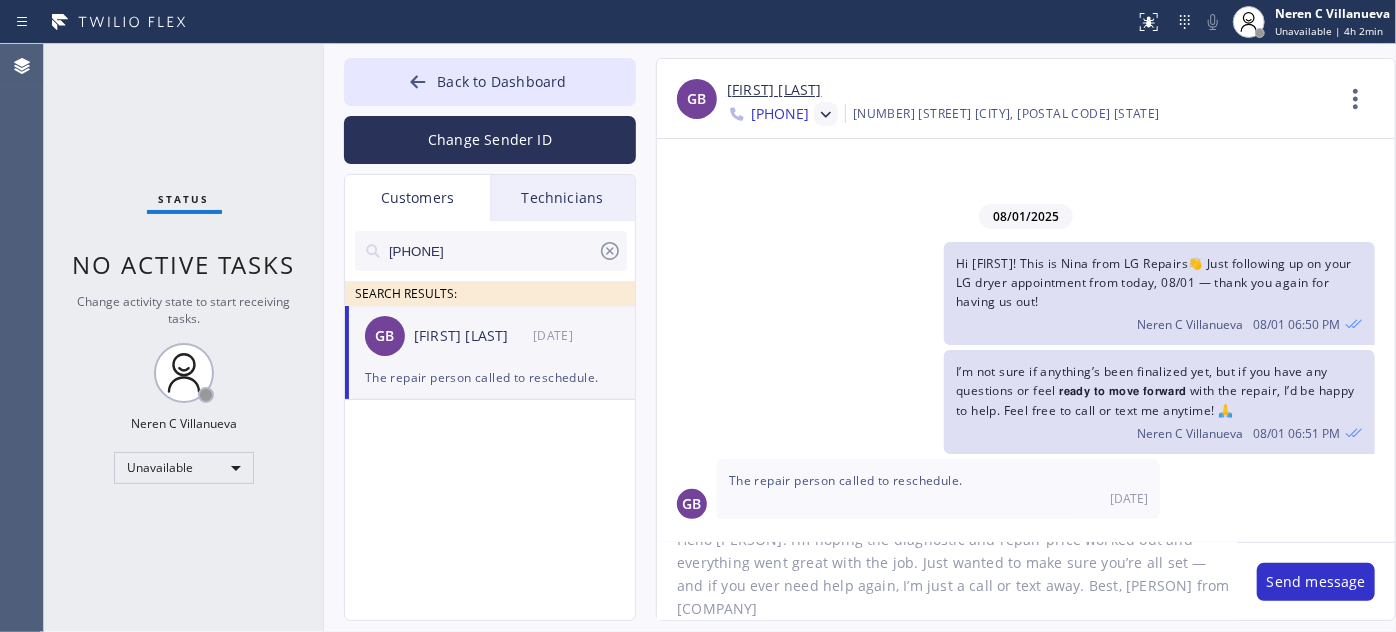 drag, startPoint x: 1158, startPoint y: 589, endPoint x: 1158, endPoint y: 611, distance: 22 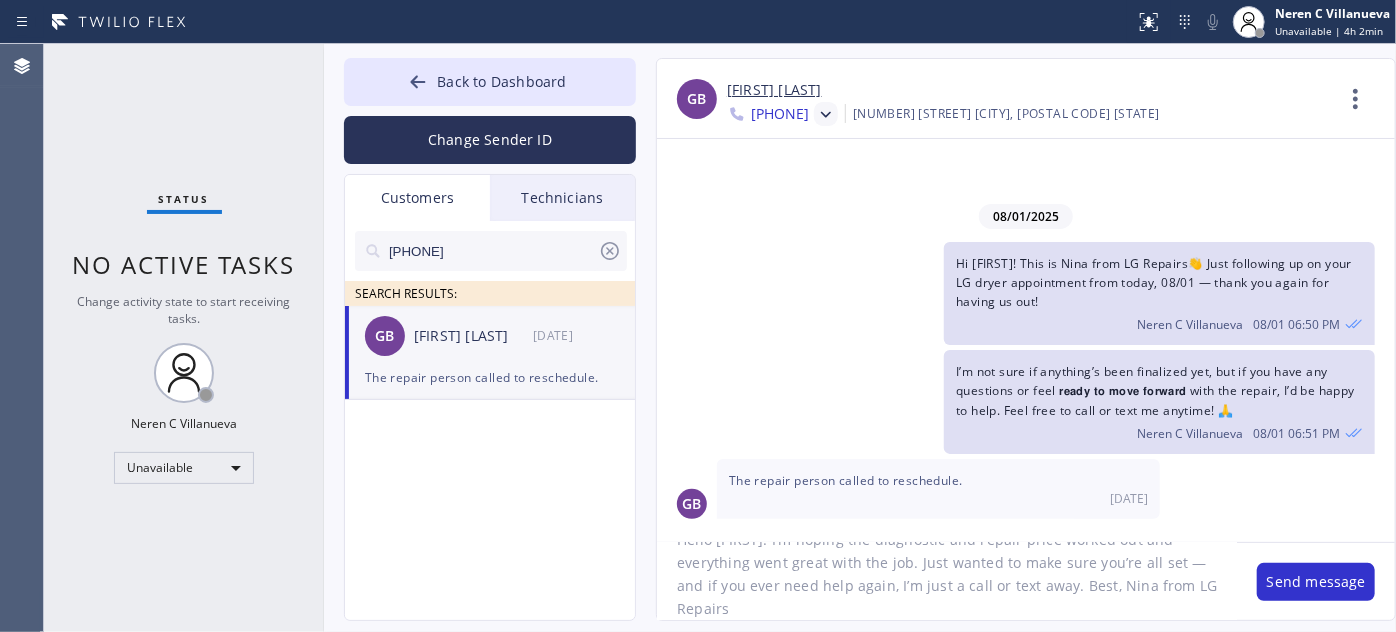 scroll, scrollTop: 18, scrollLeft: 0, axis: vertical 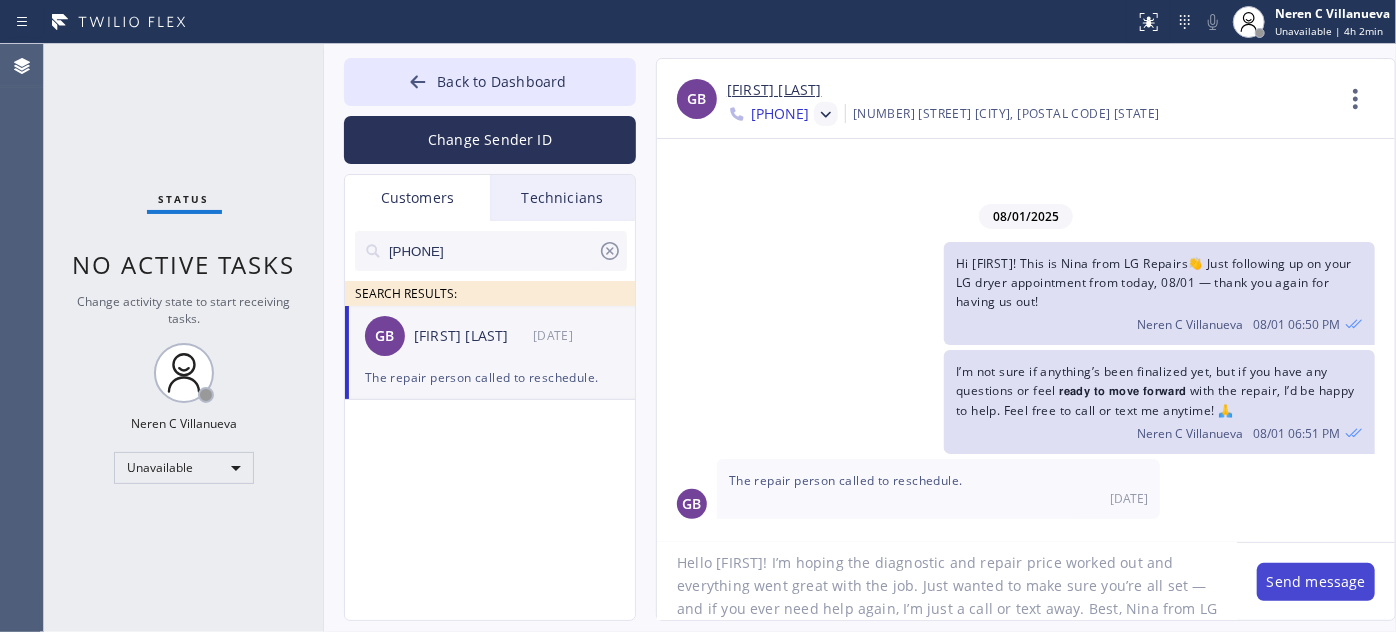 type on "Hello [FIRST]! I’m hoping the diagnostic and repair price worked out and everything went great with the job. Just wanted to make sure you’re all set — and if you ever need help again, I’m just a call or text away. Best, Nina from LG Repairs" 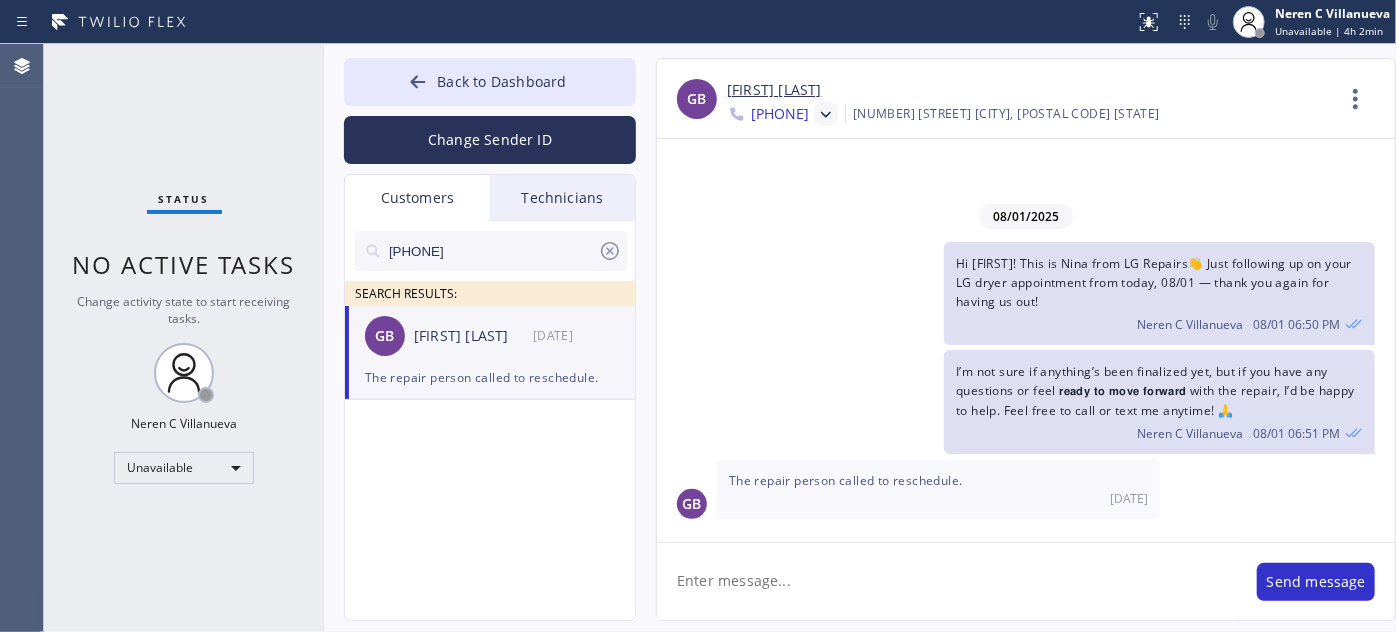 scroll, scrollTop: 0, scrollLeft: 0, axis: both 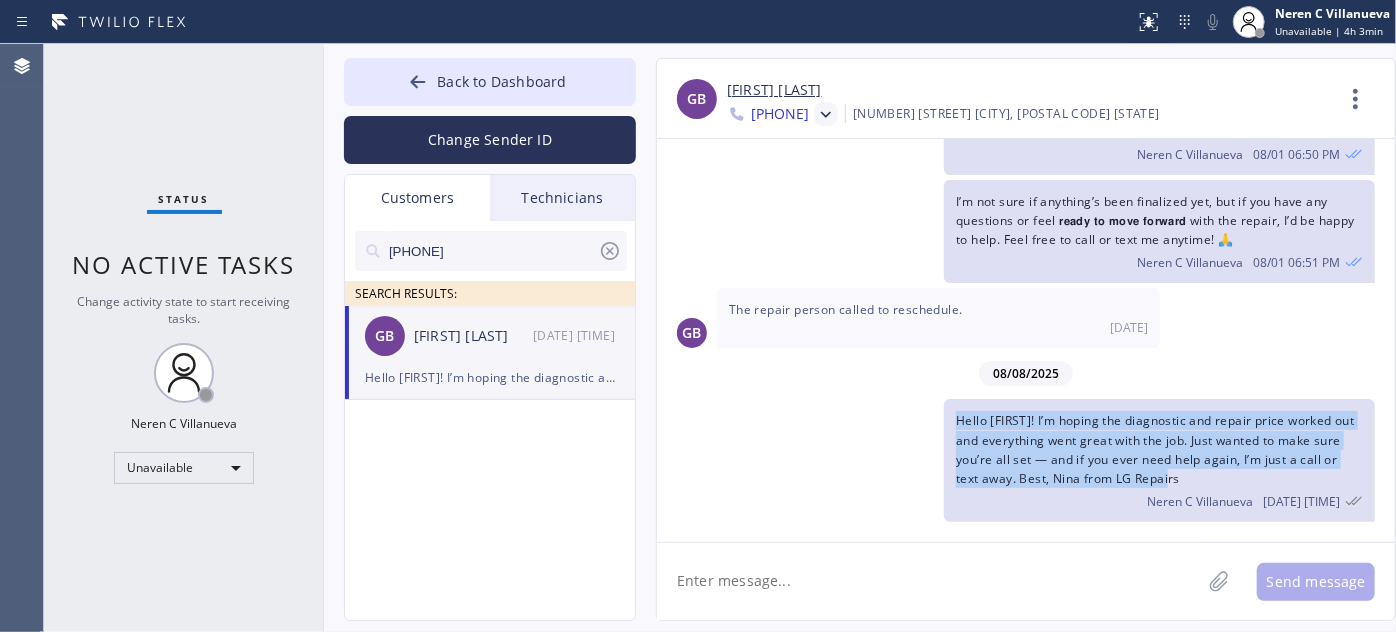 drag, startPoint x: 1194, startPoint y: 477, endPoint x: 933, endPoint y: 402, distance: 271.56213 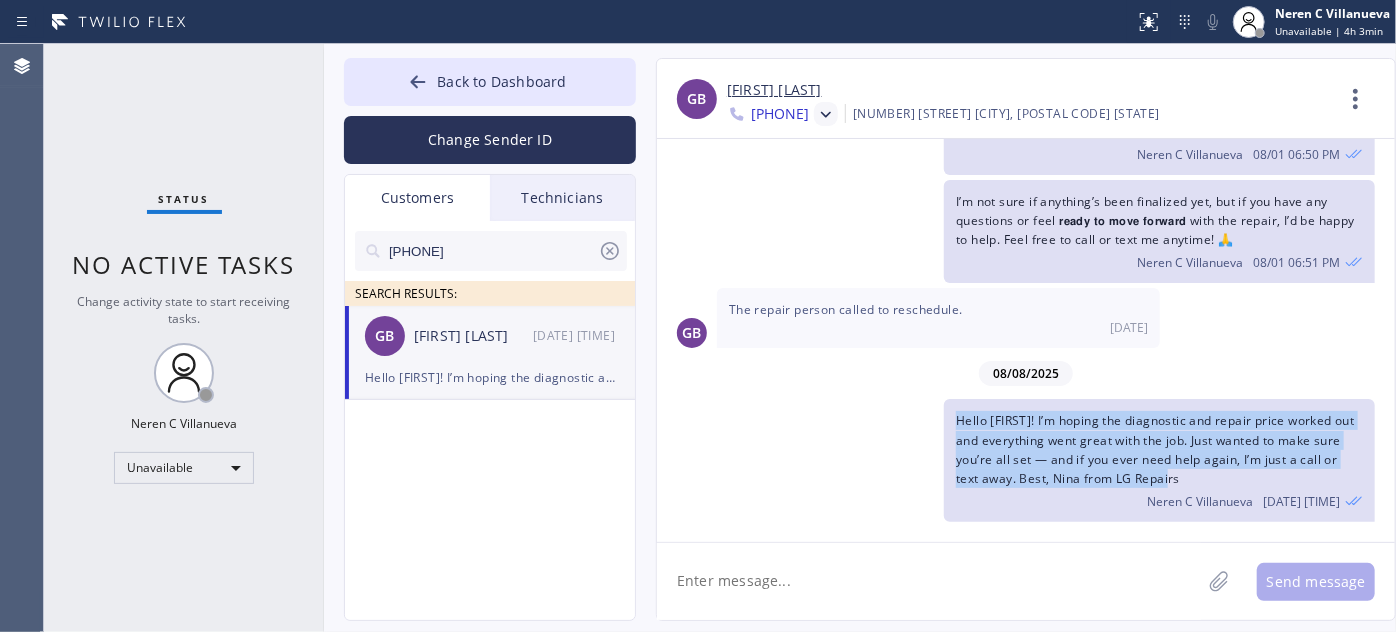 click 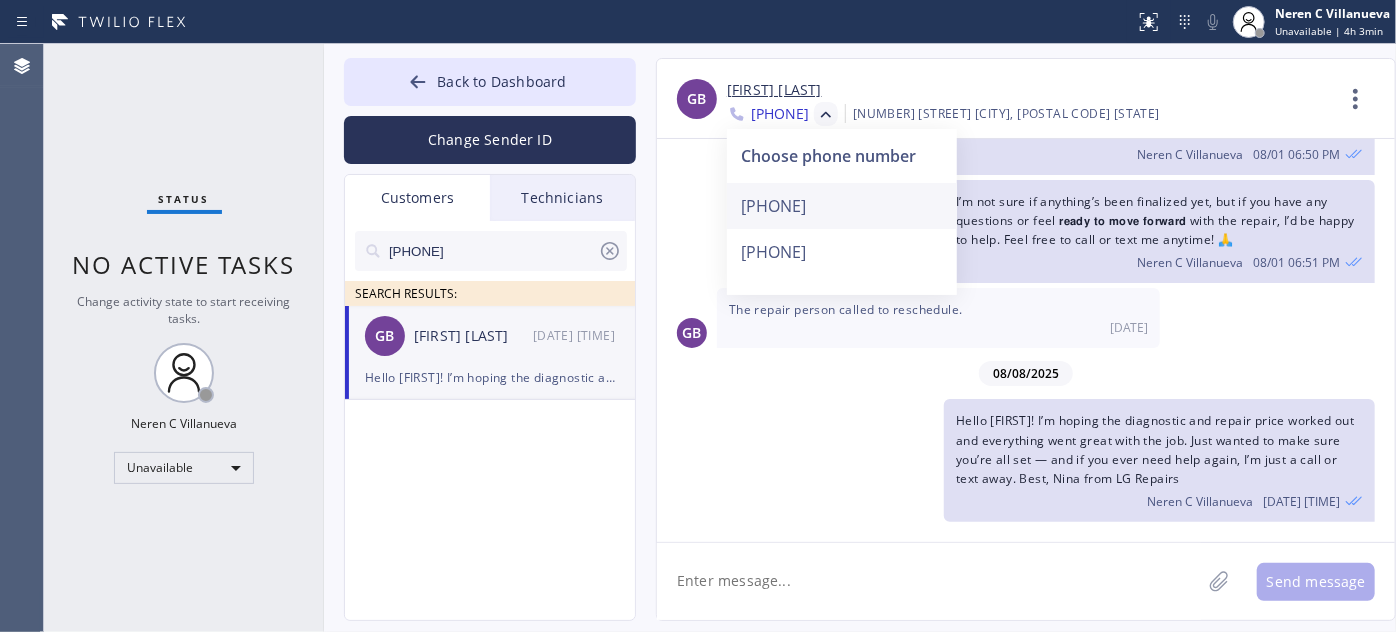 click on "[PHONE]" at bounding box center [842, 206] 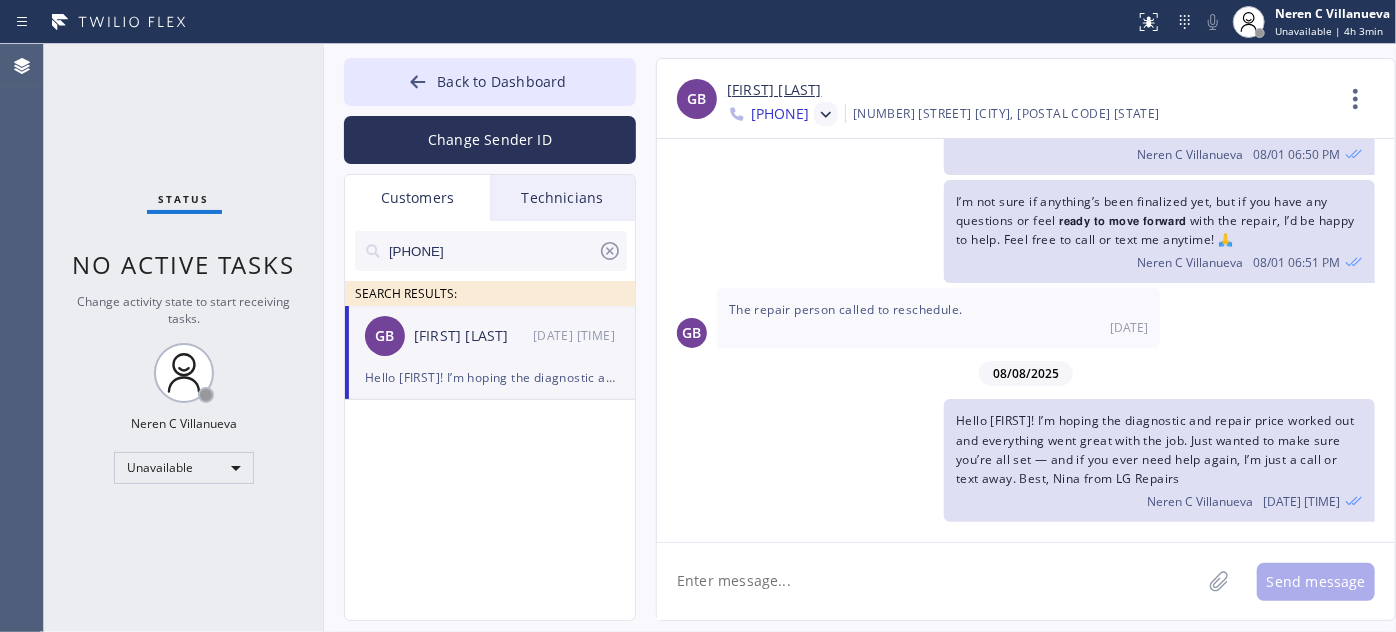 scroll, scrollTop: 0, scrollLeft: 0, axis: both 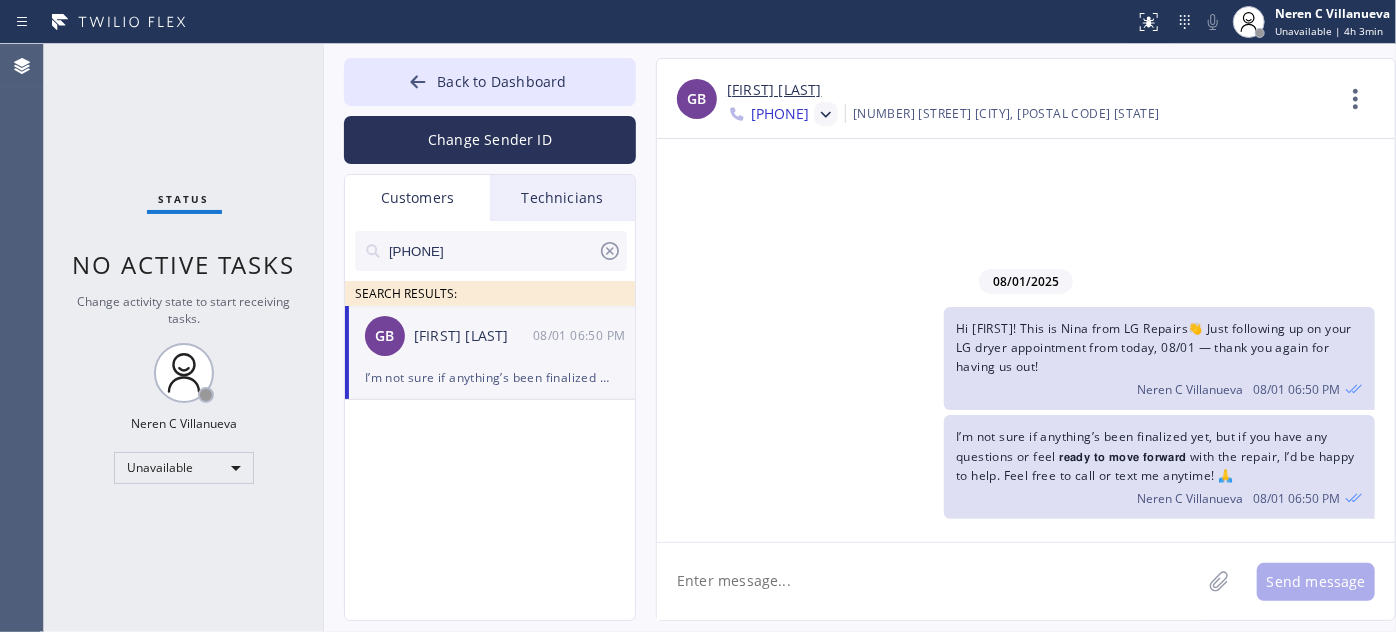 paste on "Hello [FIRST]! I’m hoping the diagnostic and repair price worked out and everything went great with the job. Just wanted to make sure you’re all set — and if you ever need help again, I’m just a call or text away. Best, Nina from LG Repairs" 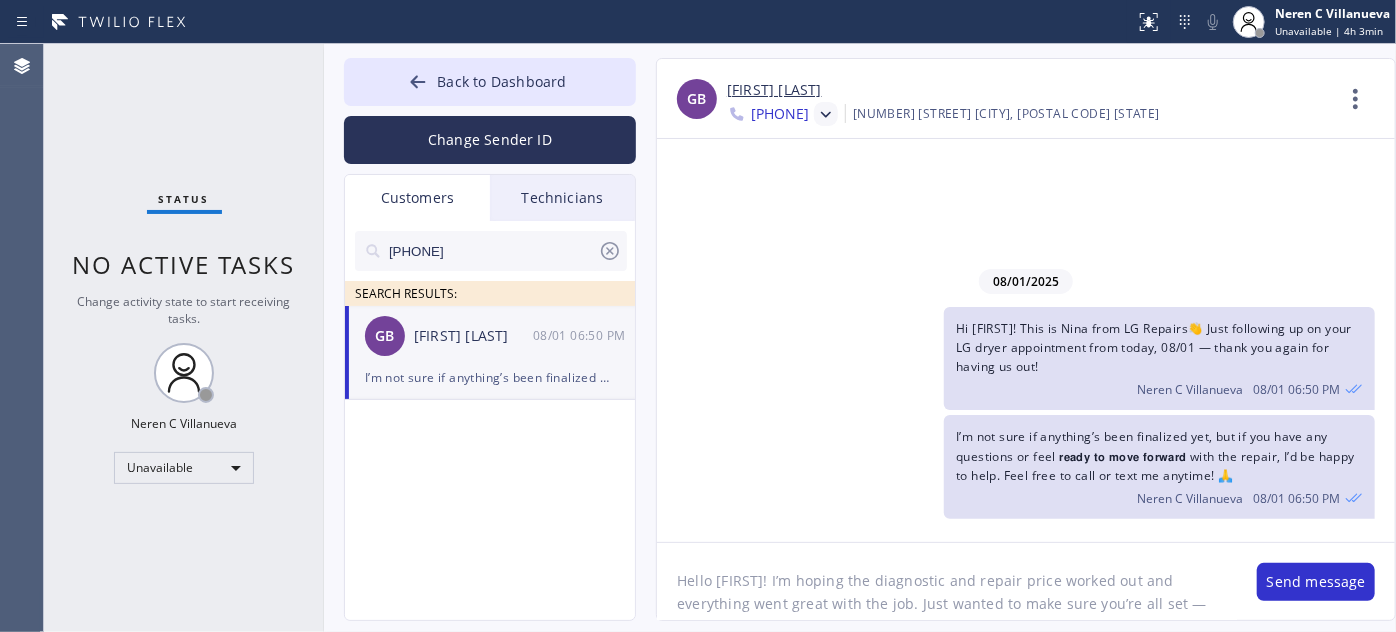 scroll, scrollTop: 16, scrollLeft: 0, axis: vertical 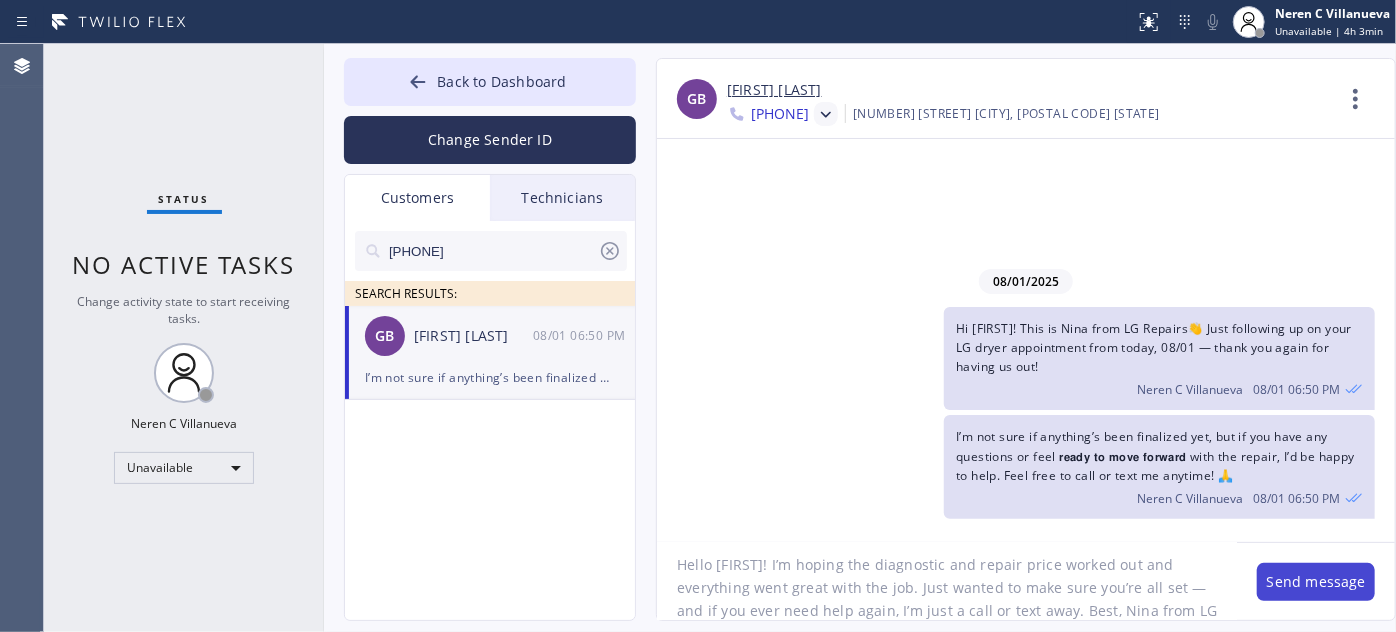 type on "Hello [FIRST]! I’m hoping the diagnostic and repair price worked out and everything went great with the job. Just wanted to make sure you’re all set — and if you ever need help again, I’m just a call or text away. Best, Nina from LG Repairs" 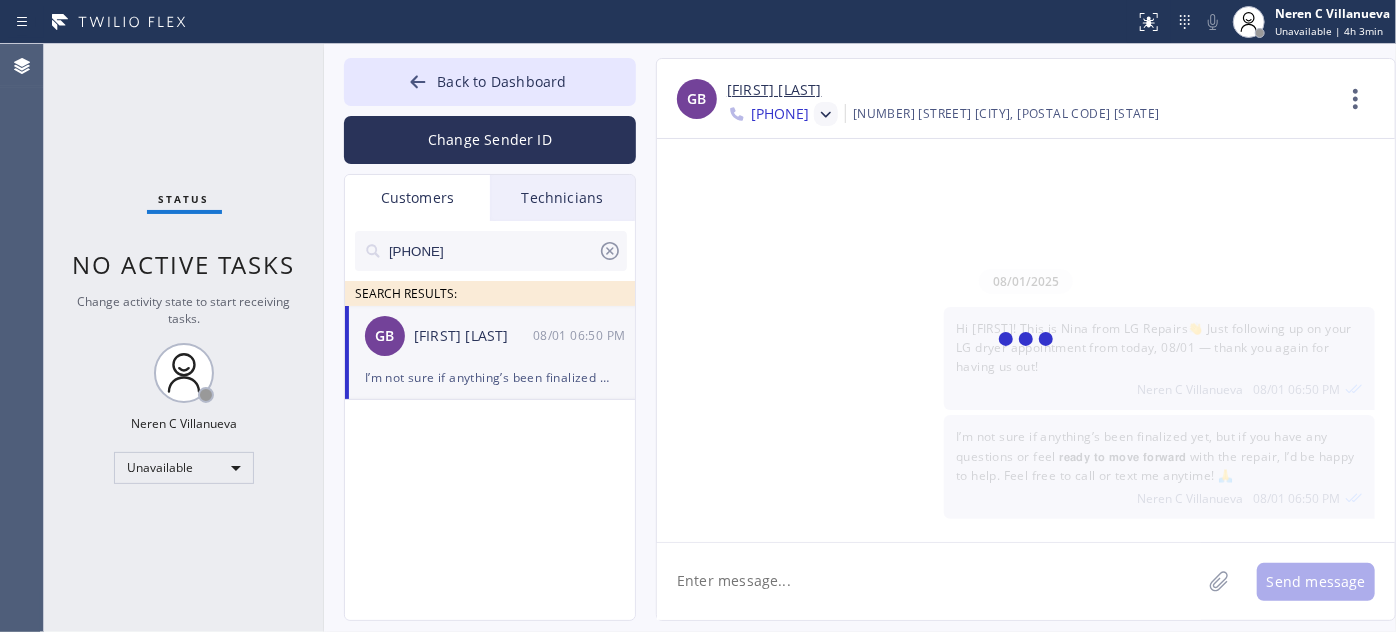 scroll, scrollTop: 0, scrollLeft: 0, axis: both 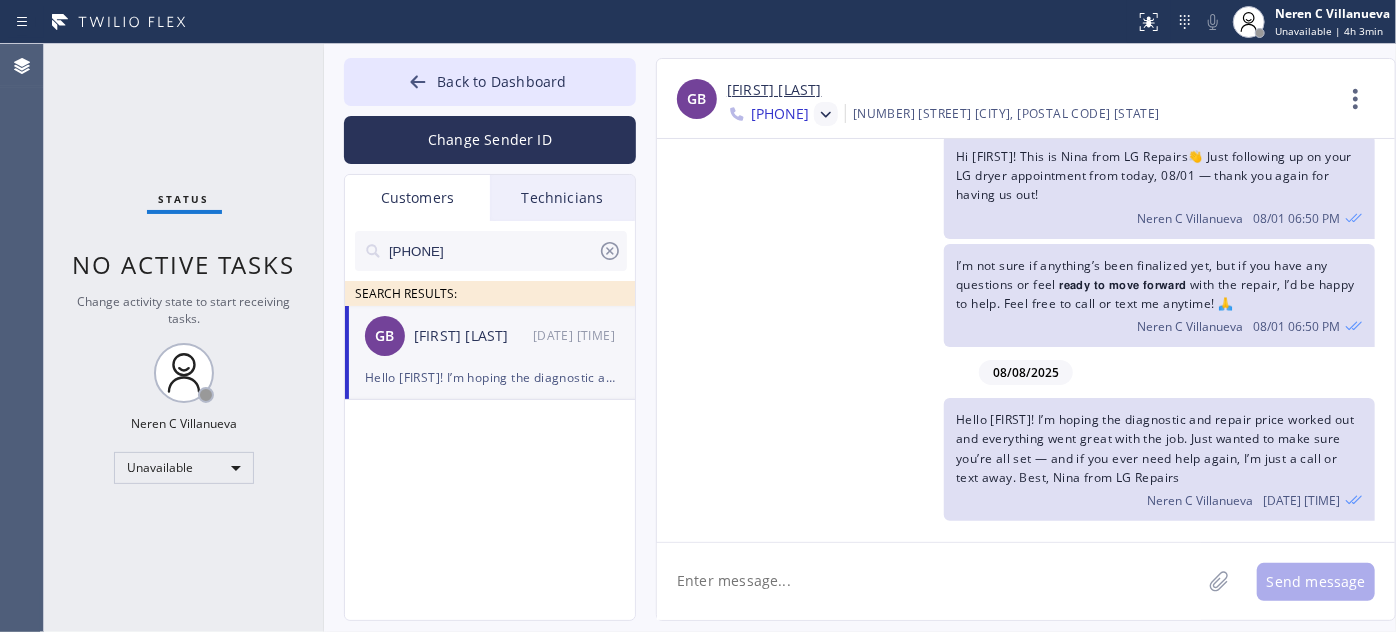click 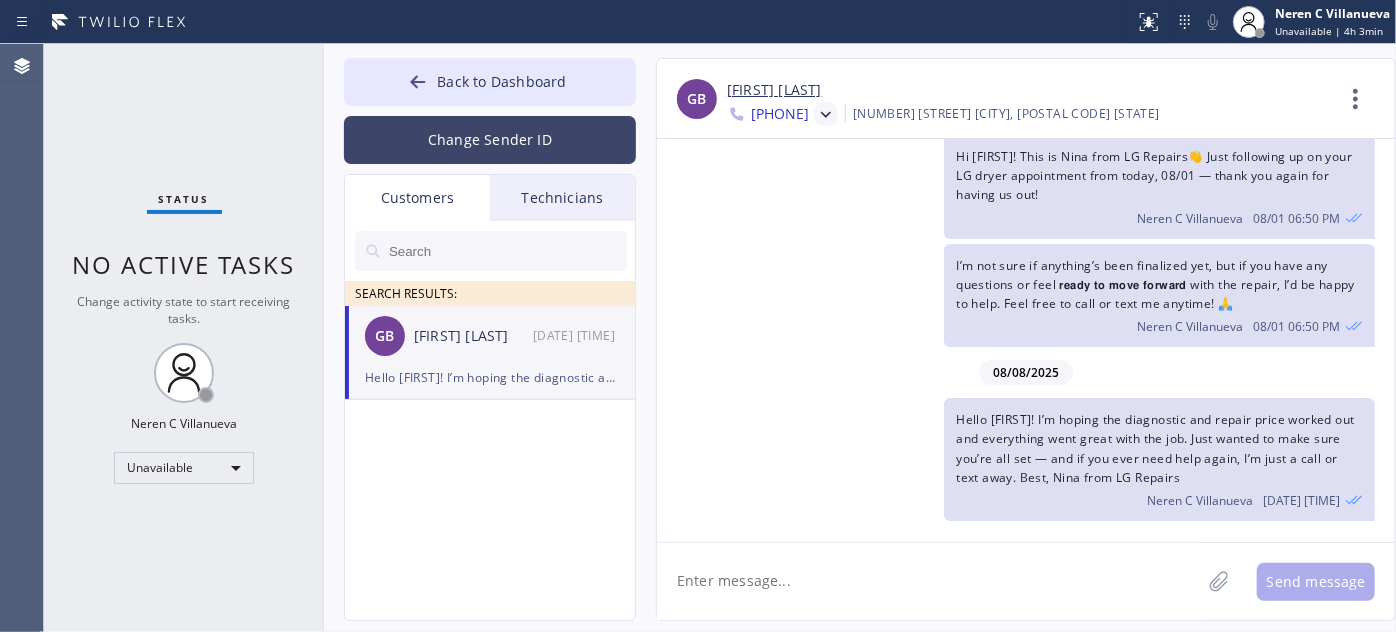 click on "Change Sender ID" at bounding box center (490, 140) 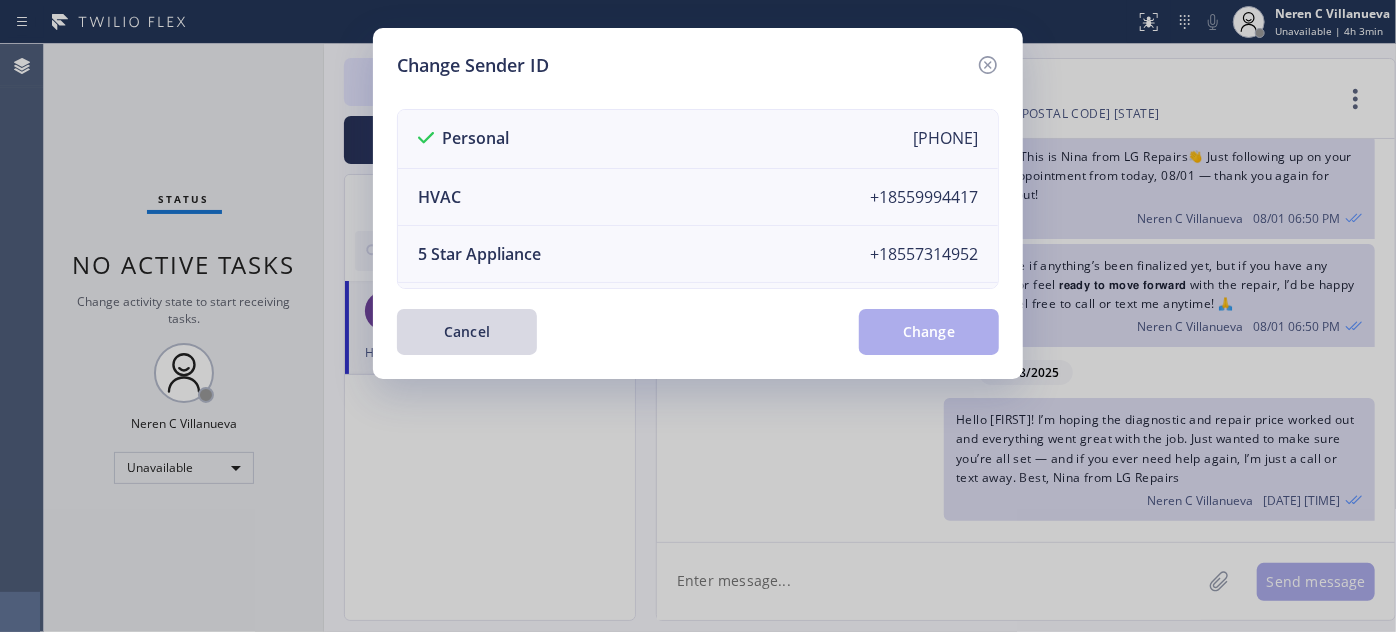 click 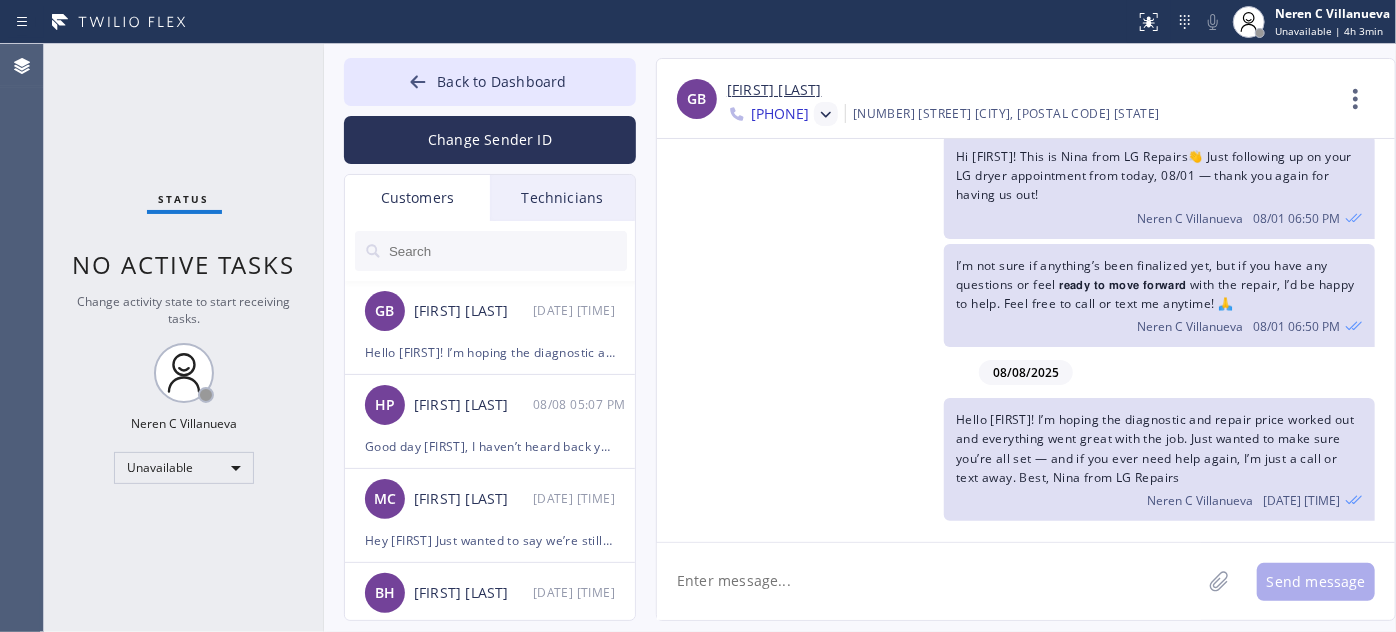 click on "Technicians" at bounding box center (562, 198) 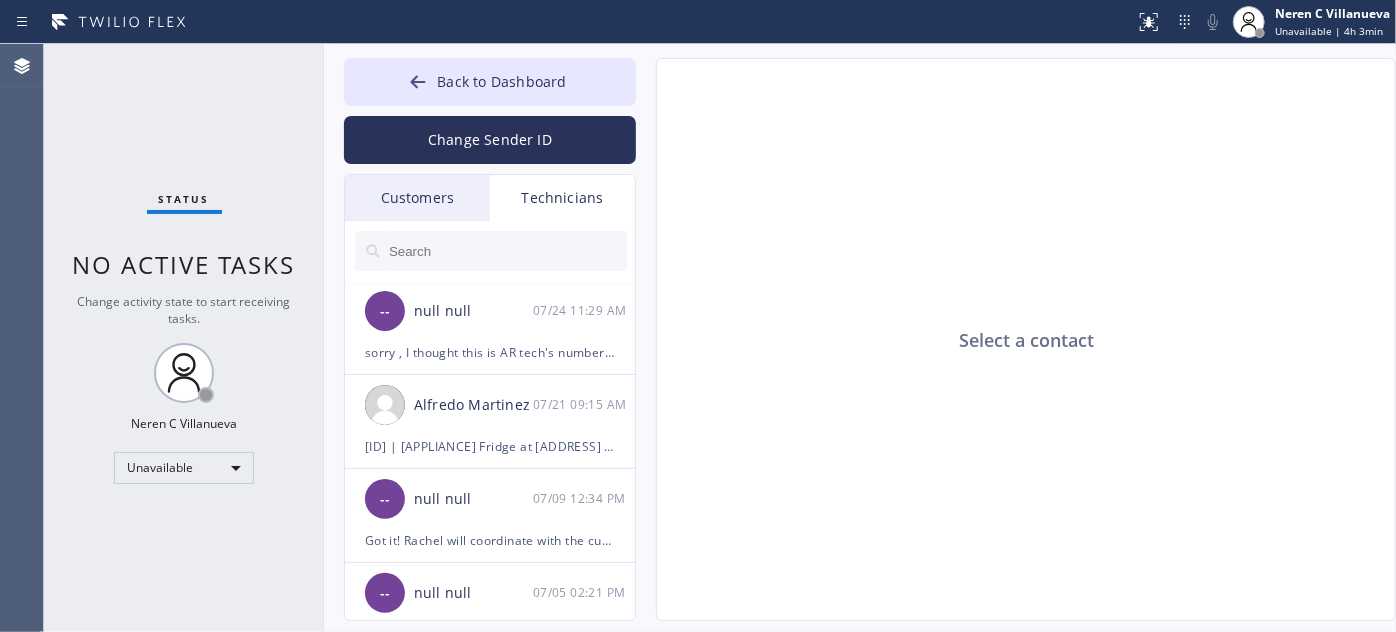 click on "Customers" at bounding box center (417, 198) 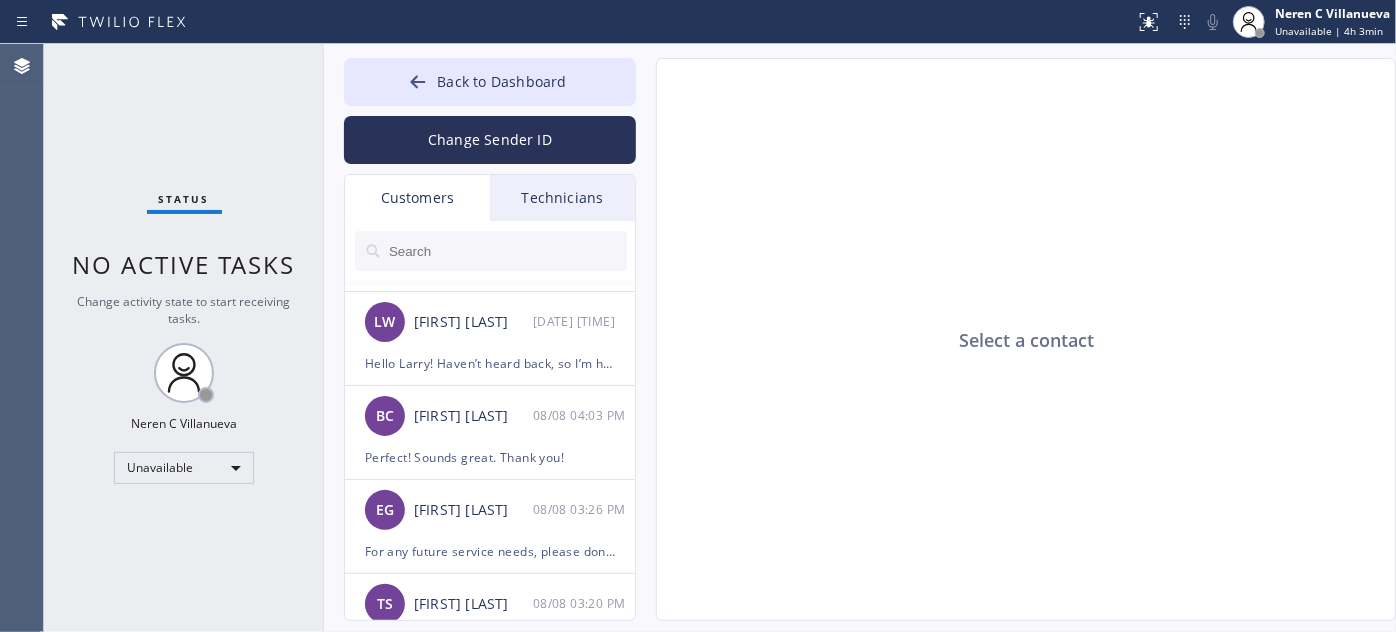 scroll, scrollTop: 545, scrollLeft: 0, axis: vertical 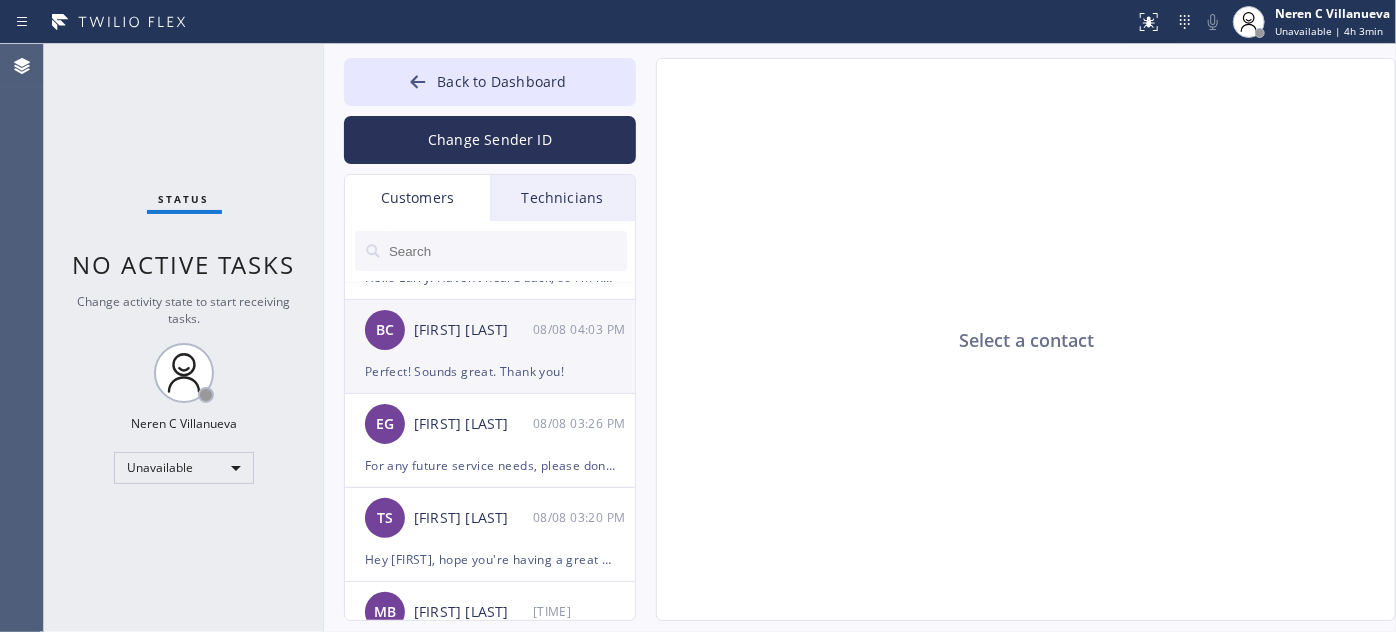 click on "Perfect! Sounds great.
Thank you!" at bounding box center (490, 371) 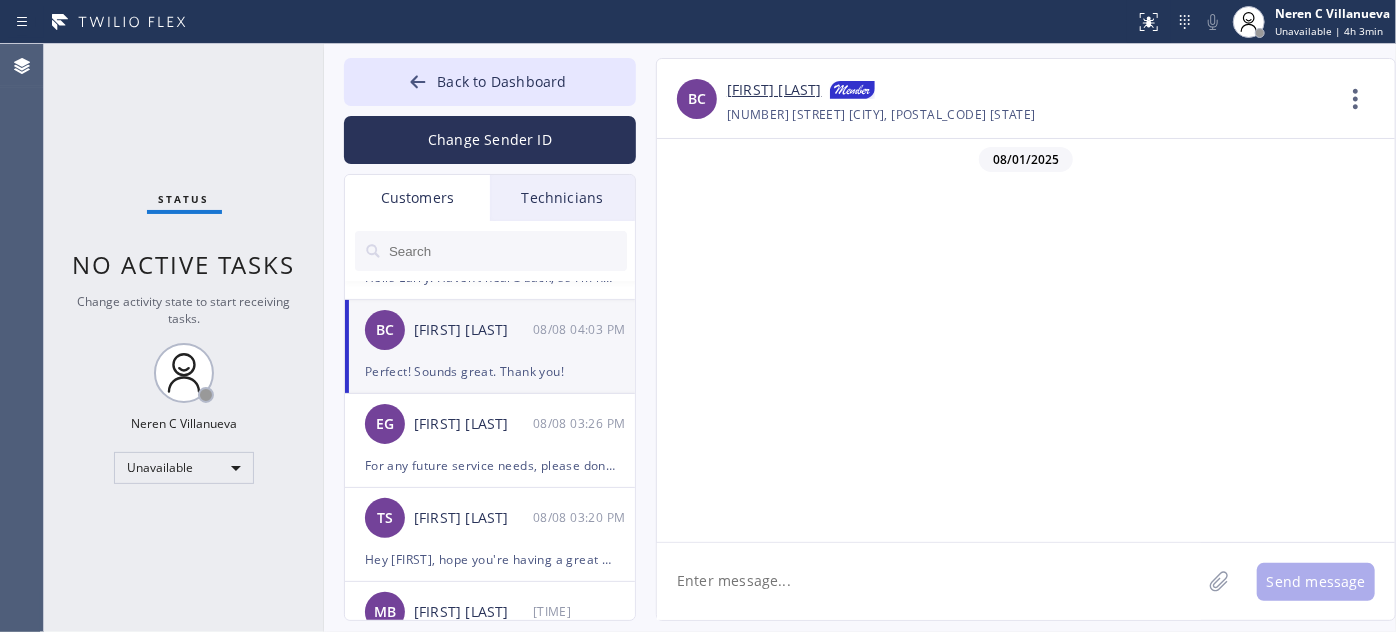 scroll, scrollTop: 1372, scrollLeft: 0, axis: vertical 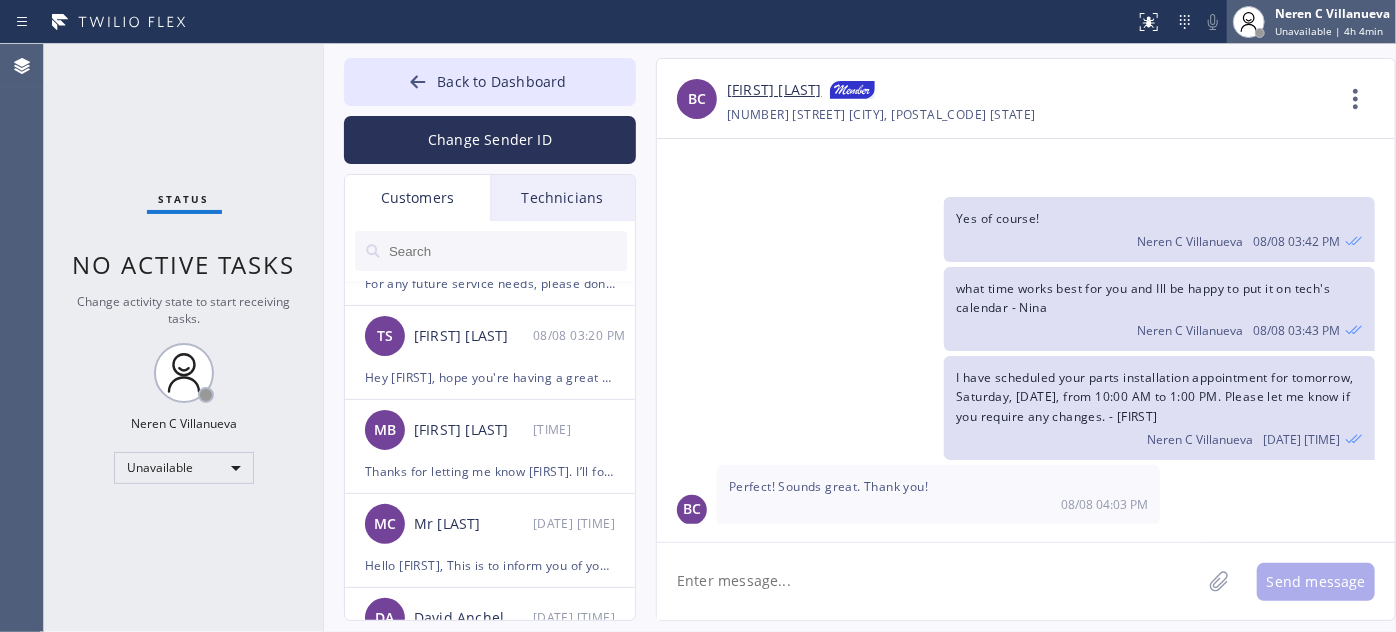 click on "Unavailable | 4h 4min" at bounding box center (1329, 31) 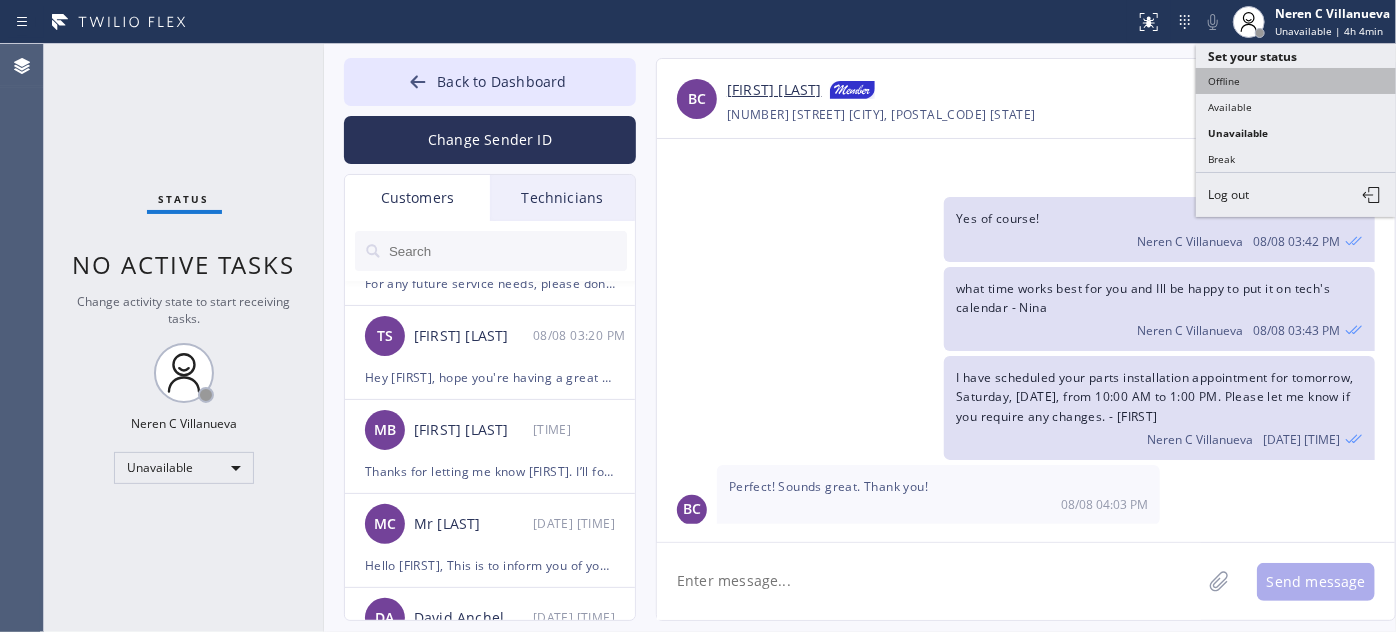 click on "Offline" at bounding box center (1296, 81) 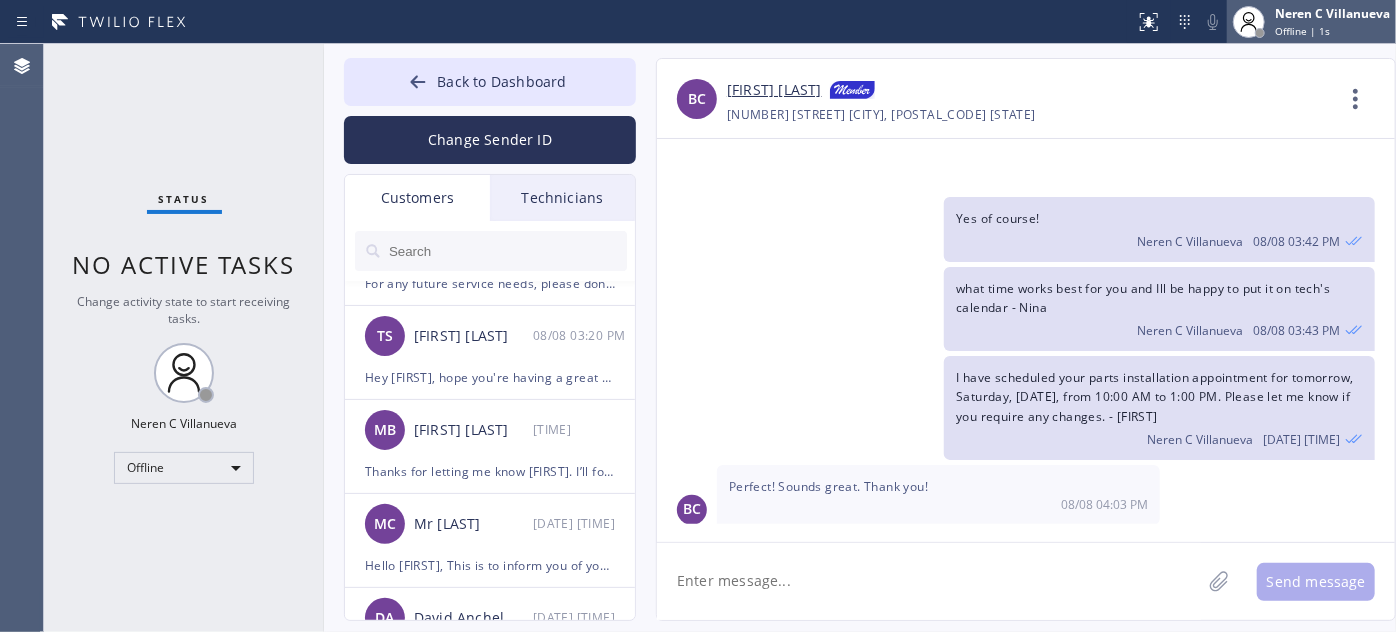 click on "Offline | 1s" at bounding box center [1302, 31] 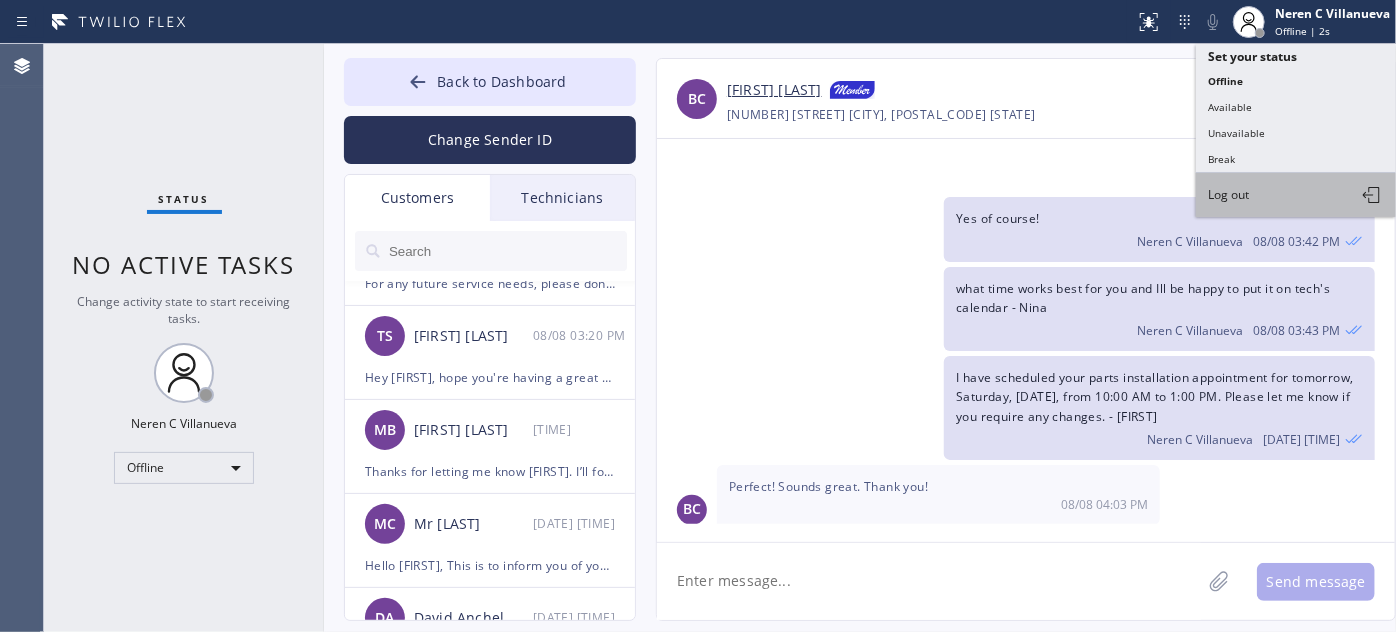 click on "Log out" at bounding box center [1296, 195] 